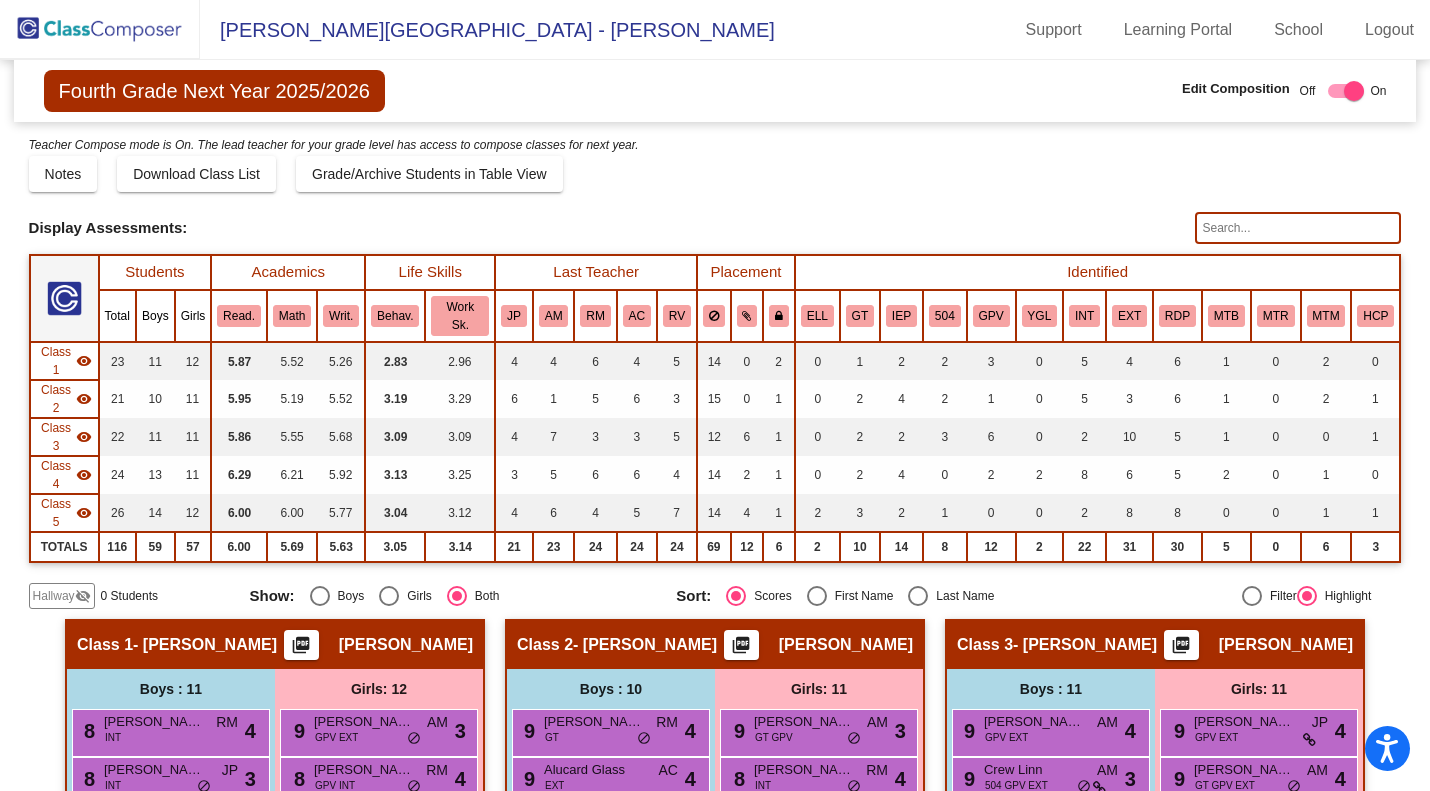 scroll, scrollTop: 0, scrollLeft: 0, axis: both 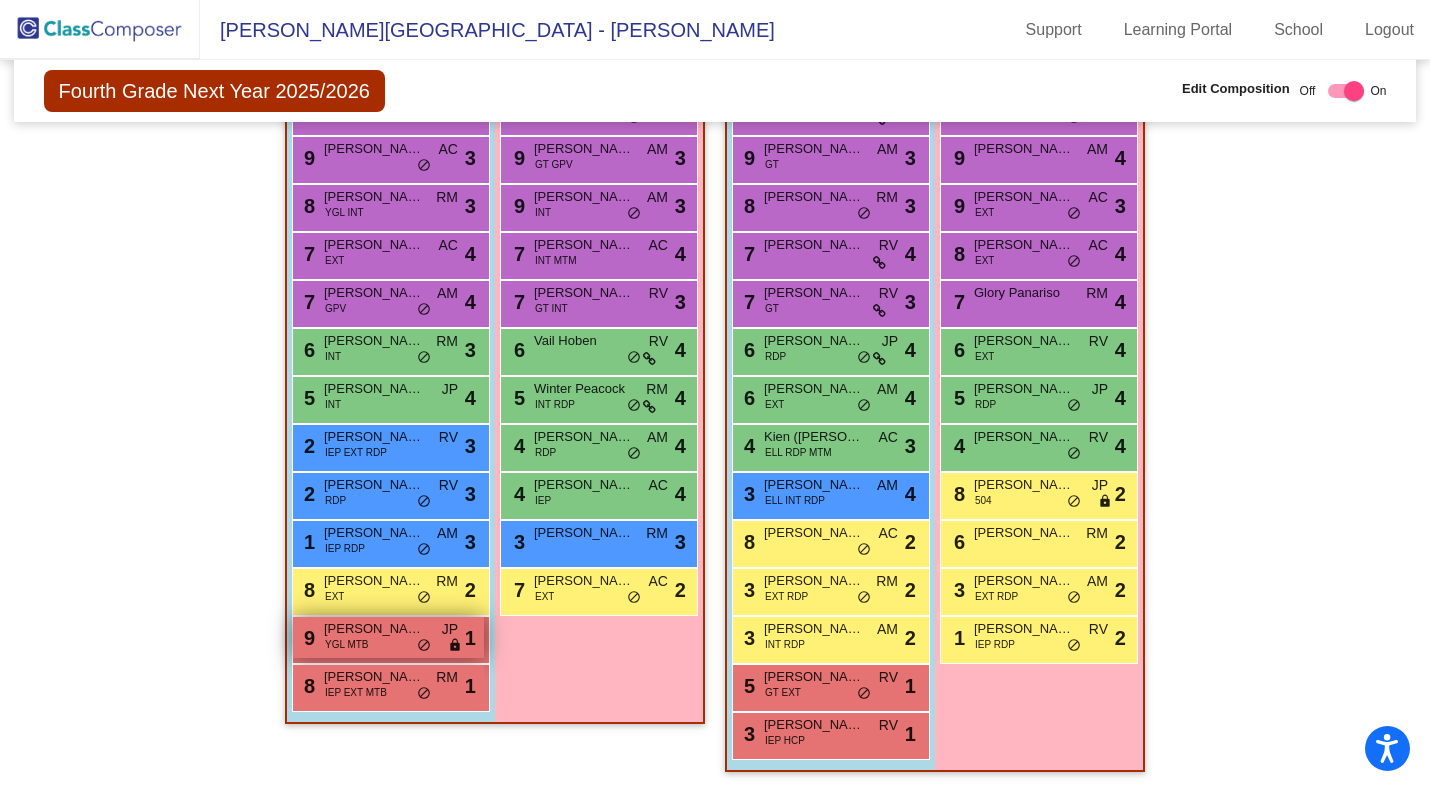 click on "[PERSON_NAME] [PERSON_NAME]" at bounding box center [374, 629] 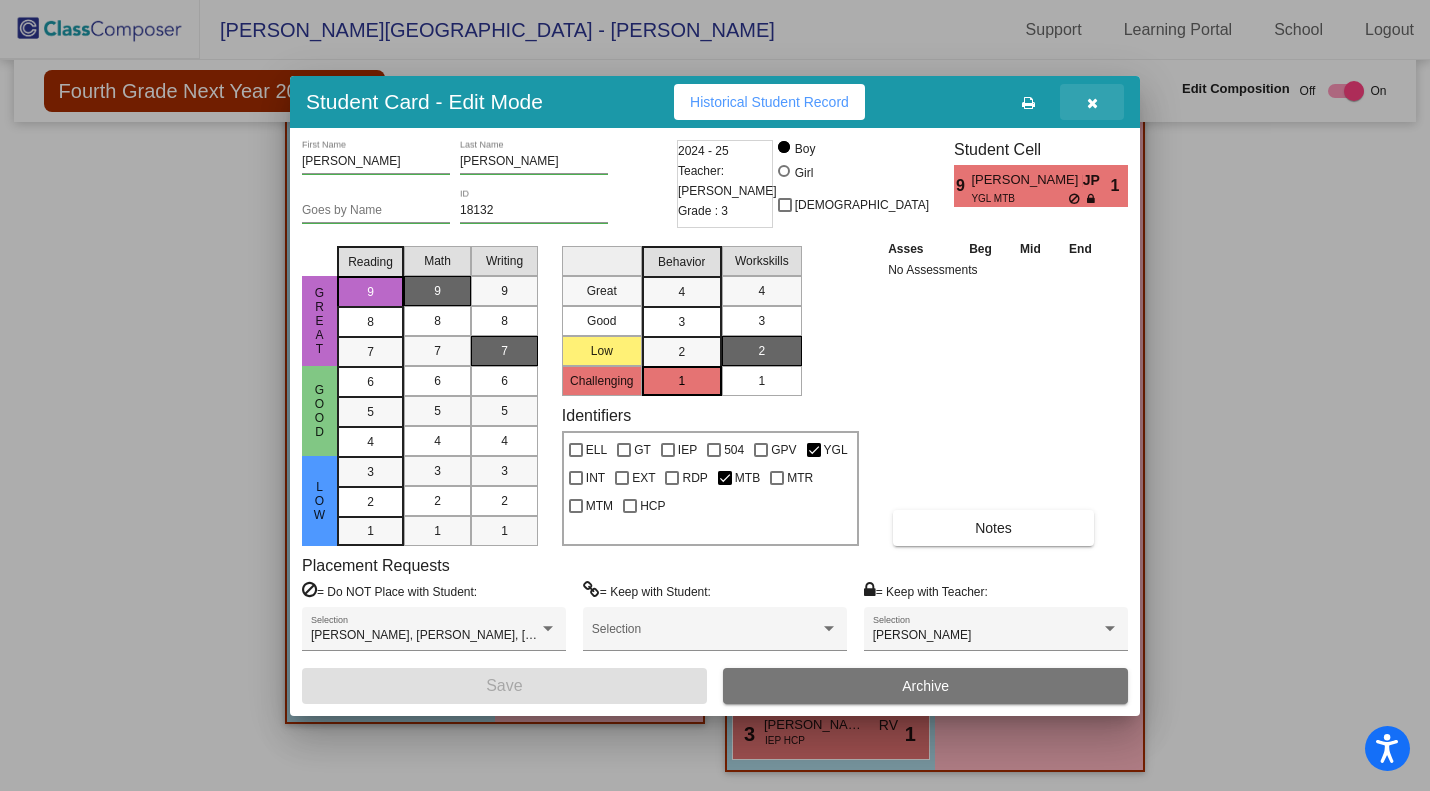 click at bounding box center (1092, 103) 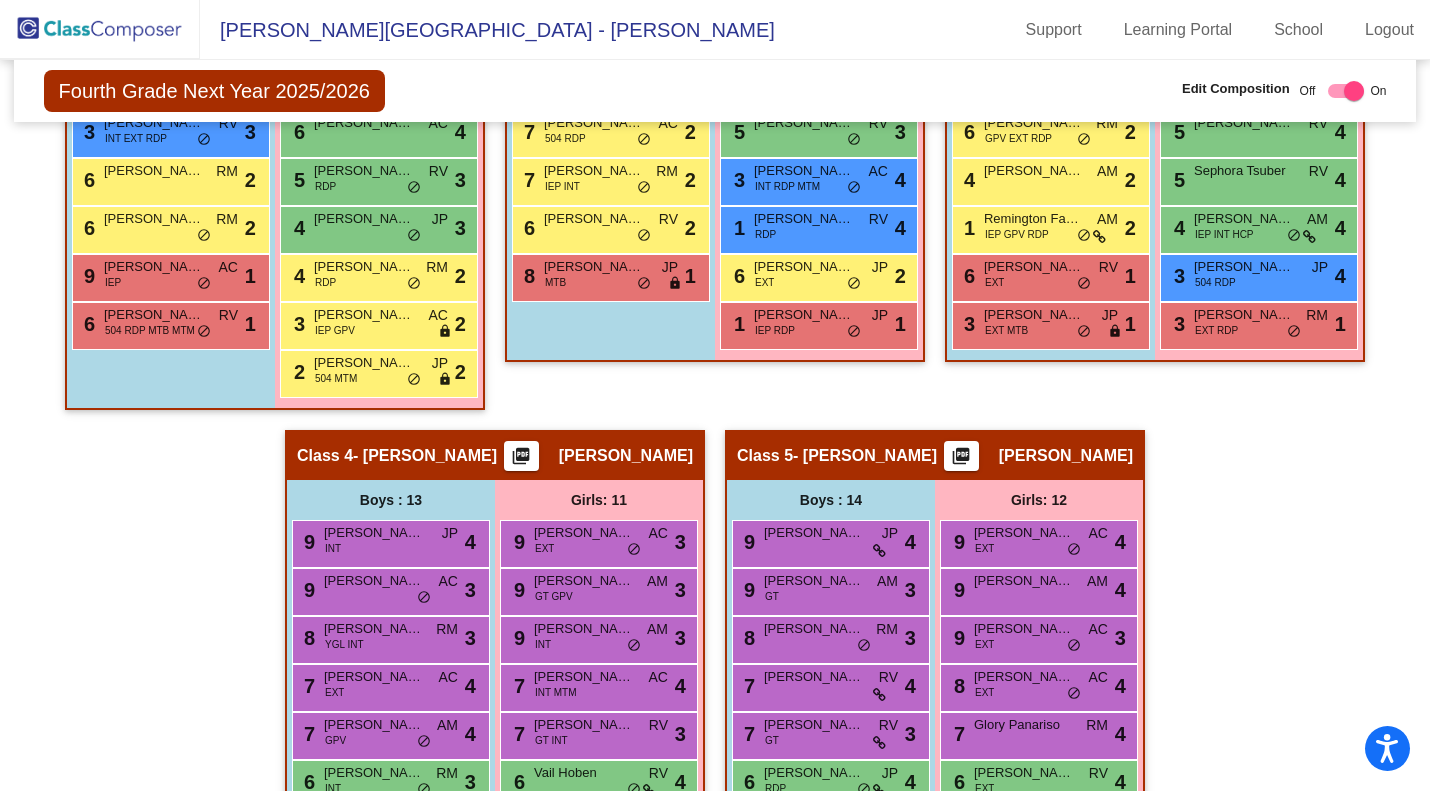 scroll, scrollTop: 888, scrollLeft: 0, axis: vertical 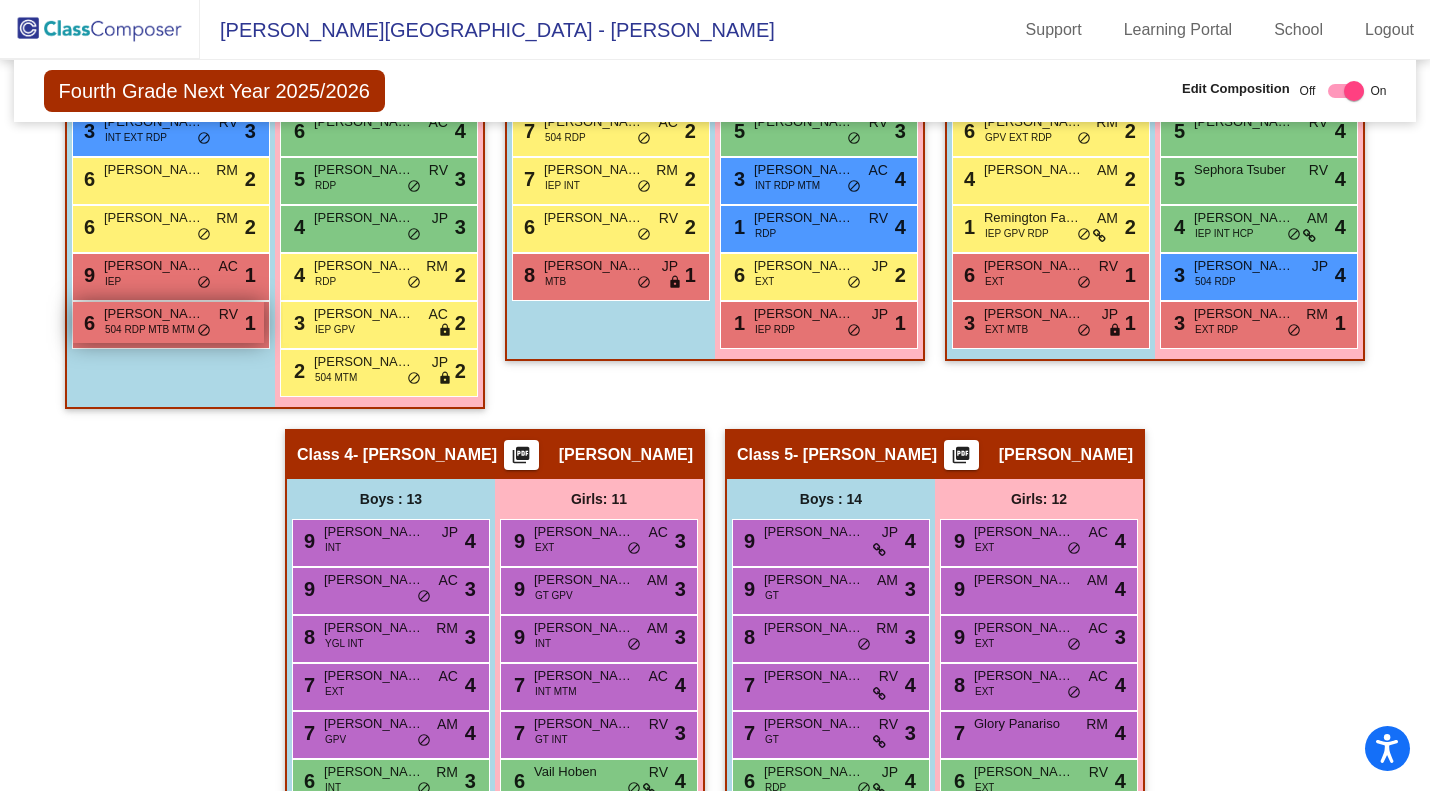 click on "504 RDP MTB MTM" at bounding box center [150, 329] 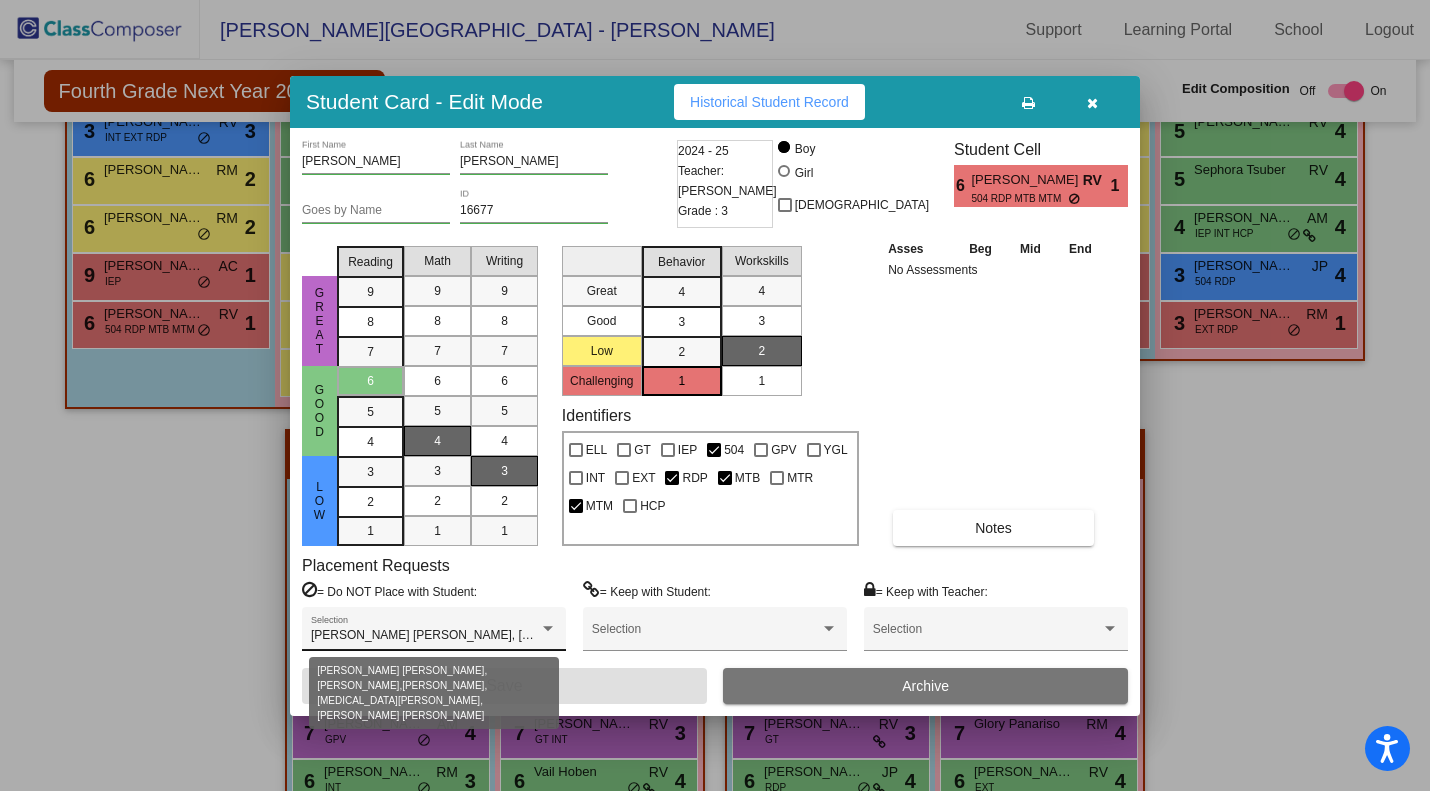 click at bounding box center [548, 629] 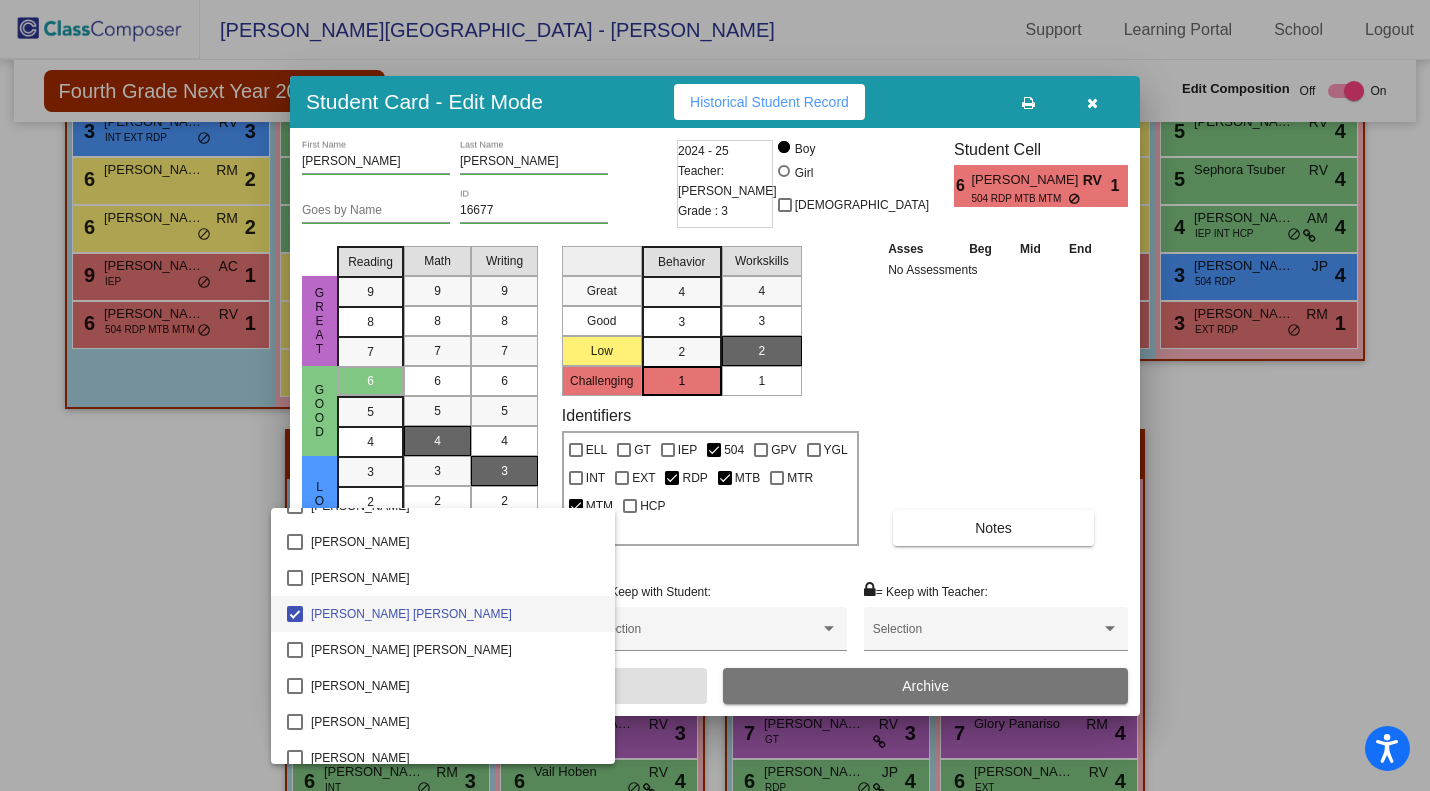 scroll, scrollTop: 1885, scrollLeft: 0, axis: vertical 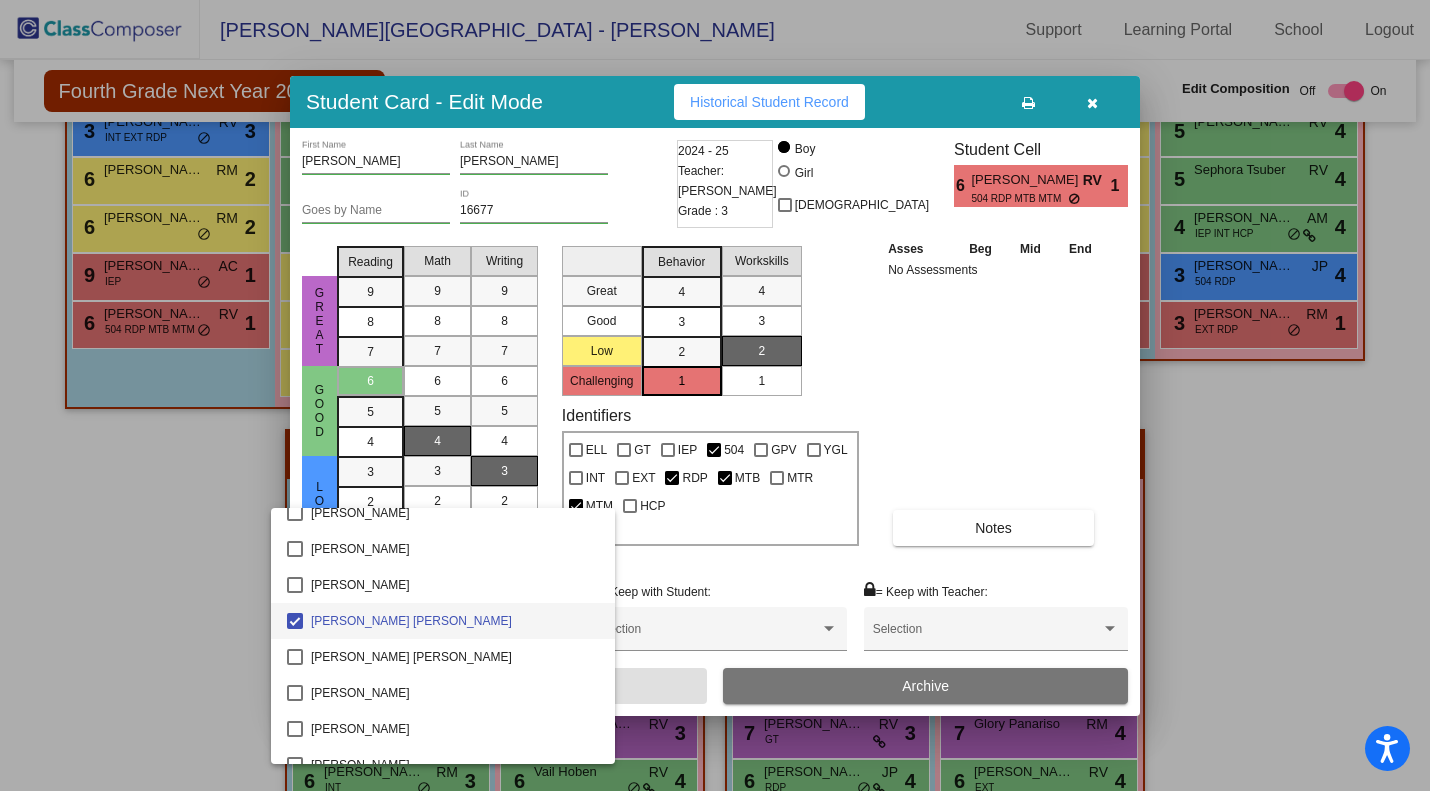click at bounding box center [715, 395] 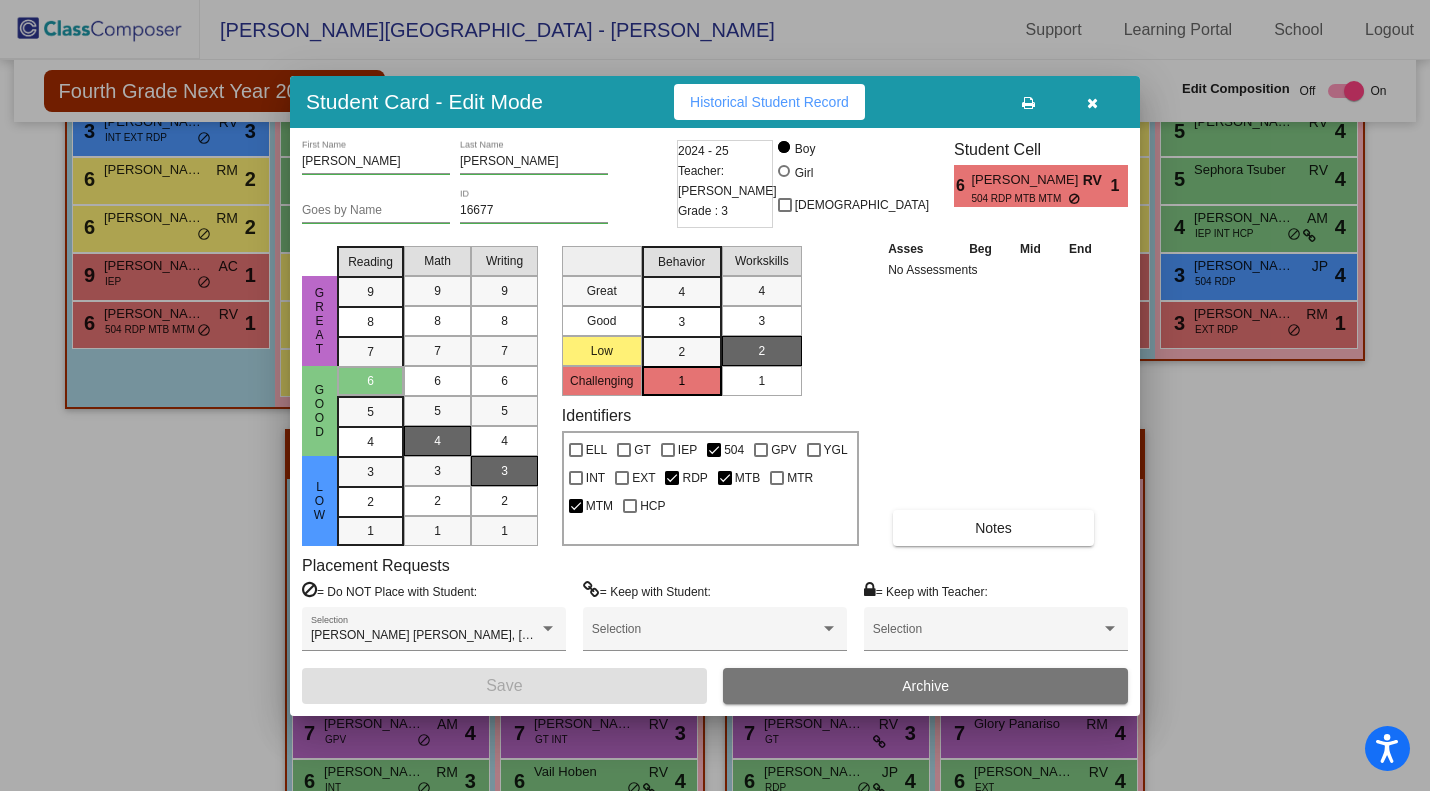 click at bounding box center [1092, 102] 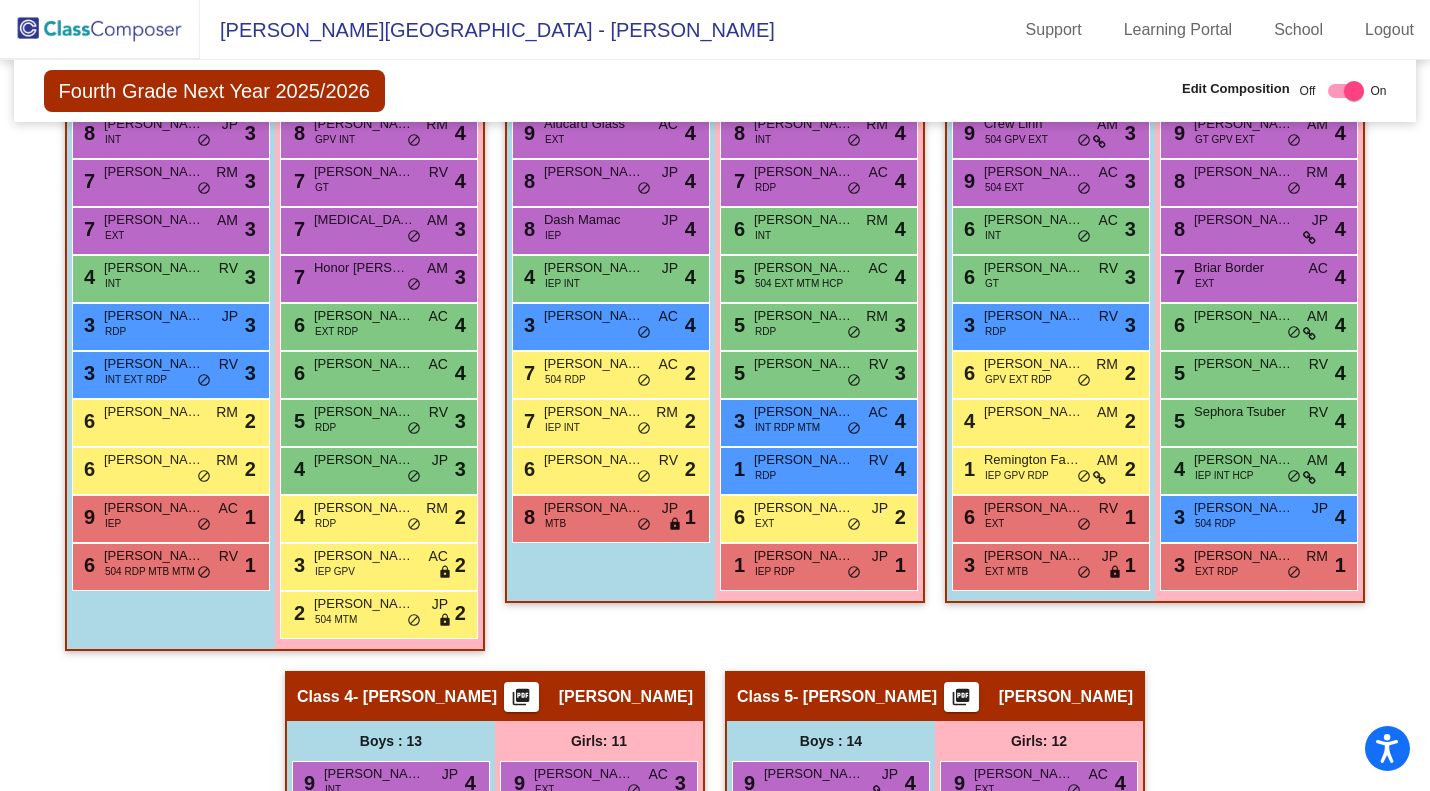 scroll, scrollTop: 645, scrollLeft: 0, axis: vertical 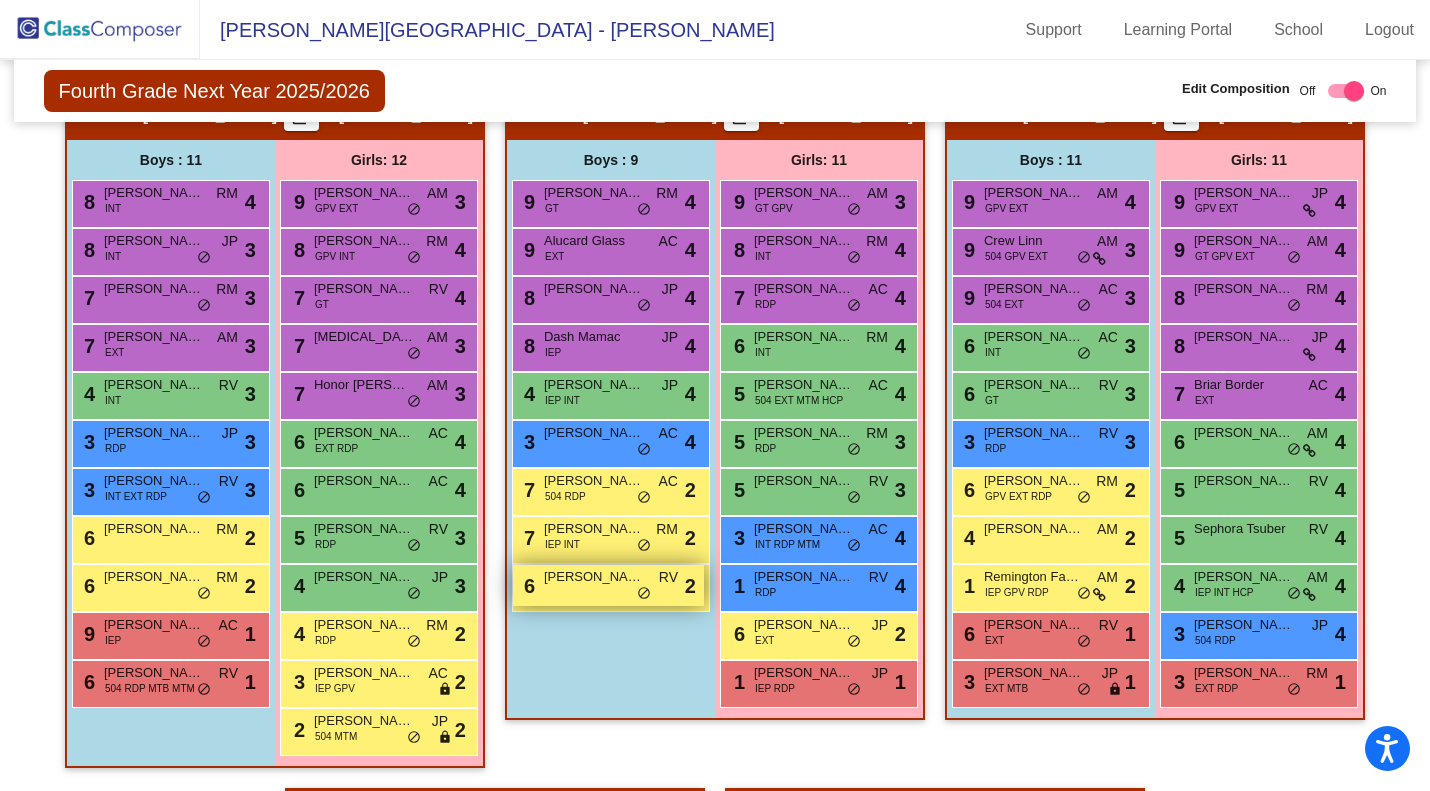 click on "6 Jameson Pion RV lock do_not_disturb_alt 2" at bounding box center [608, 585] 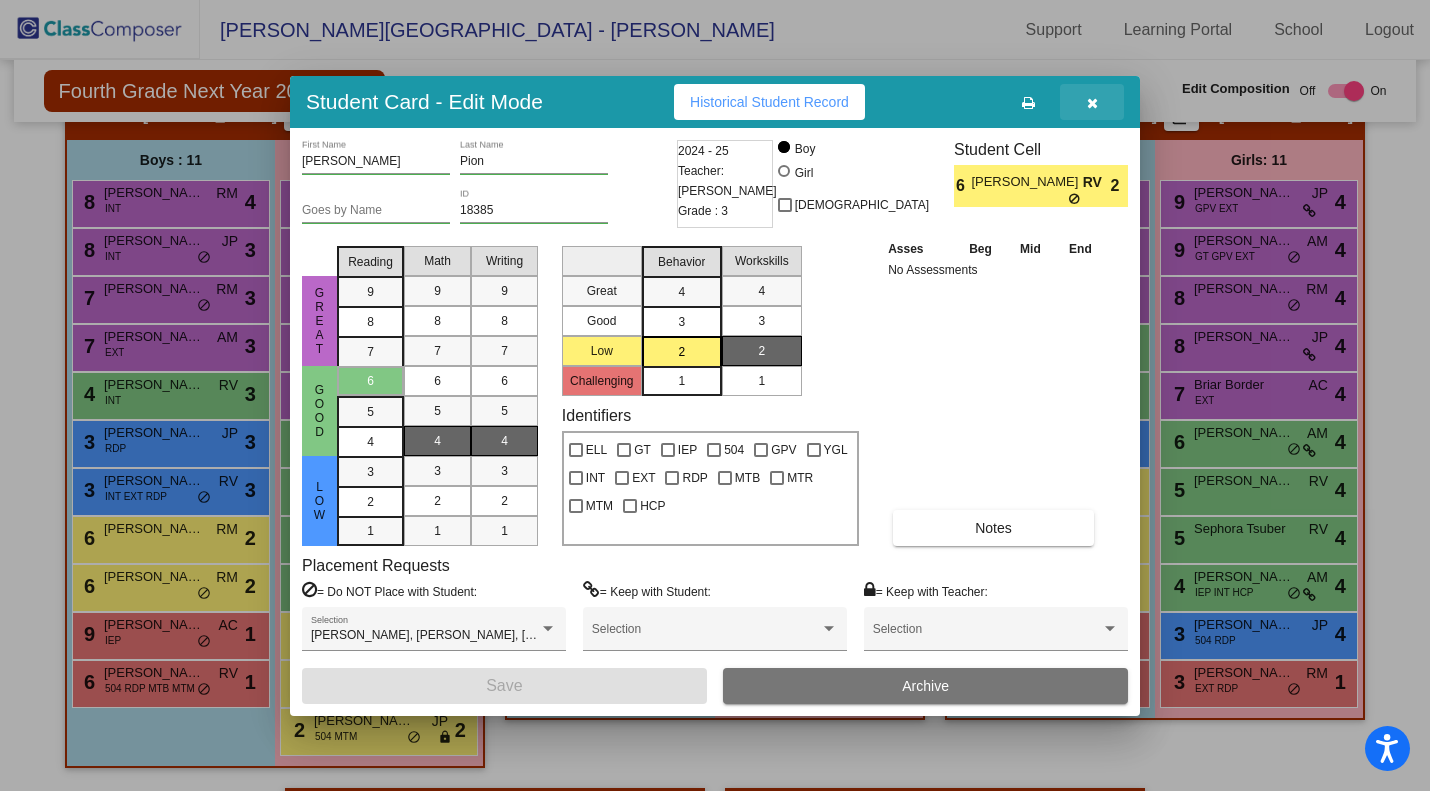 click at bounding box center (1092, 103) 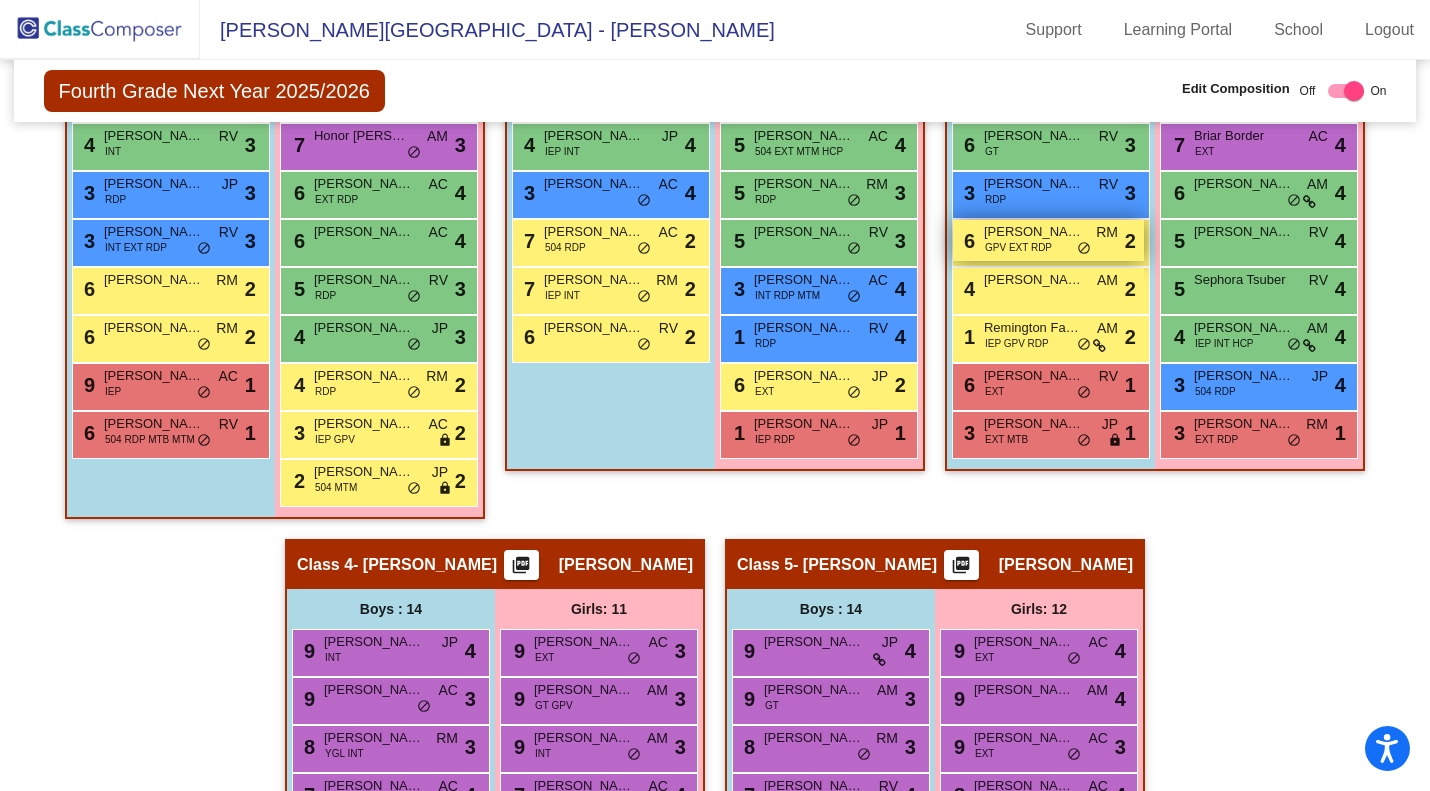 scroll, scrollTop: 779, scrollLeft: 0, axis: vertical 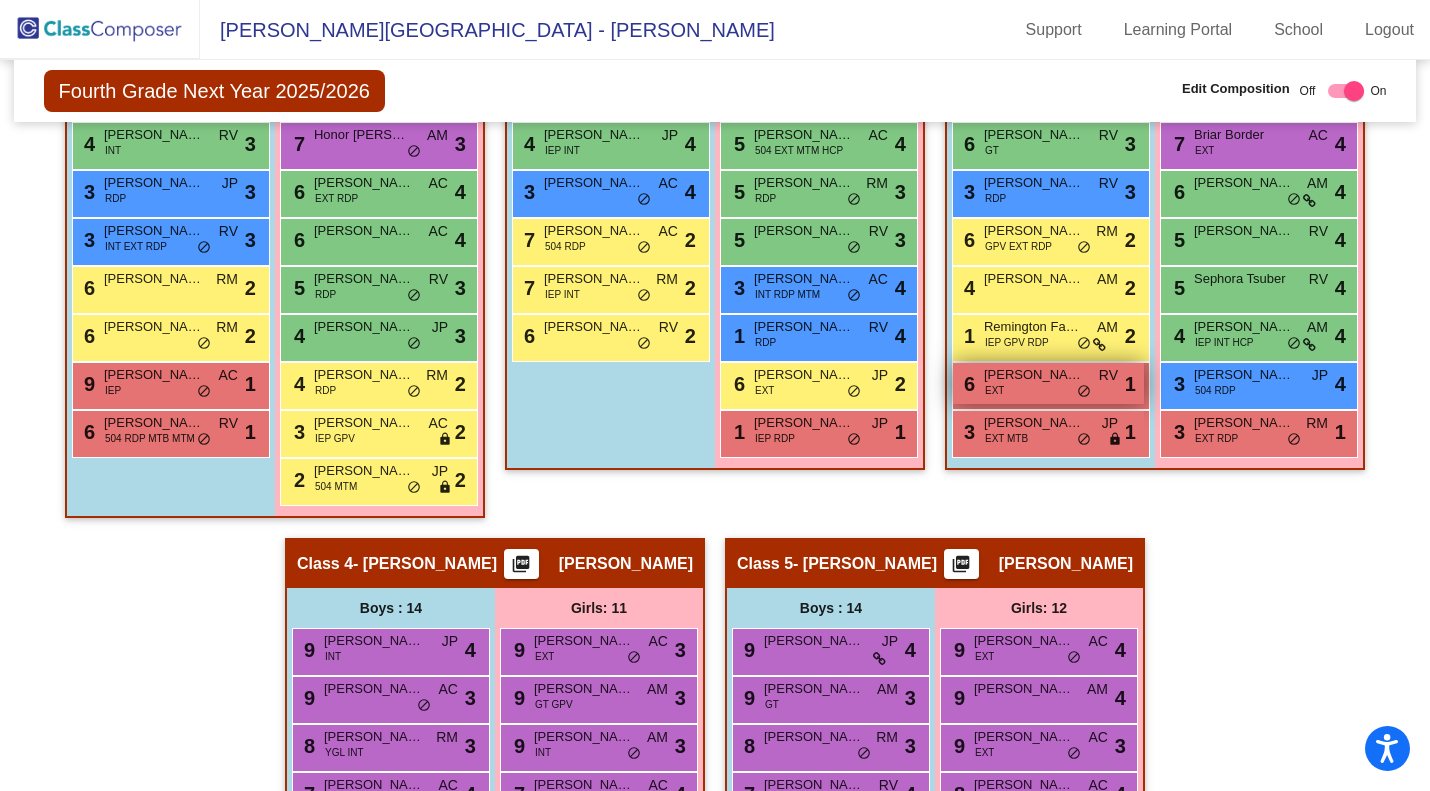 click on "6 Michael Clements EXT RV lock do_not_disturb_alt 1" at bounding box center (1048, 383) 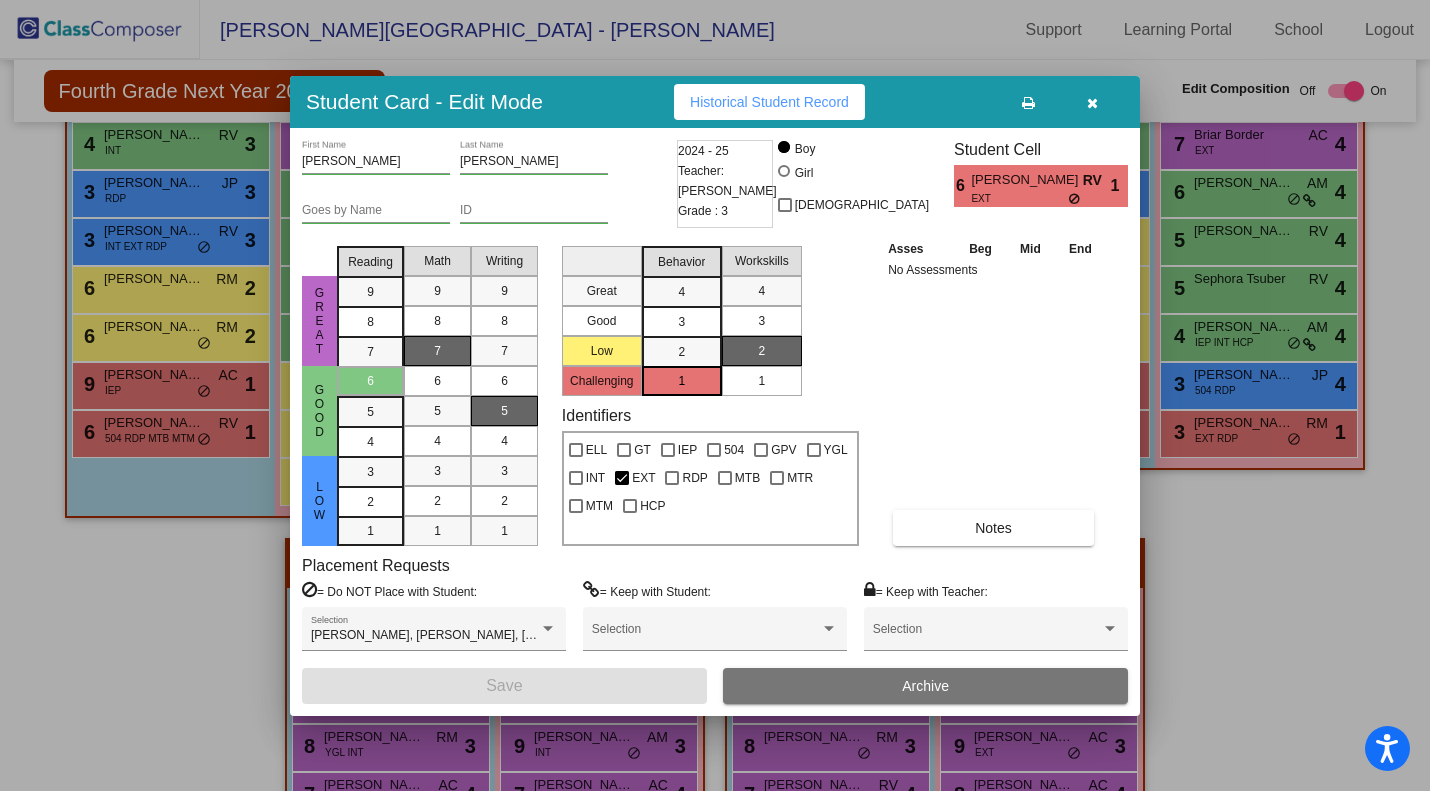 click at bounding box center (1092, 102) 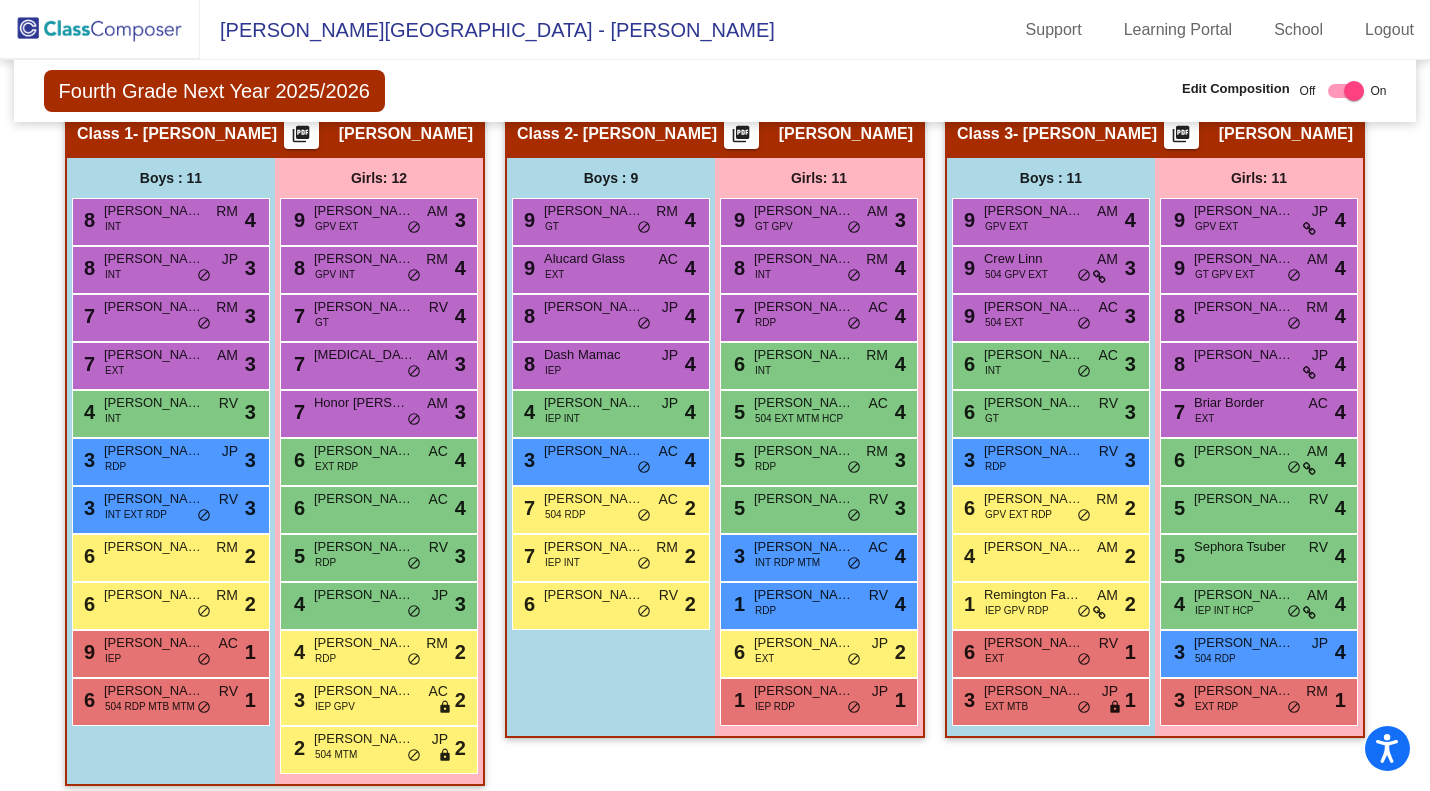 scroll, scrollTop: 512, scrollLeft: 0, axis: vertical 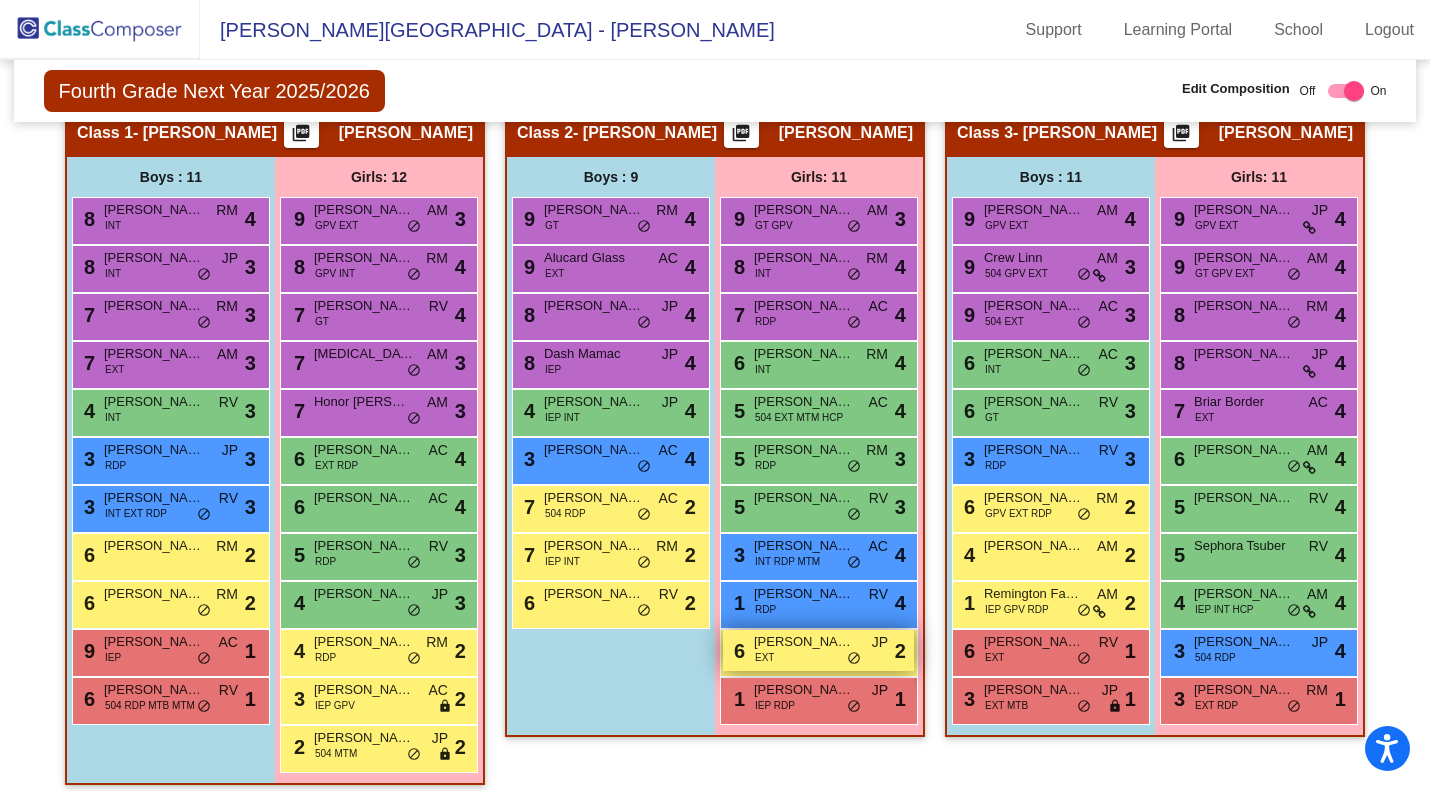 click on "do_not_disturb_alt" at bounding box center [854, 659] 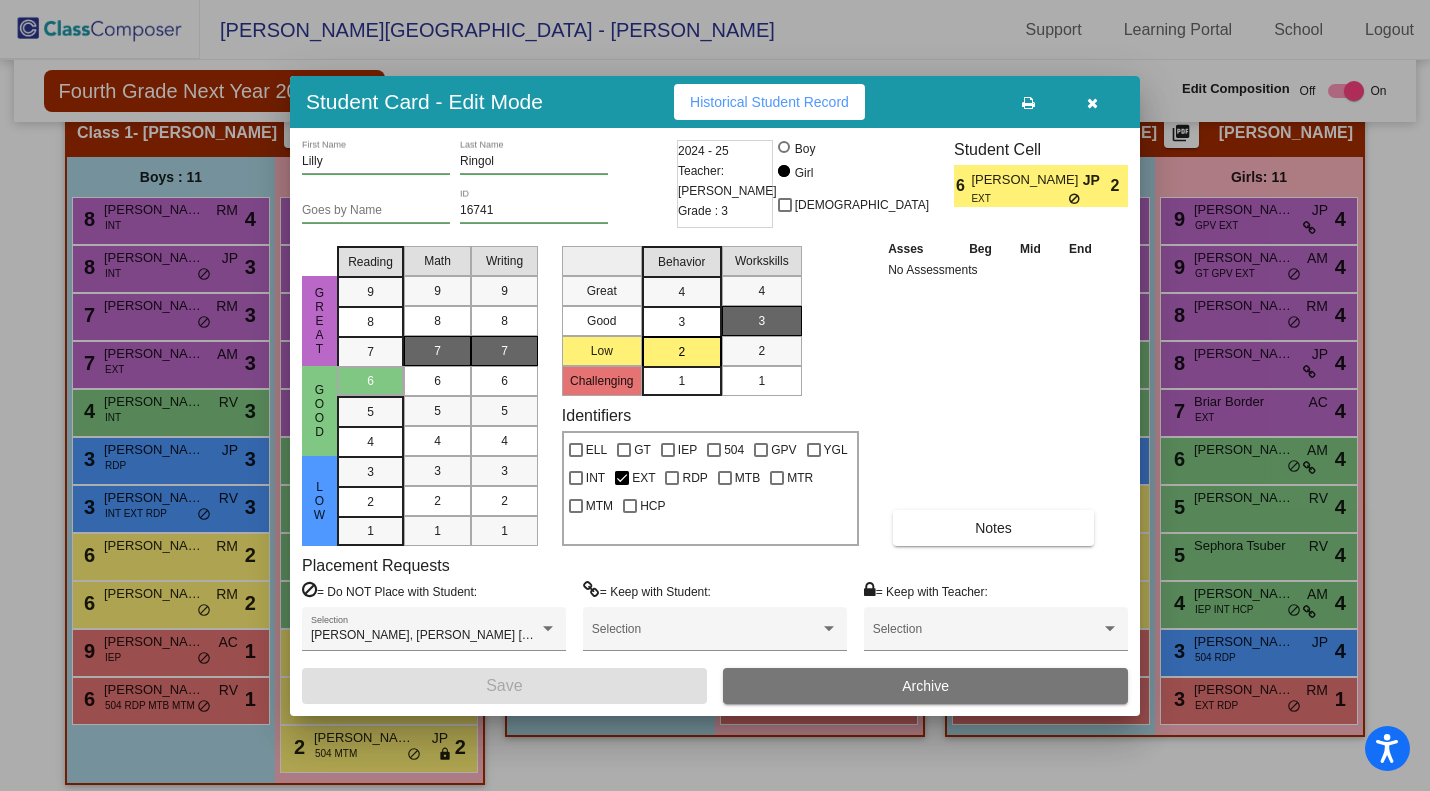 click at bounding box center [1092, 103] 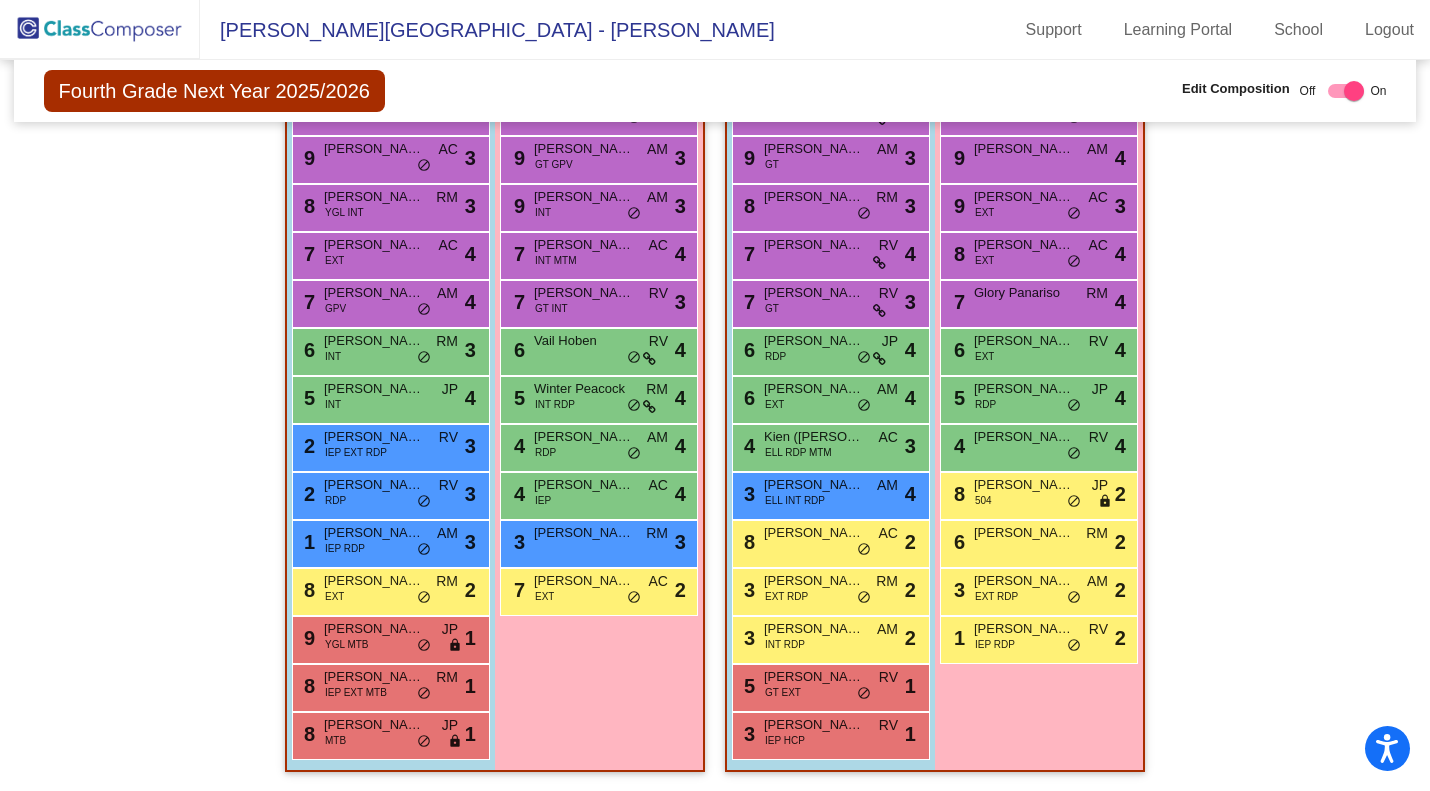 scroll, scrollTop: 488, scrollLeft: 0, axis: vertical 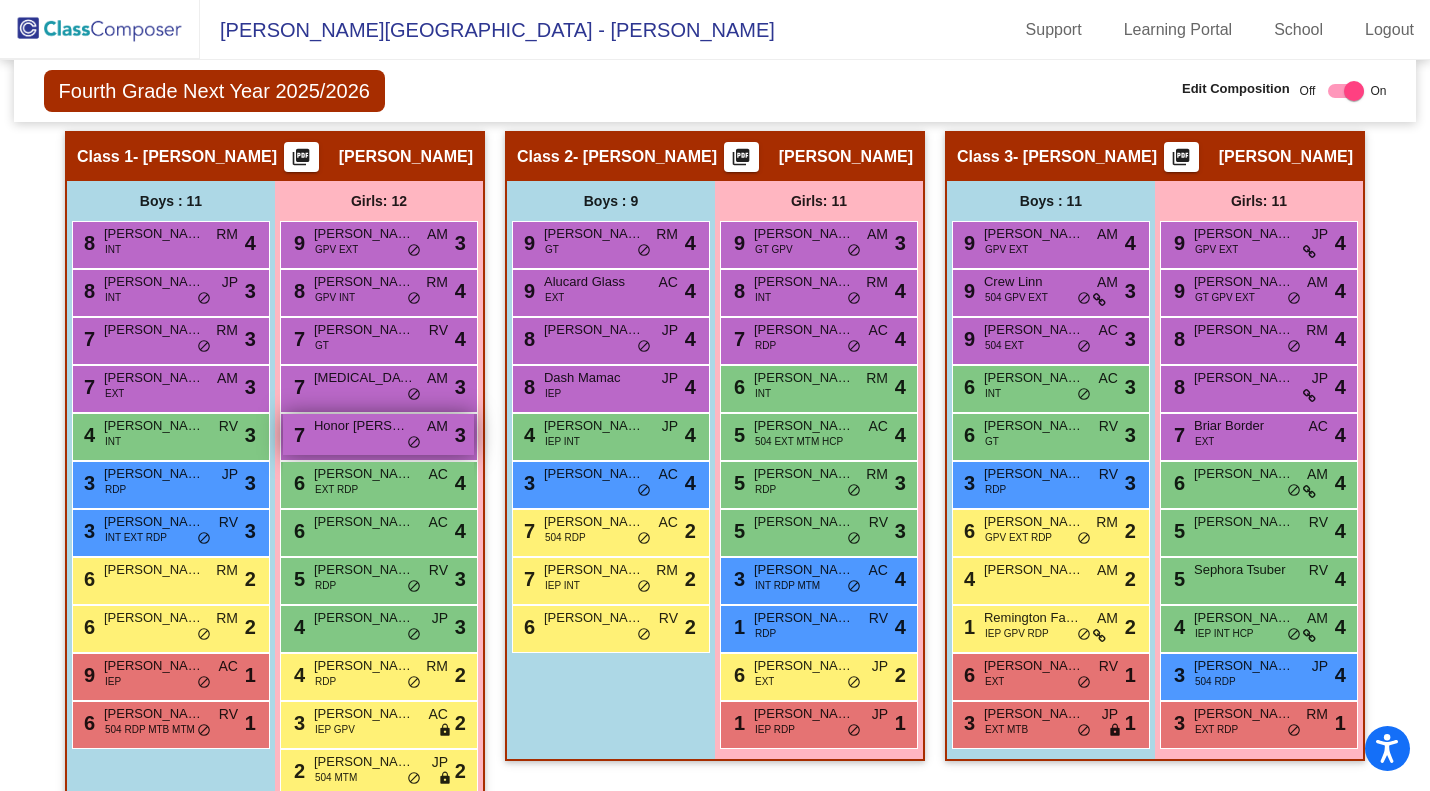 click on "Honor Salinas" at bounding box center (364, 426) 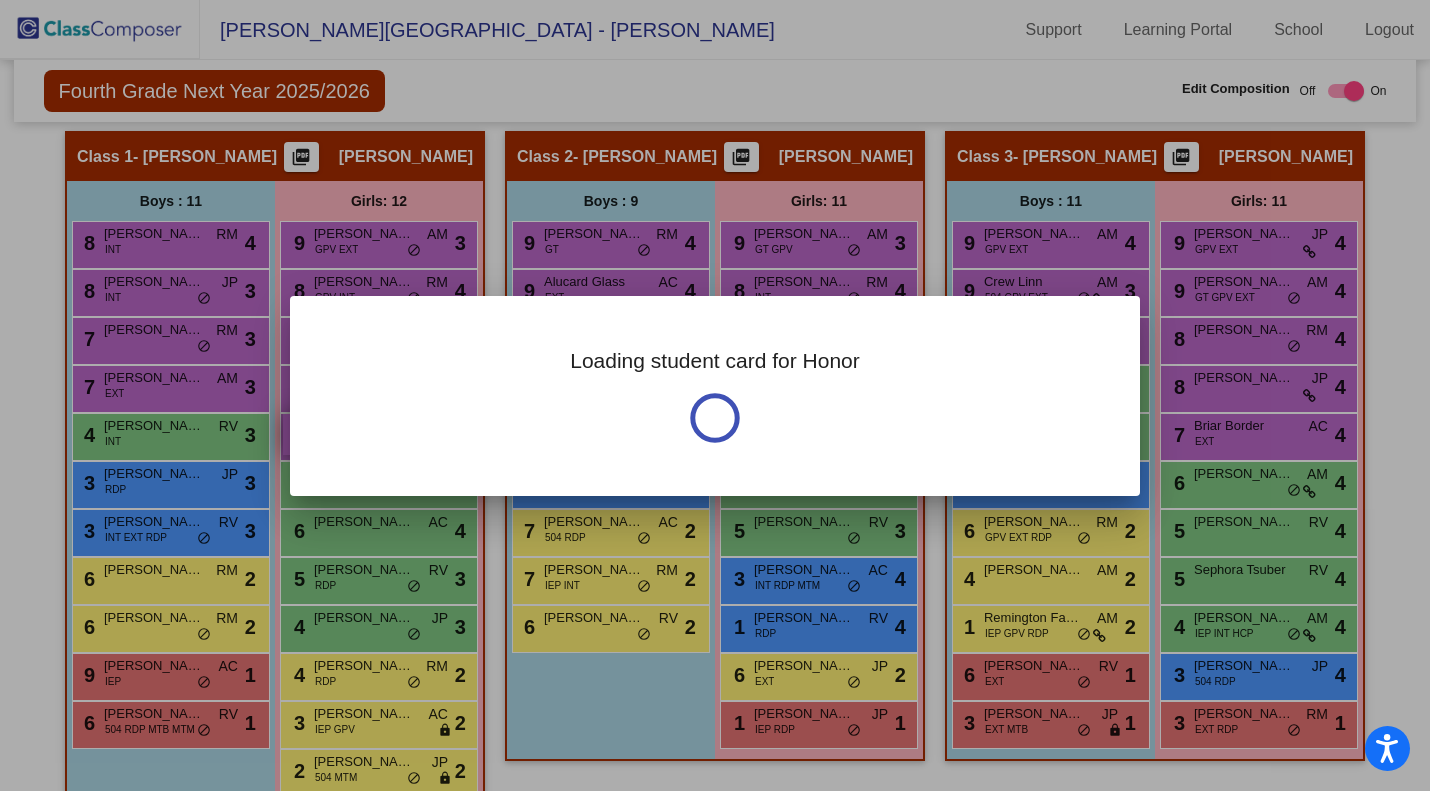 click on "Loading student card for Honor" at bounding box center (715, 396) 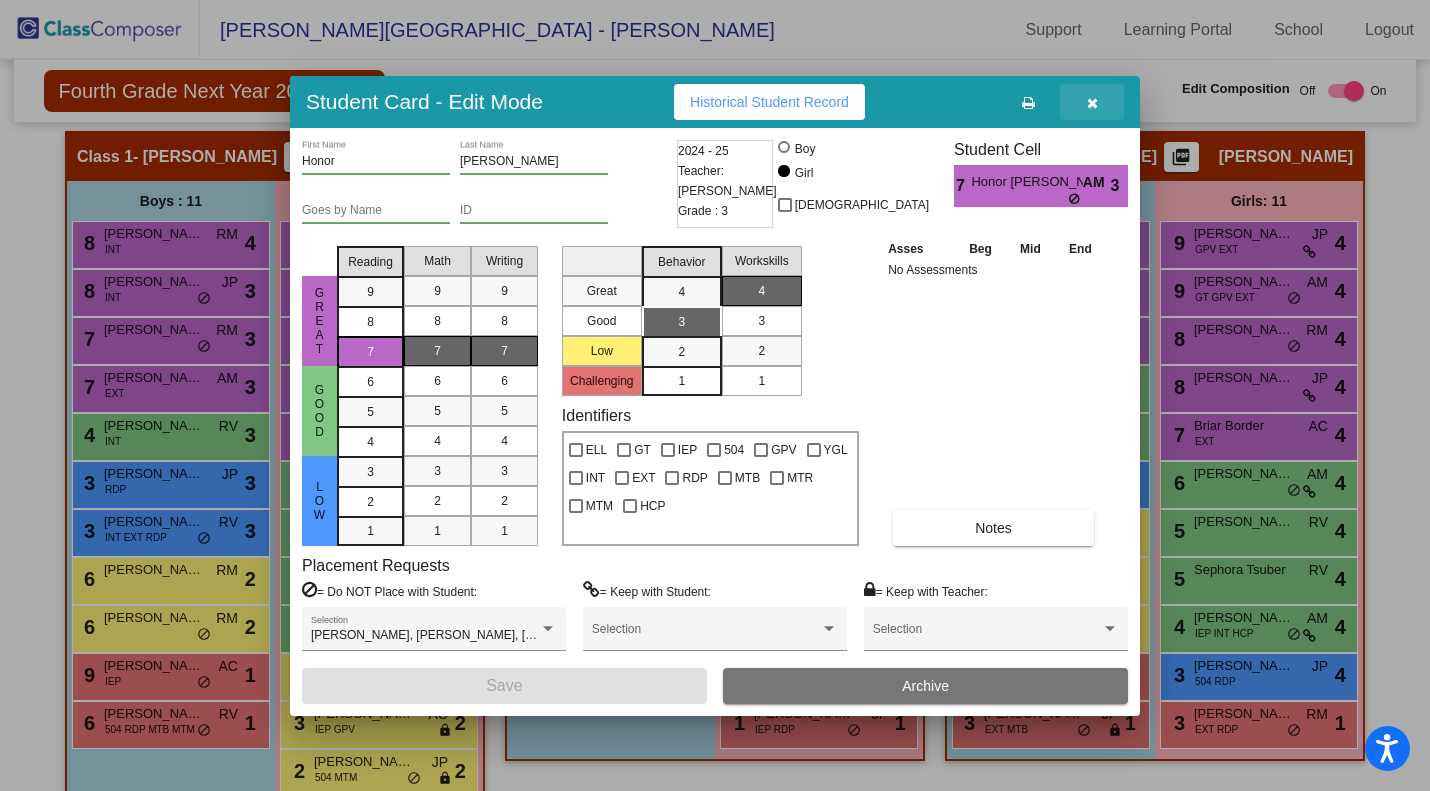click at bounding box center [1092, 103] 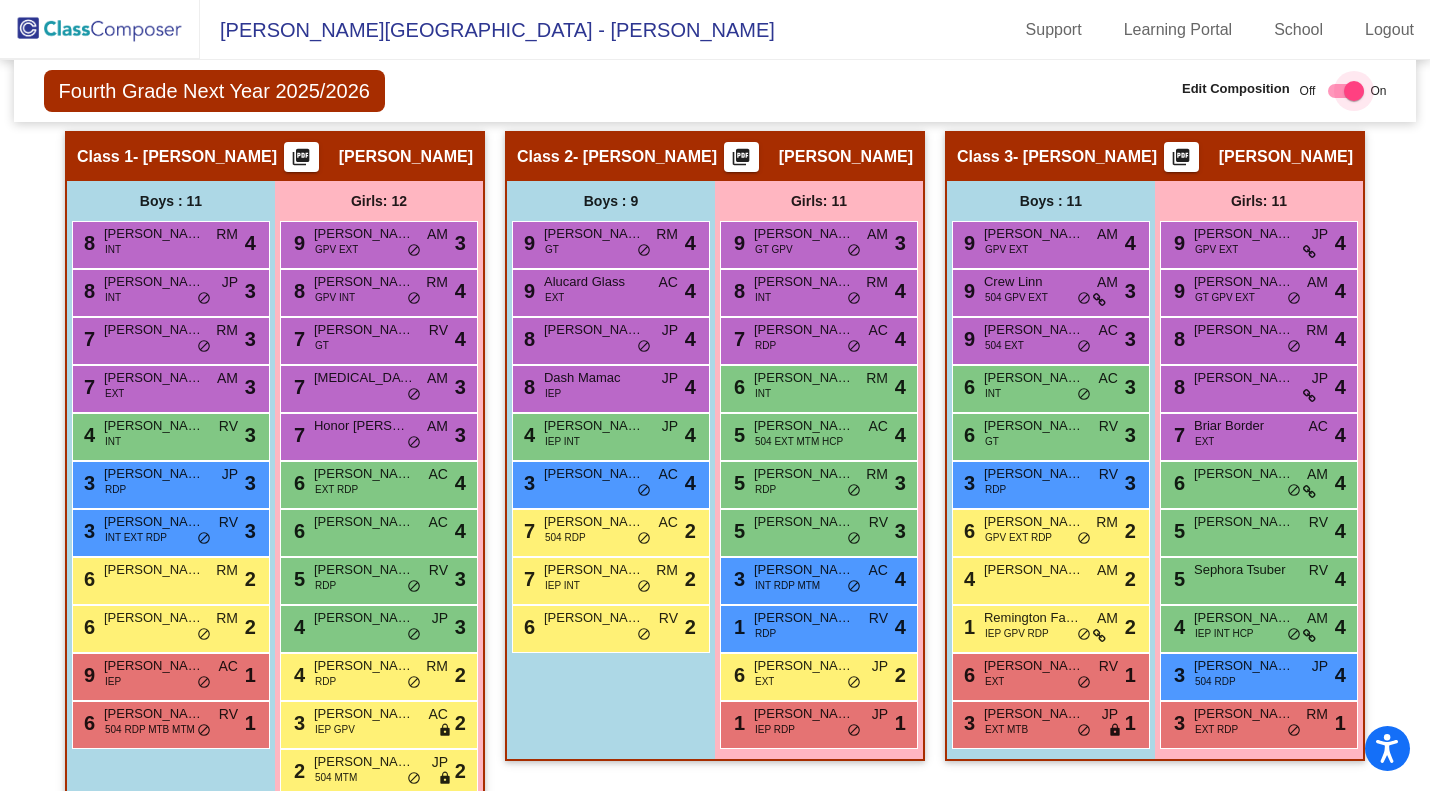 click at bounding box center [1354, 91] 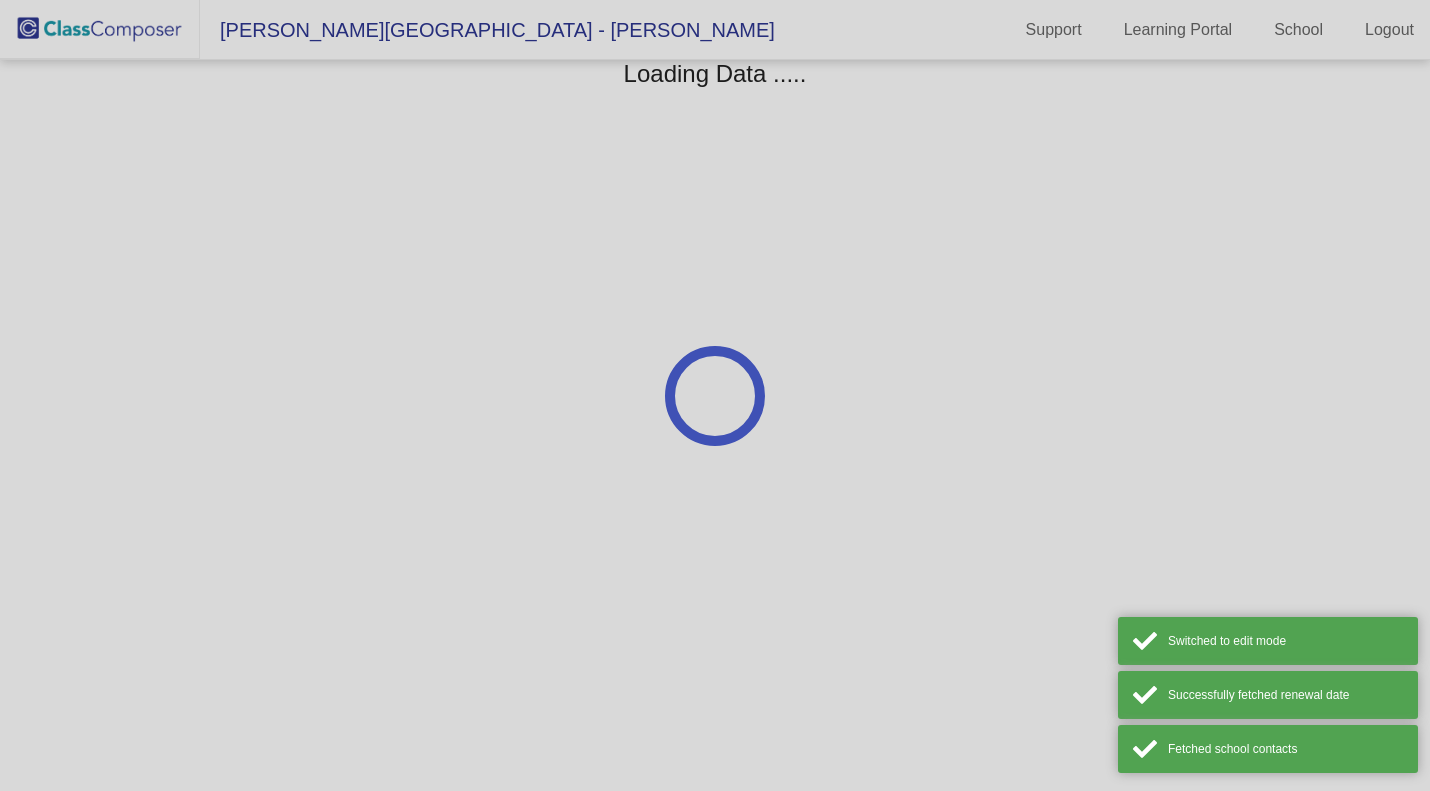 scroll, scrollTop: 0, scrollLeft: 0, axis: both 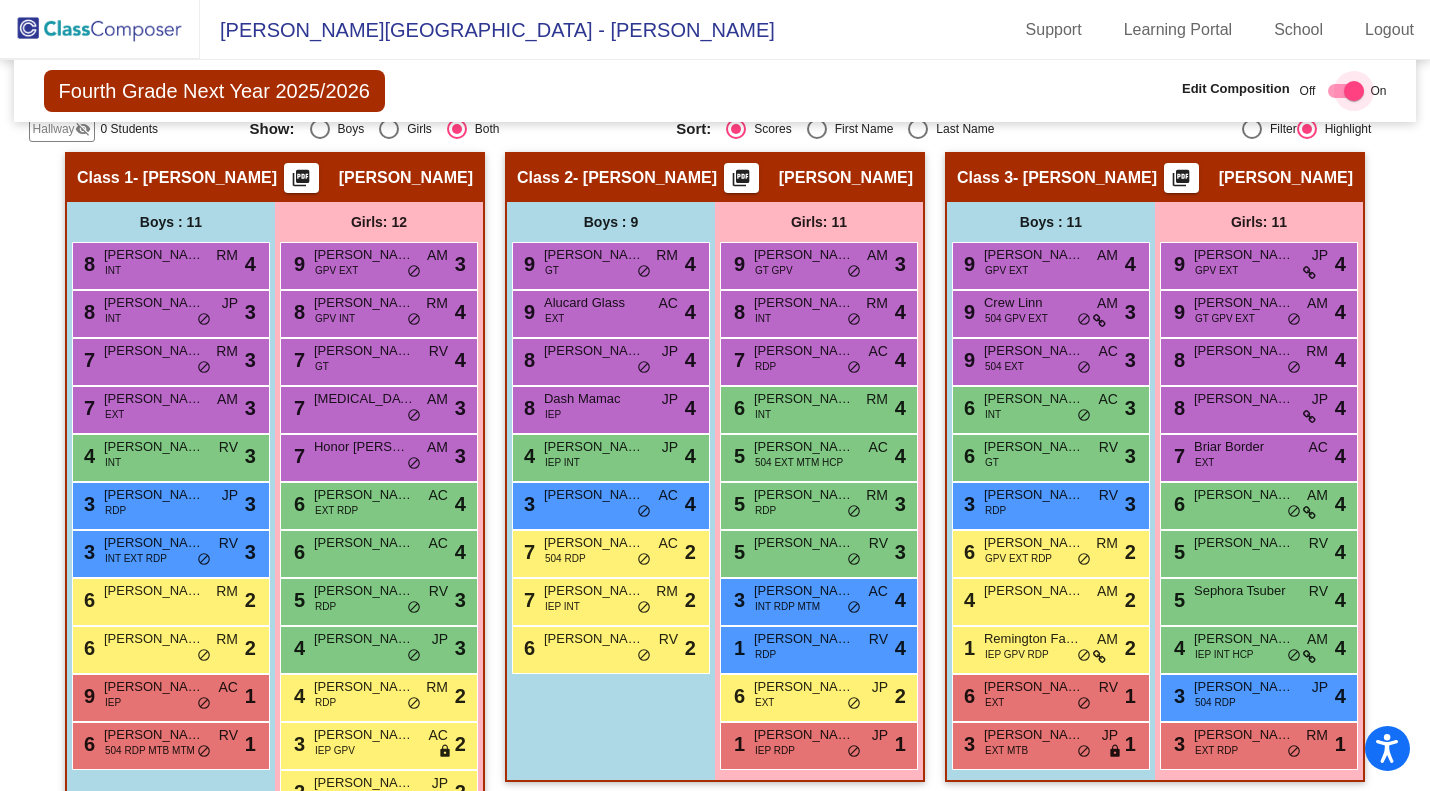click at bounding box center [1354, 91] 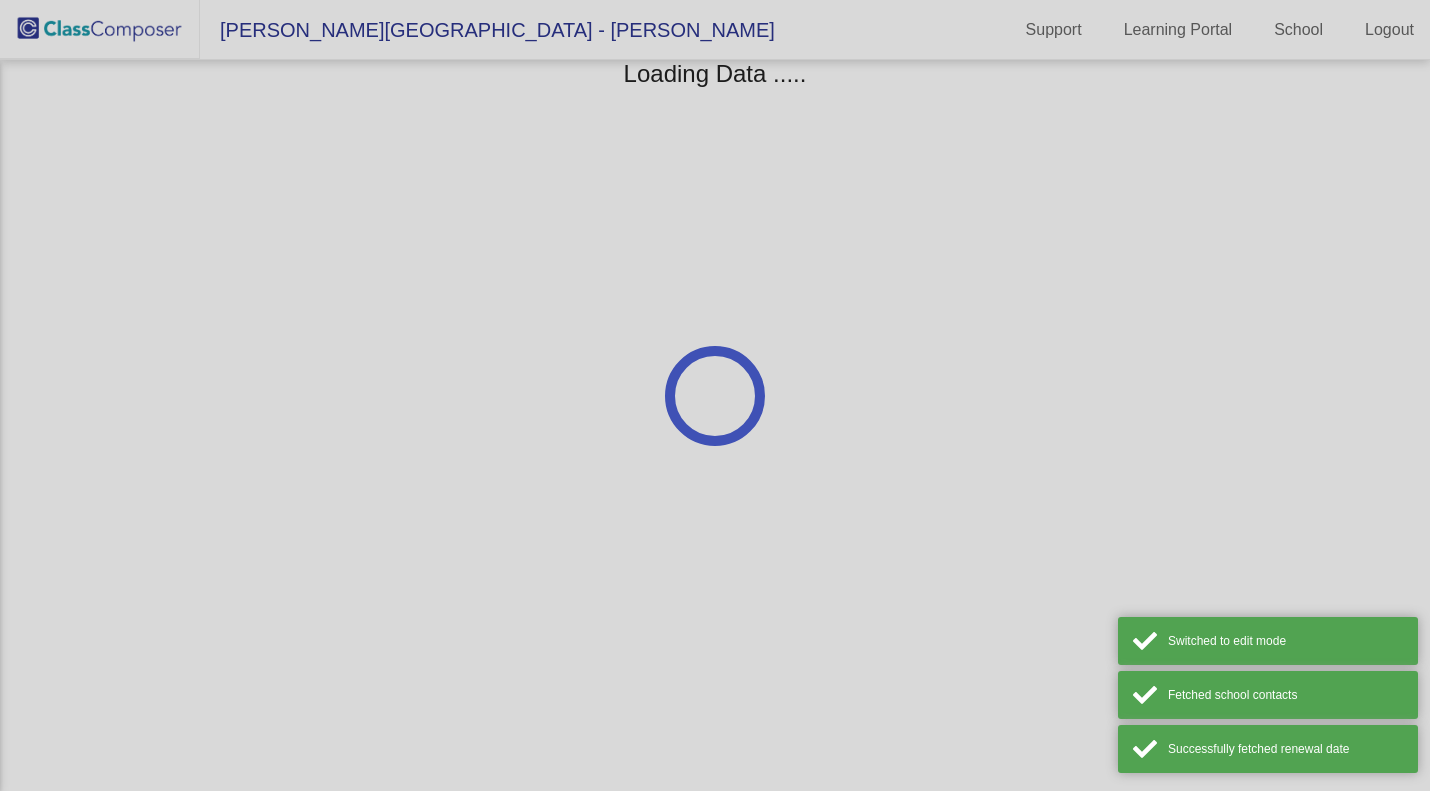 scroll, scrollTop: 0, scrollLeft: 0, axis: both 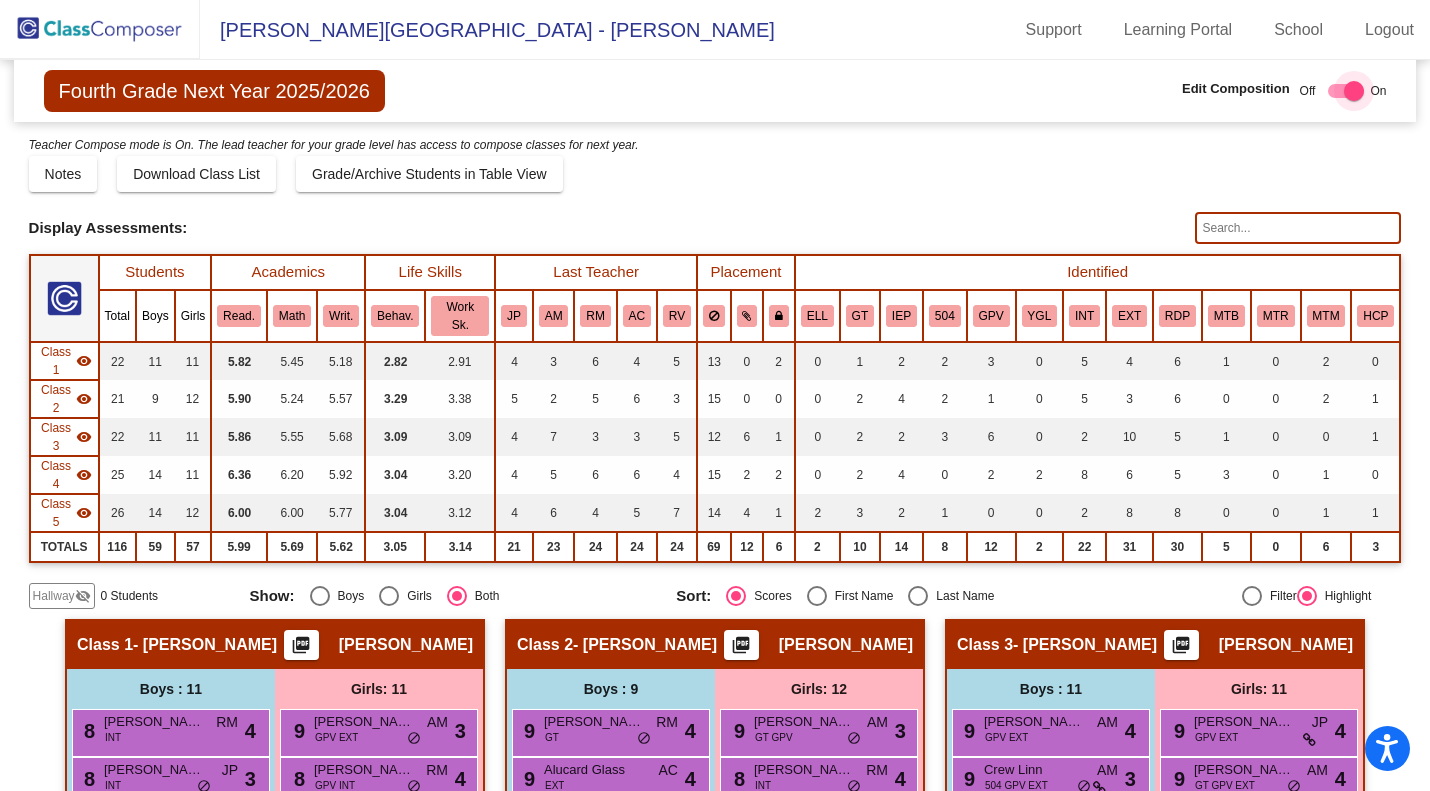 click at bounding box center (1354, 91) 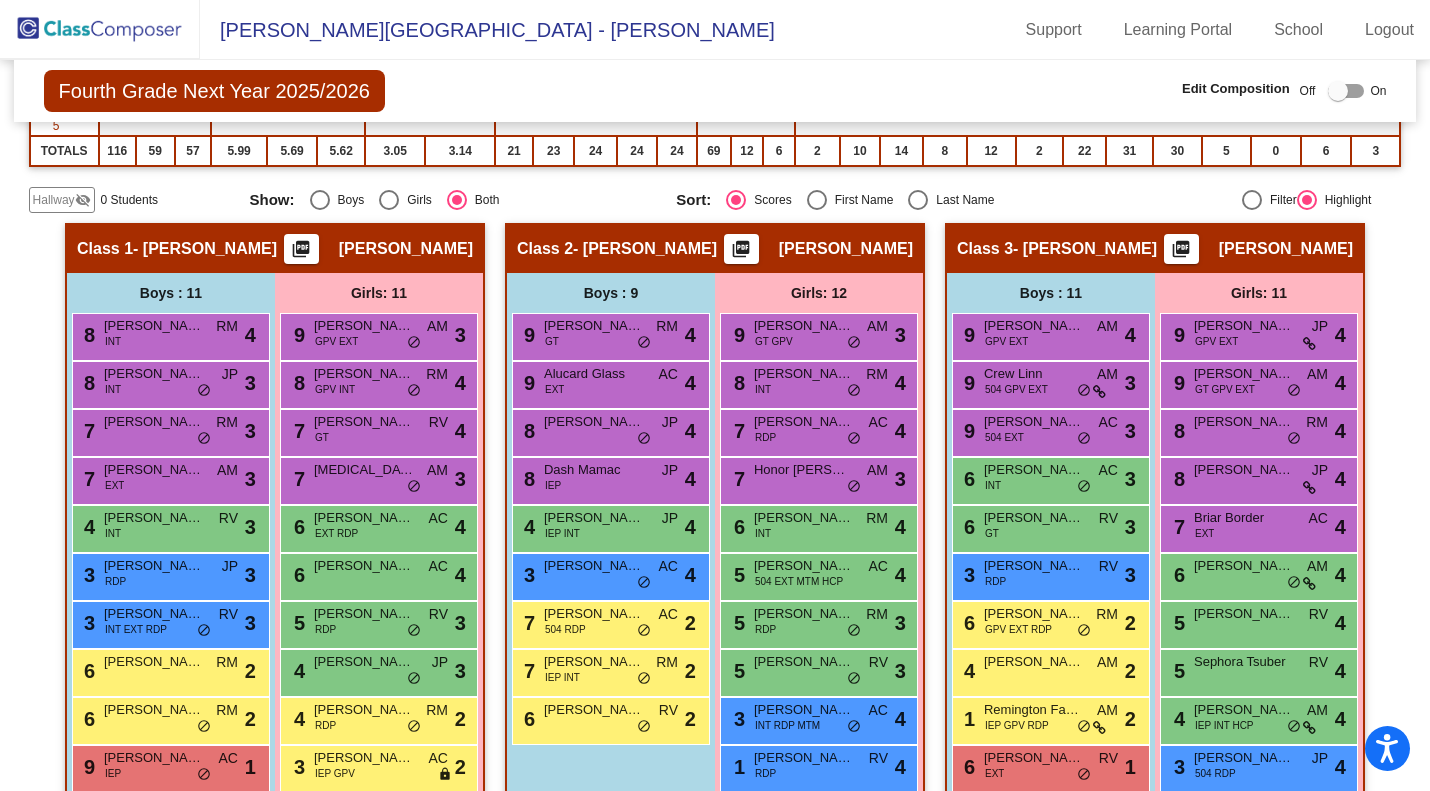 scroll, scrollTop: 395, scrollLeft: 0, axis: vertical 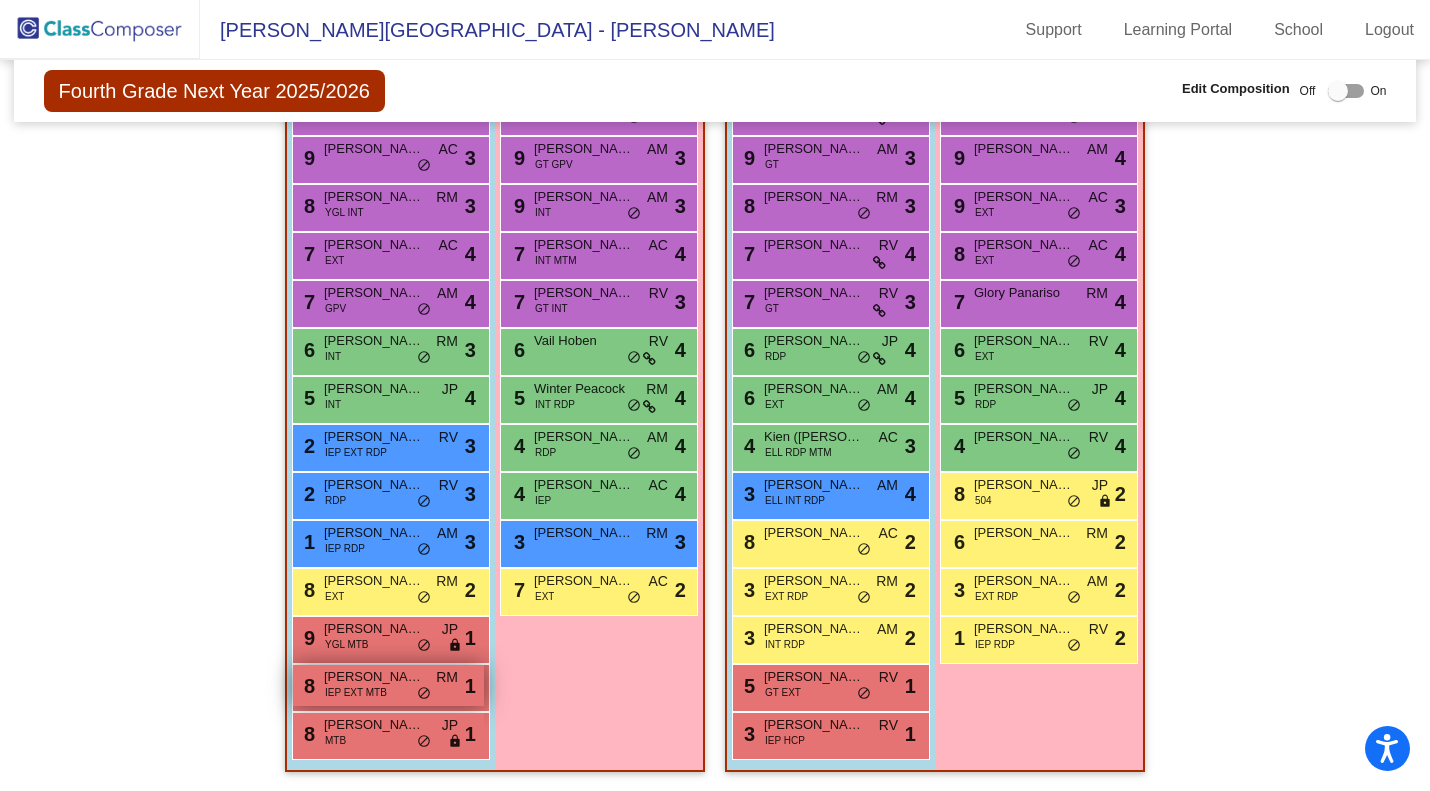 click on "8 Eli Zamora IEP EXT MTB RM lock do_not_disturb_alt 1" at bounding box center [388, 685] 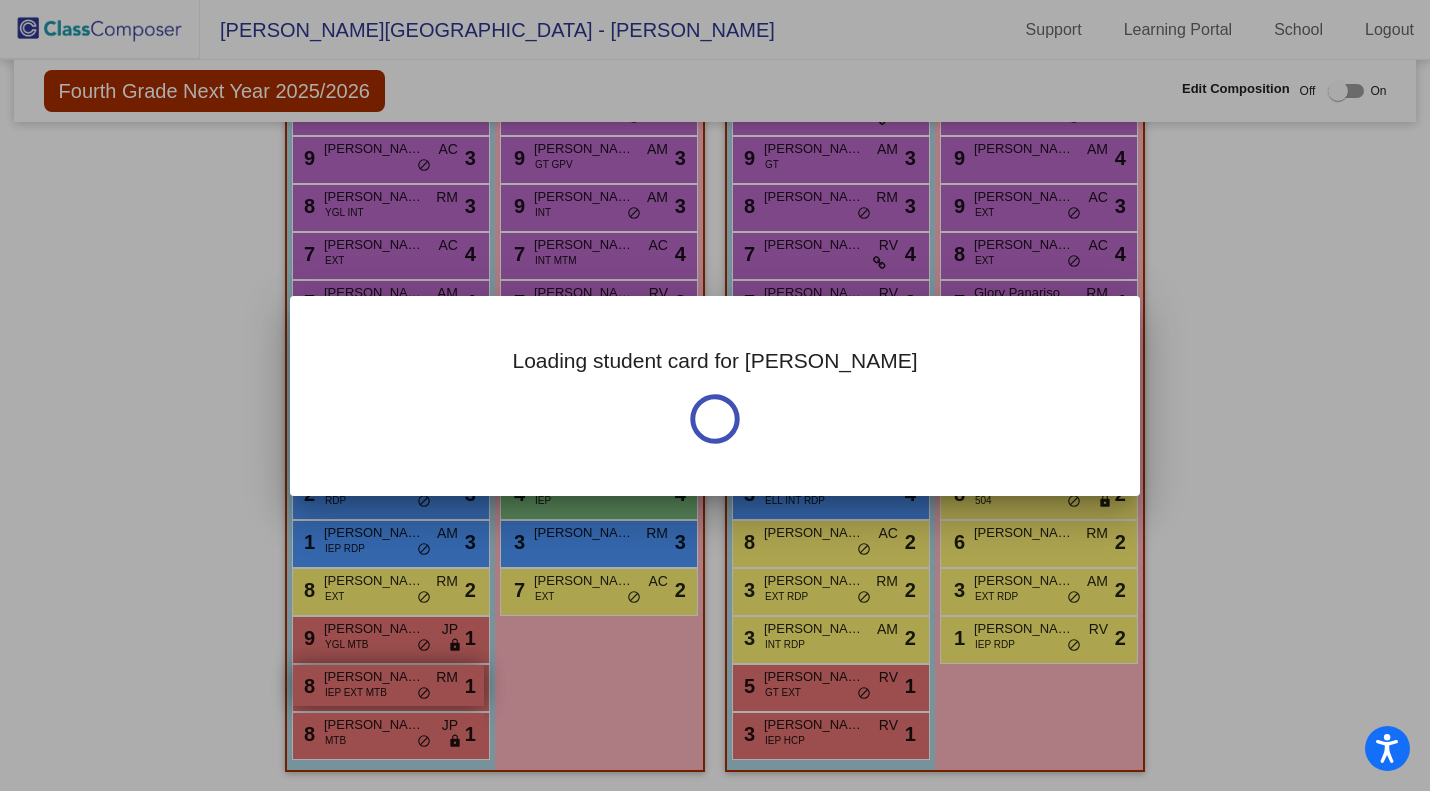 click at bounding box center [715, 395] 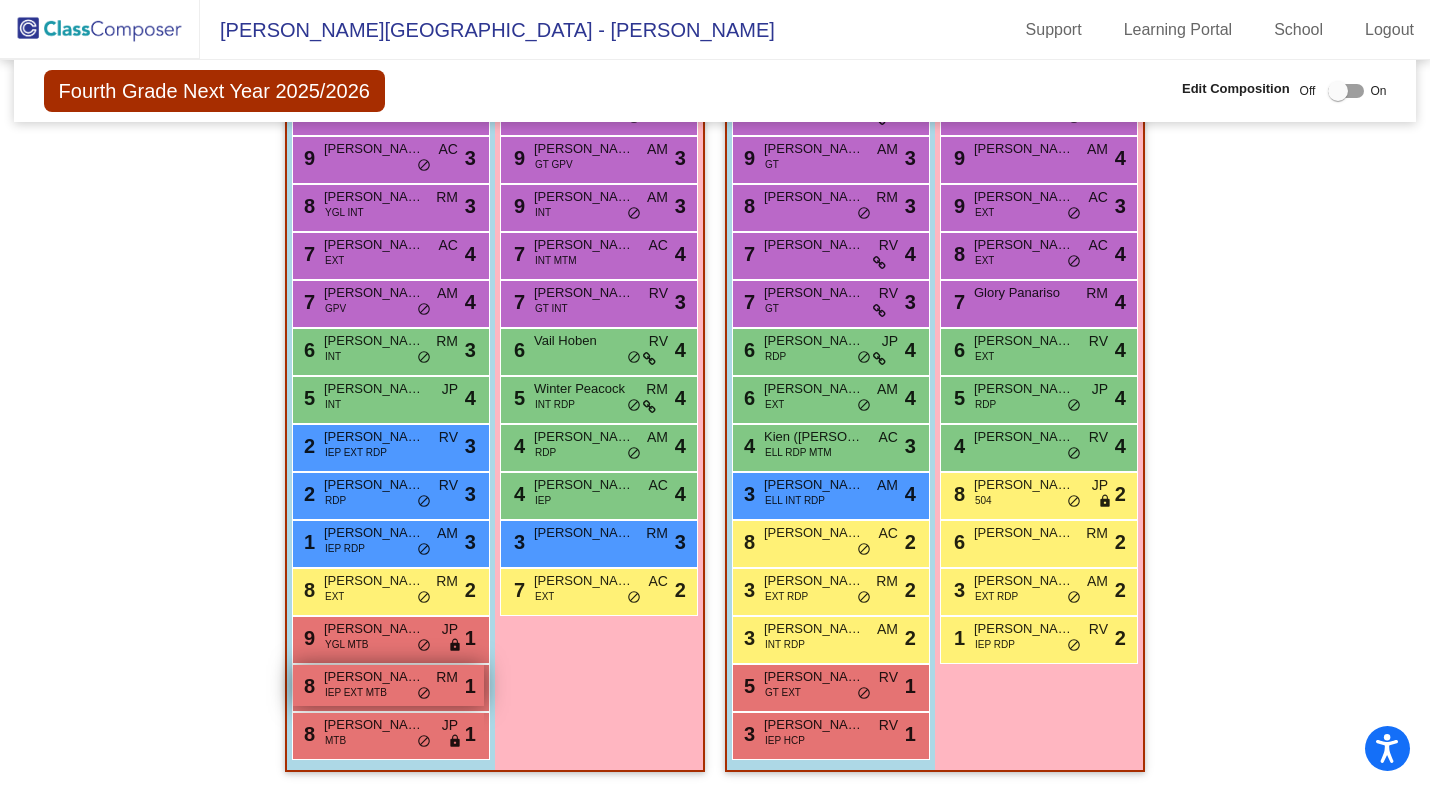 click on "8 Eli Zamora IEP EXT MTB RM lock do_not_disturb_alt 1" at bounding box center (388, 685) 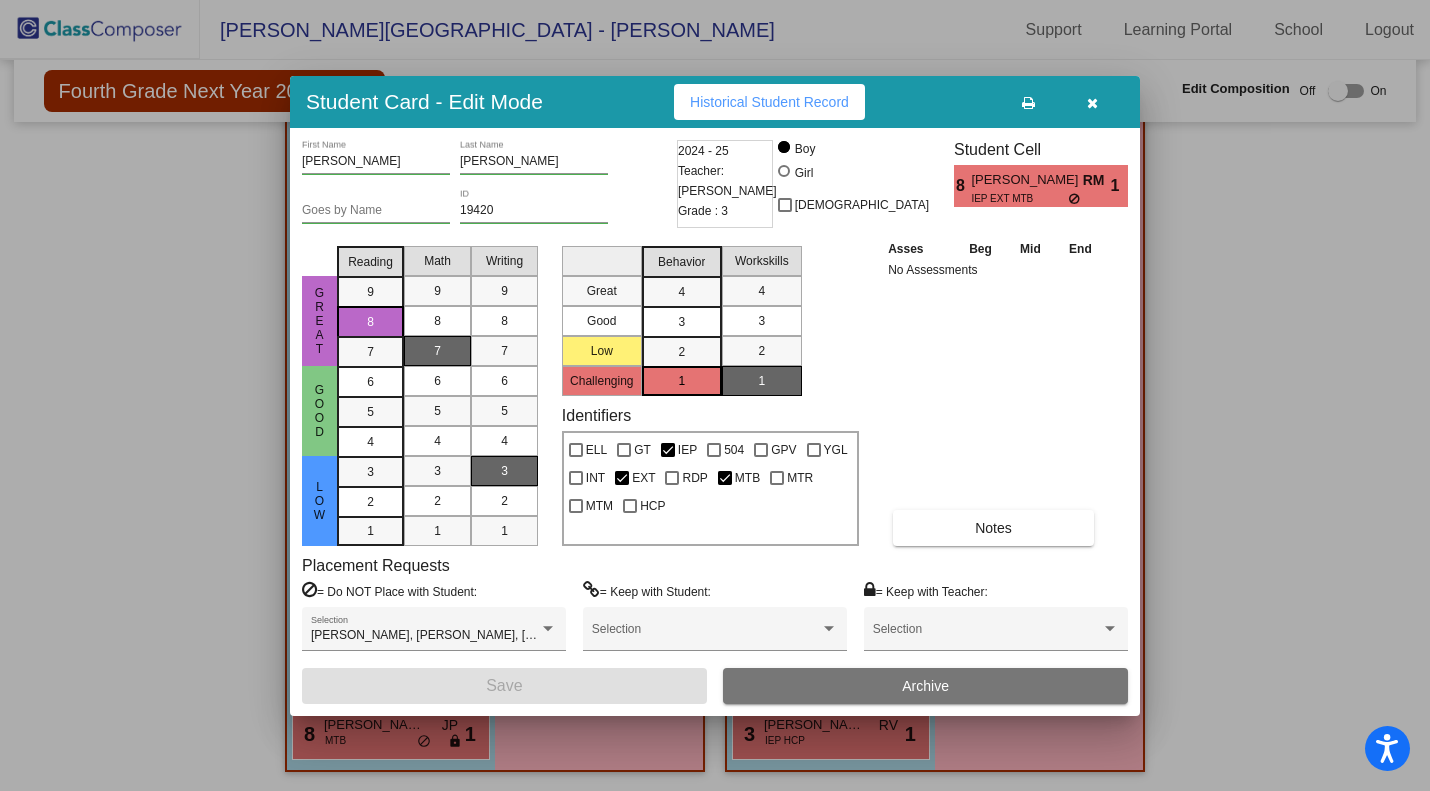click at bounding box center (1092, 103) 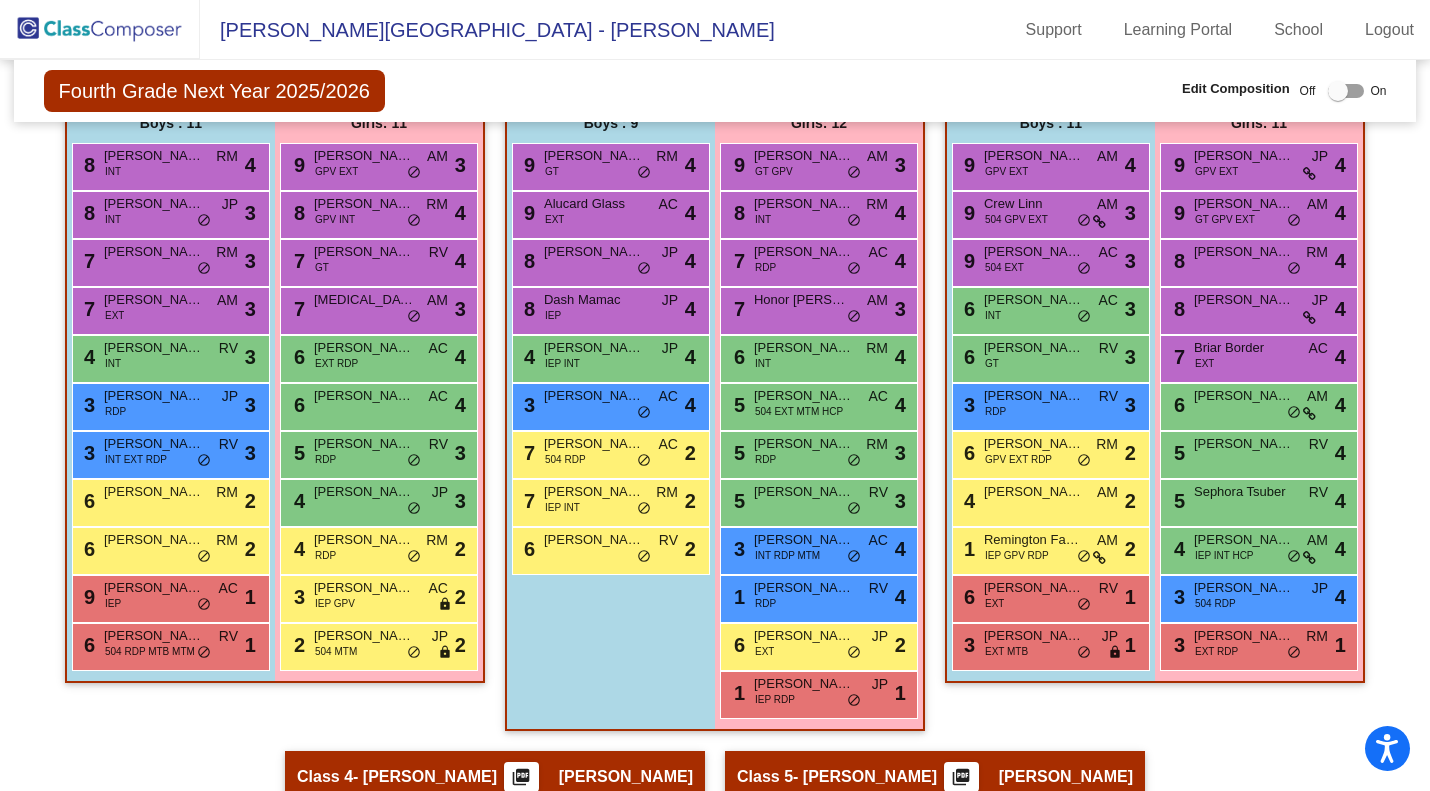 scroll, scrollTop: 565, scrollLeft: 0, axis: vertical 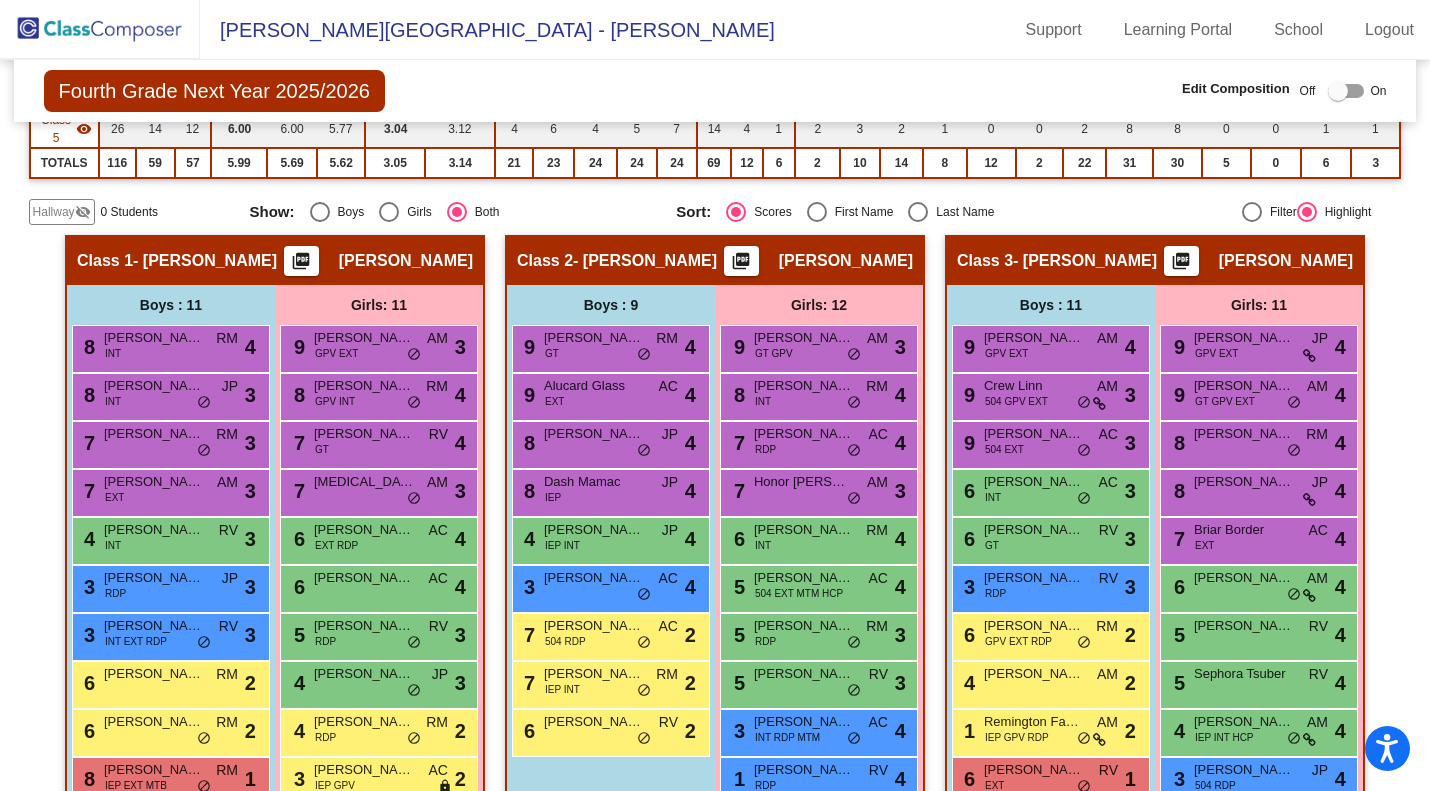 click on "Display Scores for Years:   [DATE] - [DATE]   [DATE] - [DATE]  Grade/Archive Students in Table View   Download   New Small Group   Saved Small Group  Teacher Compose mode is On. The lead teacher for your grade level has access to compose classes
for next year.  Notes   Download Class List   Import Students   Grade/Archive Students in Table View   New Small Group   Saved Small Group  Display Scores for Years:   [DATE] - [DATE]   [DATE] - [DATE] Display Assessments: Students Academics Life Skills  Last Teacher  Placement  Identified  Total Boys Girls  Read.   Math   Writ.   Behav.   Work Sk.   JP   AM   RM   AC   RV   ELL   GT   IEP   504   GPV   YGL   INT   EXT   RDP   MTB   MTR   MTM   HCP  Hallway  visibility_off  0 0 0                 0   0   0   0   0   0   0   0   0   0   0   0   0   0   0   0   0   0   0   0   0  Class 1  visibility  22 11 11  5.77   5.36   4.91   2.82   2.86   4   3   7   3   5   13   0   2   0   1   2   2   3   0   5   5   6   2   0   2   0  Class 2  visibility  21 9 12  5.90   5.24  6" 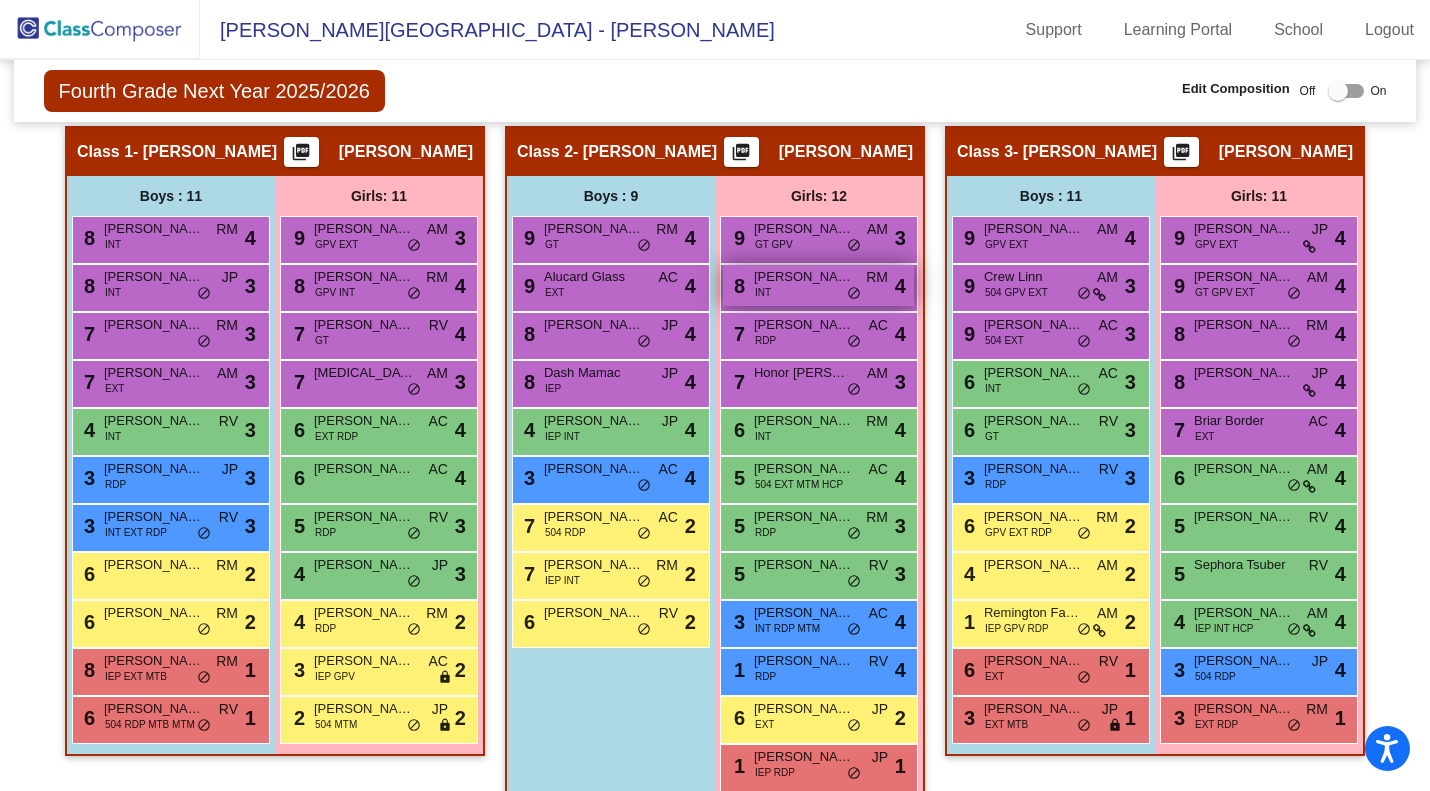 scroll, scrollTop: 524, scrollLeft: 0, axis: vertical 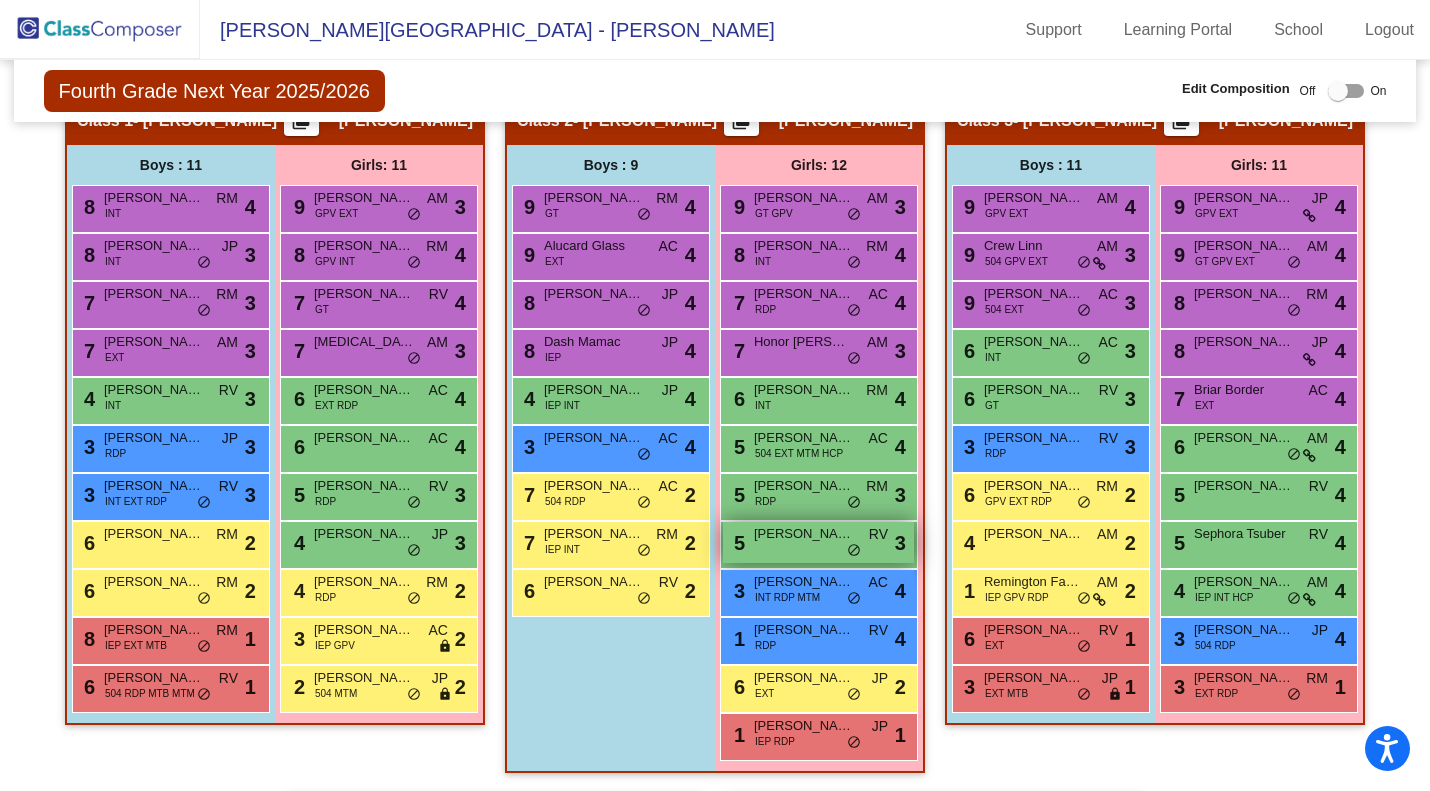 click on "5 Eva Jenks RV lock do_not_disturb_alt 3" at bounding box center (818, 542) 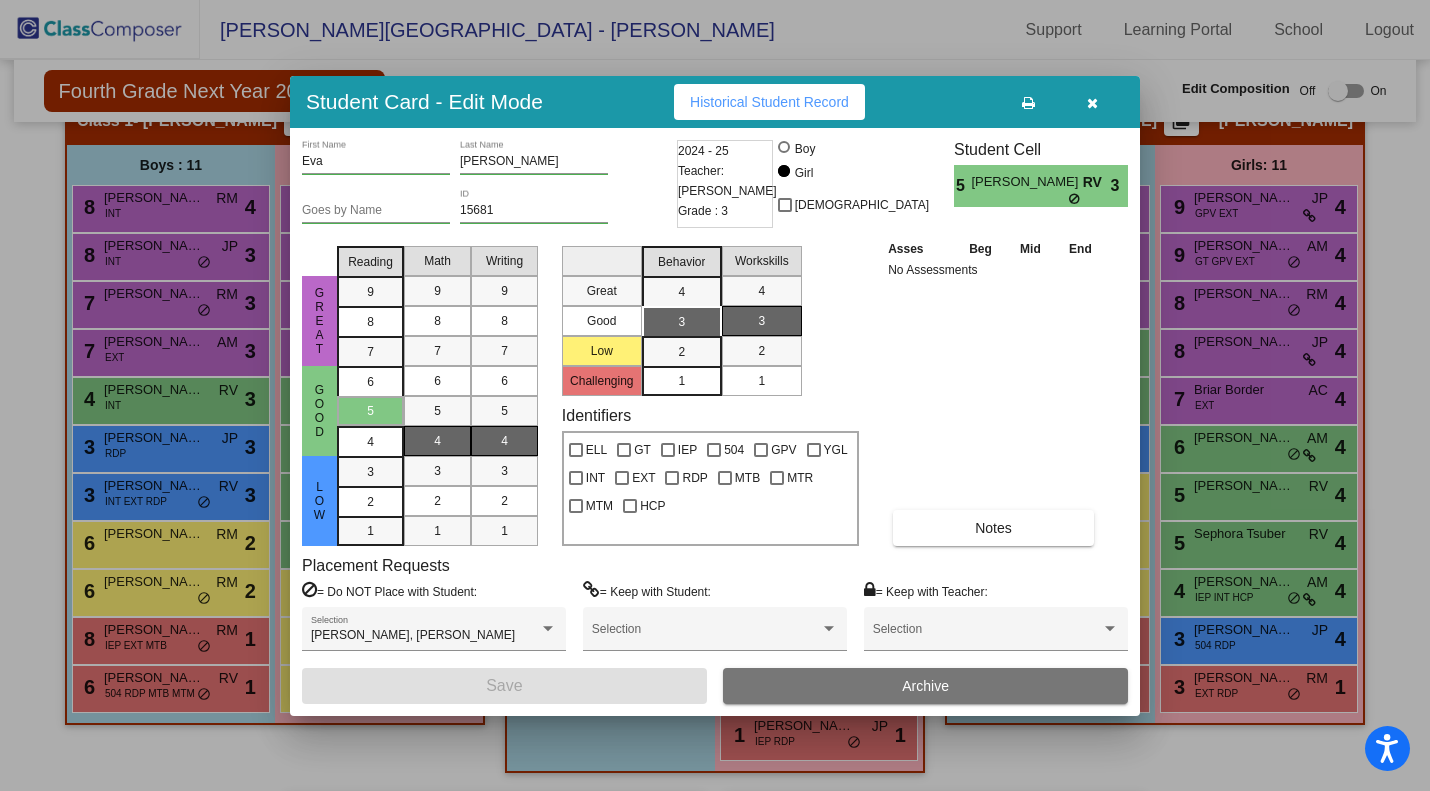 click at bounding box center (1092, 103) 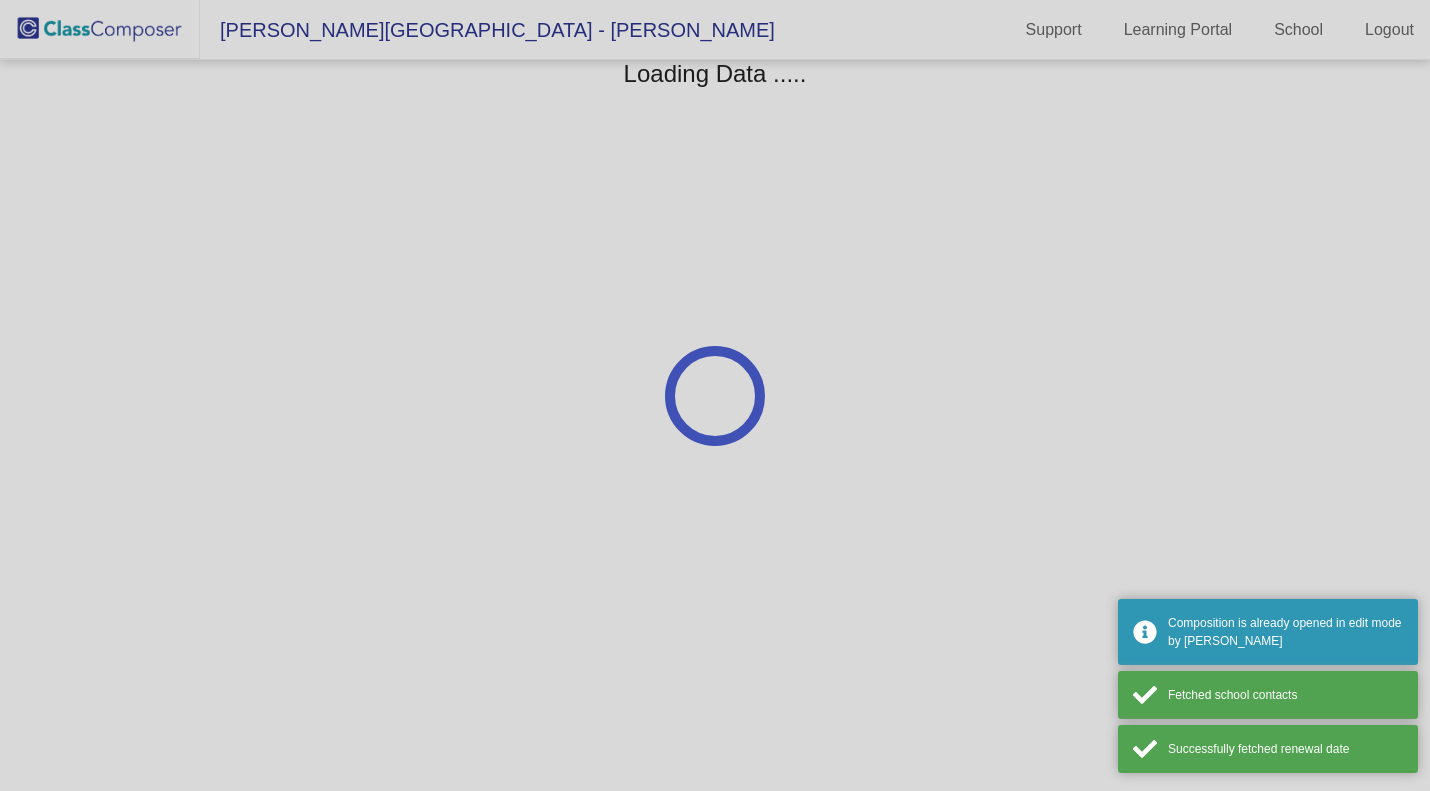 scroll, scrollTop: 0, scrollLeft: 0, axis: both 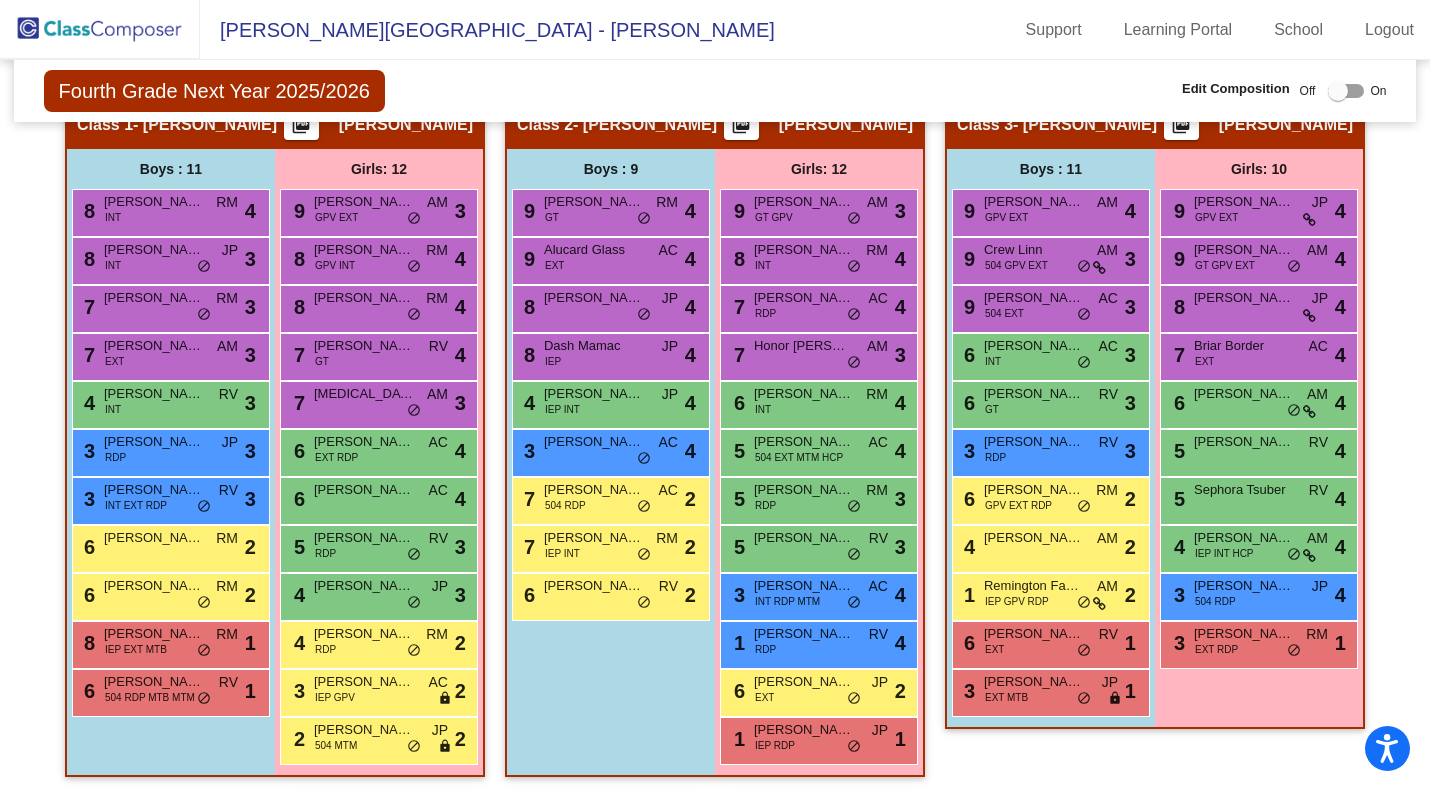 click on "8 [PERSON_NAME] GPV INT RM lock do_not_disturb_alt 4" at bounding box center [378, 258] 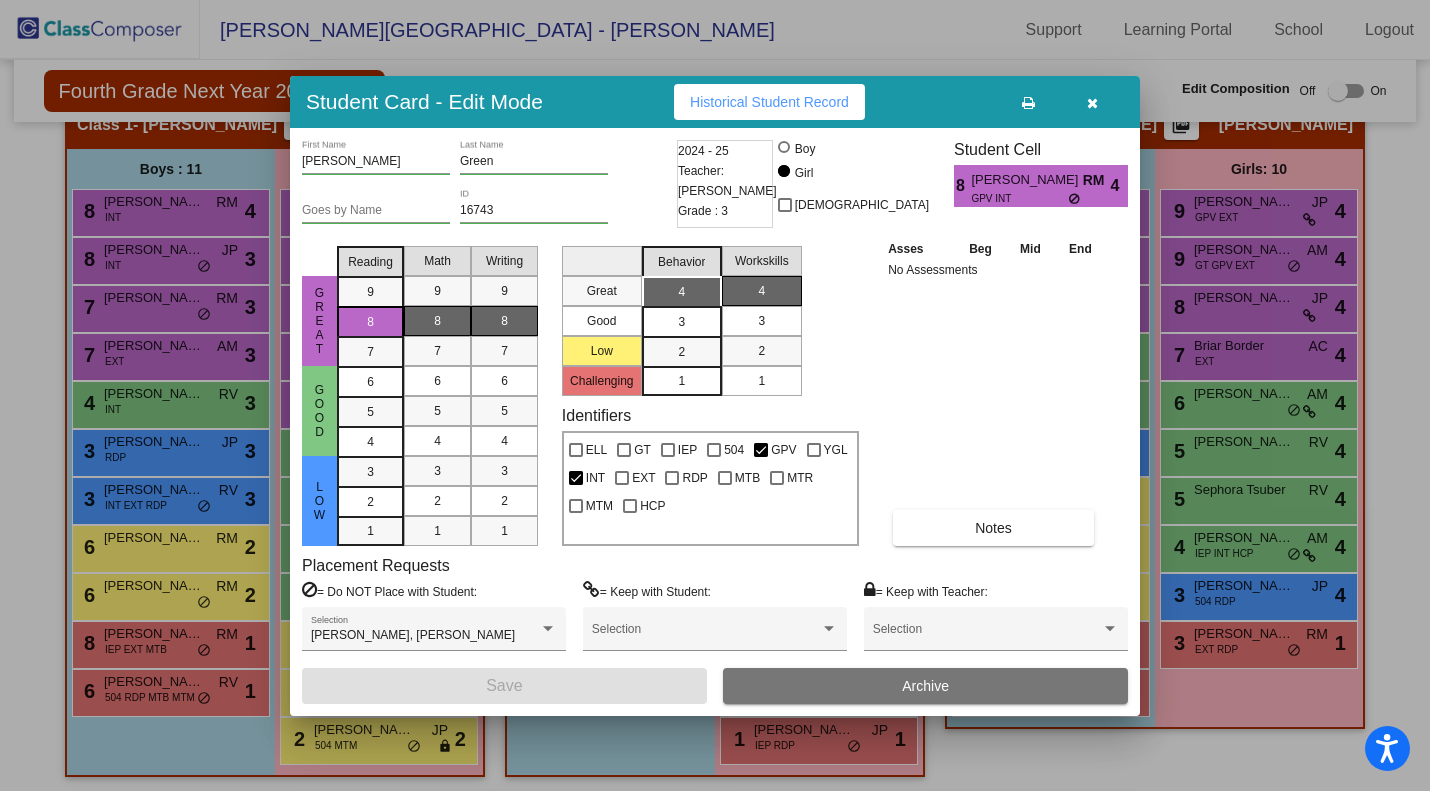 click at bounding box center (1092, 102) 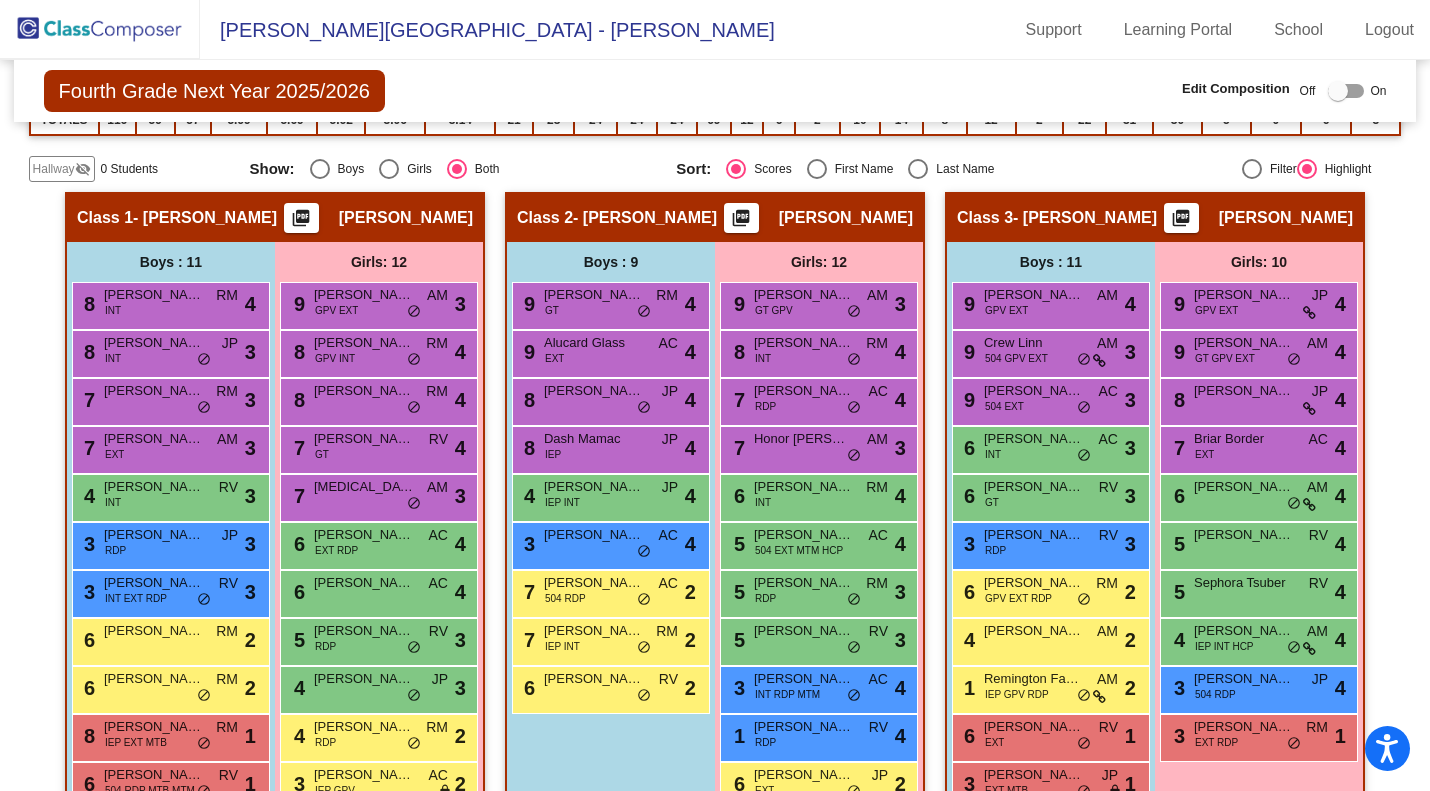 scroll, scrollTop: 420, scrollLeft: 0, axis: vertical 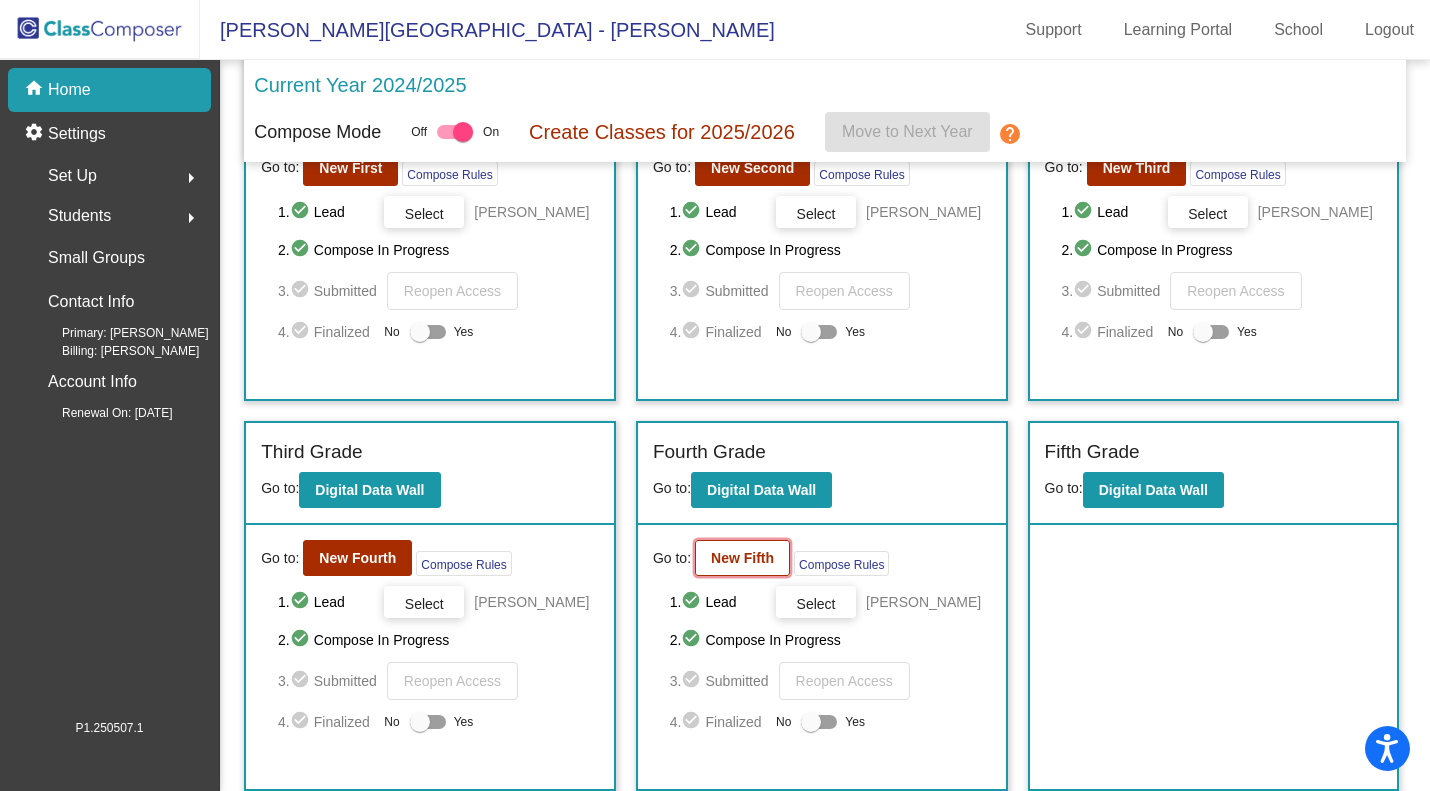 click on "New Fifth" 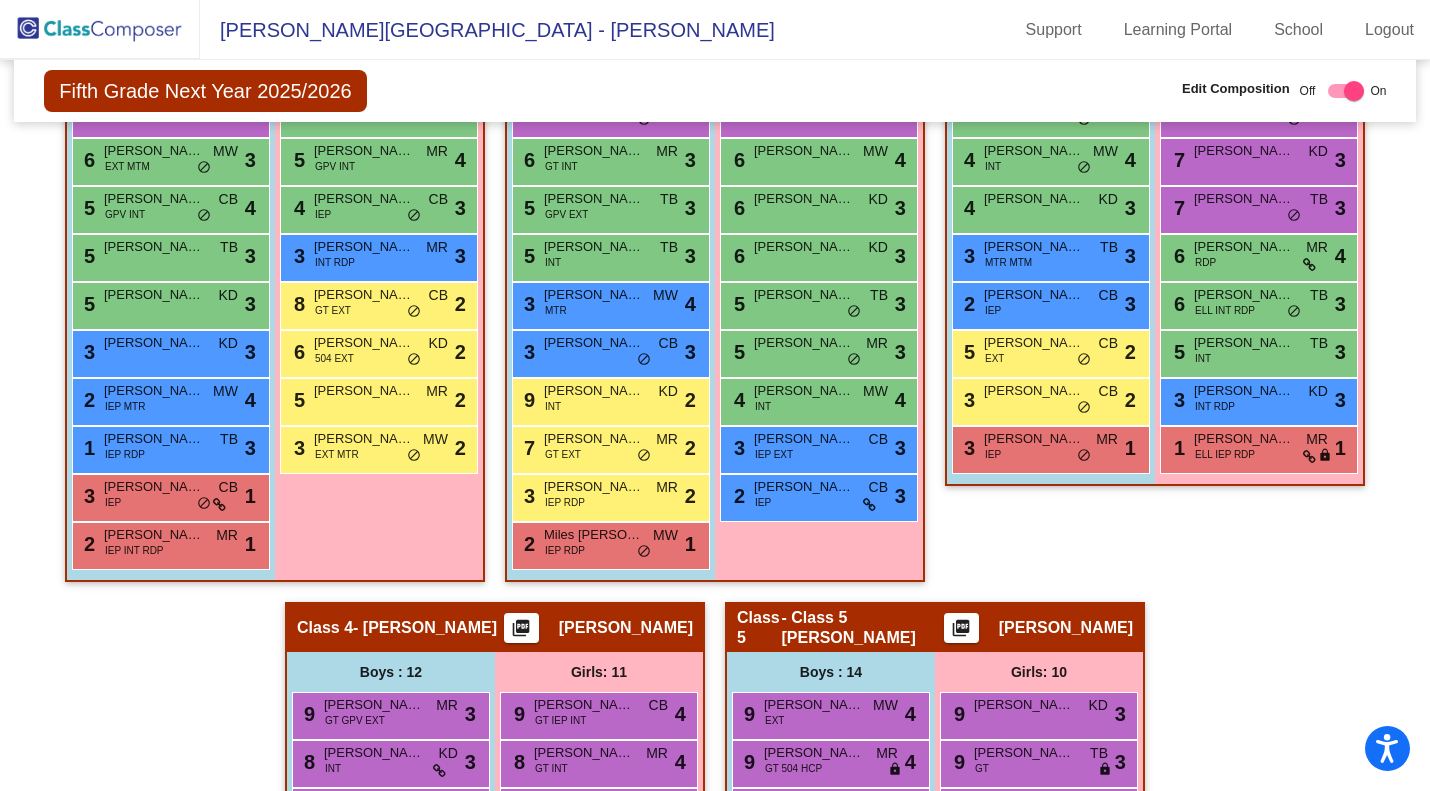 scroll, scrollTop: 812, scrollLeft: 0, axis: vertical 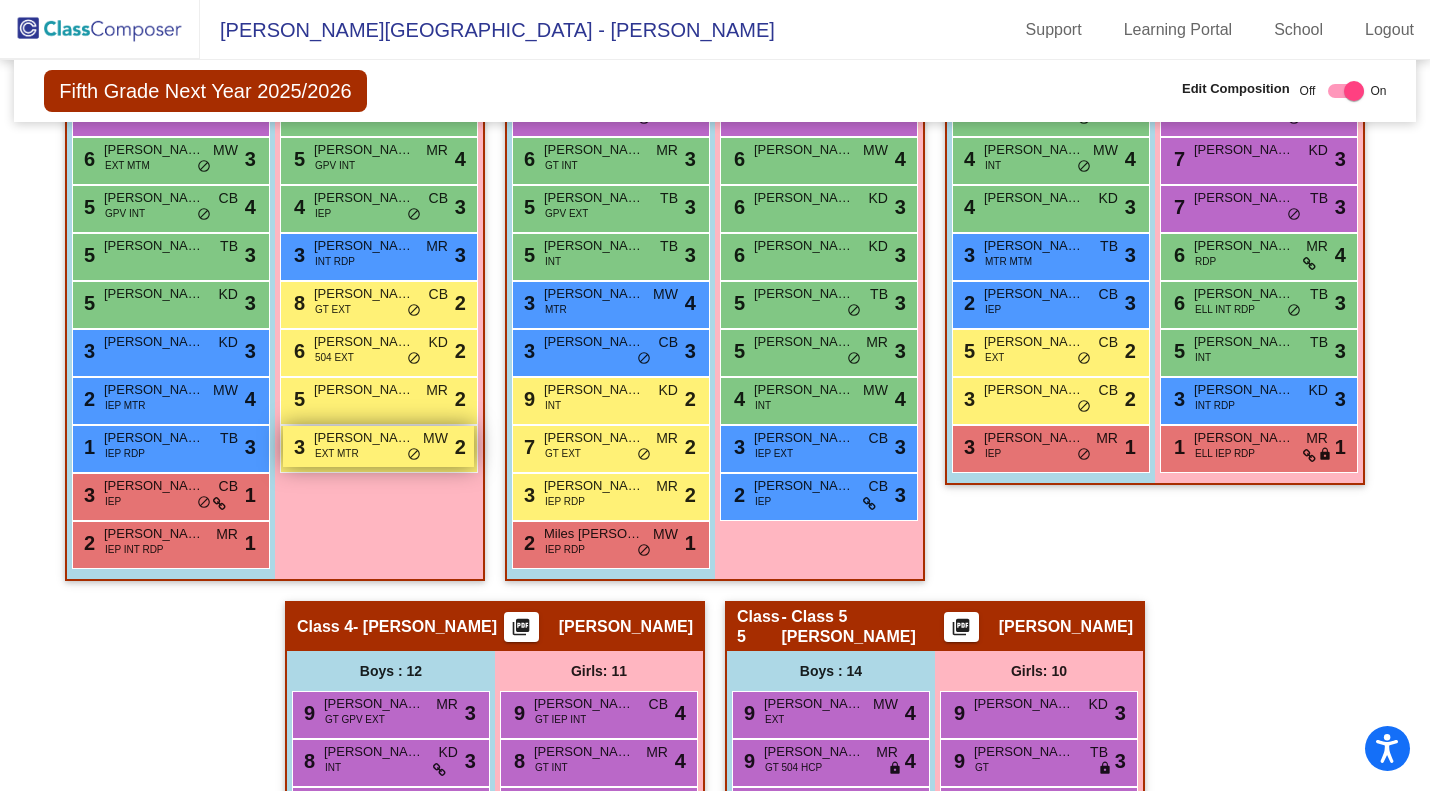 click on "3 Abijah Meighan EXT MTR MW lock do_not_disturb_alt 2" at bounding box center [378, 446] 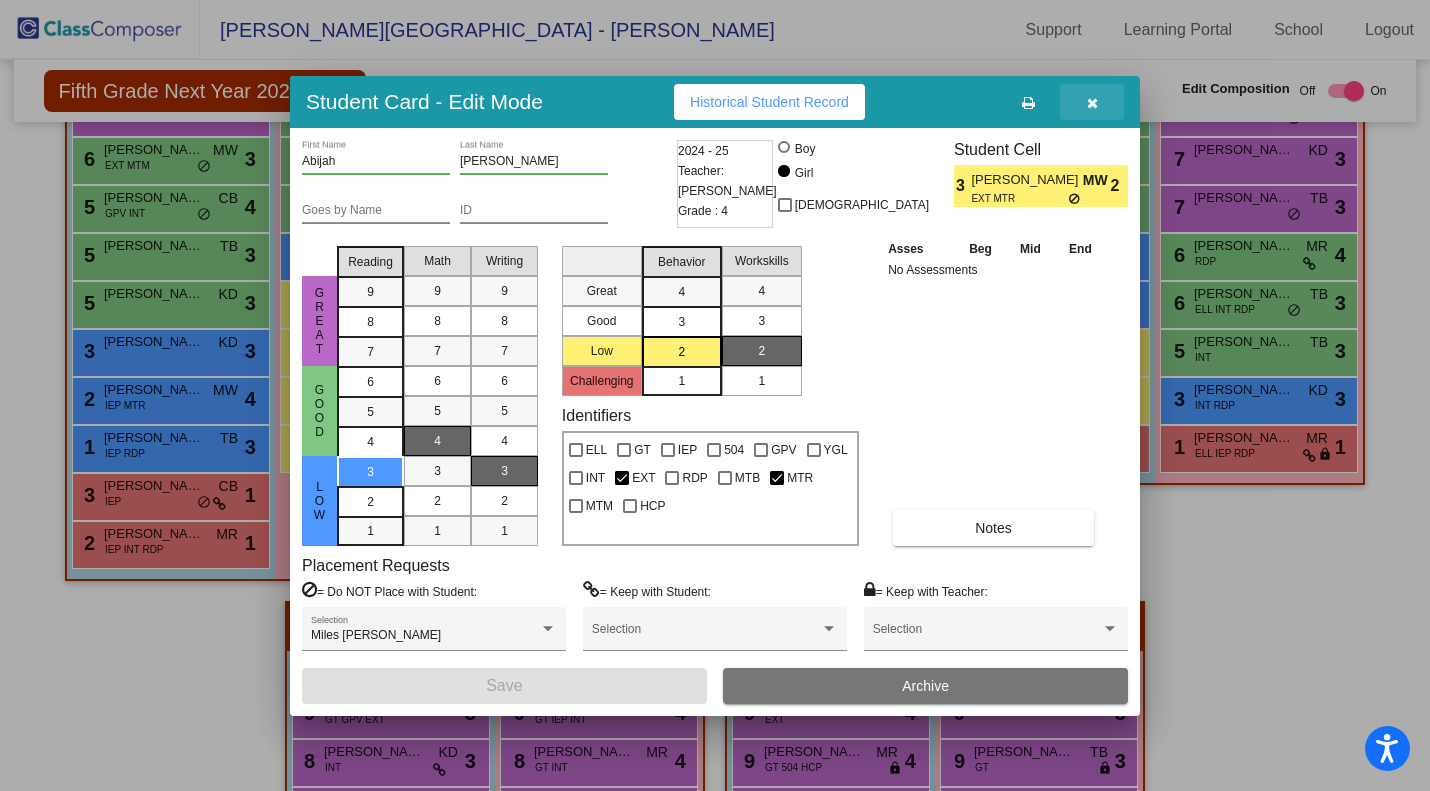 click at bounding box center [1092, 103] 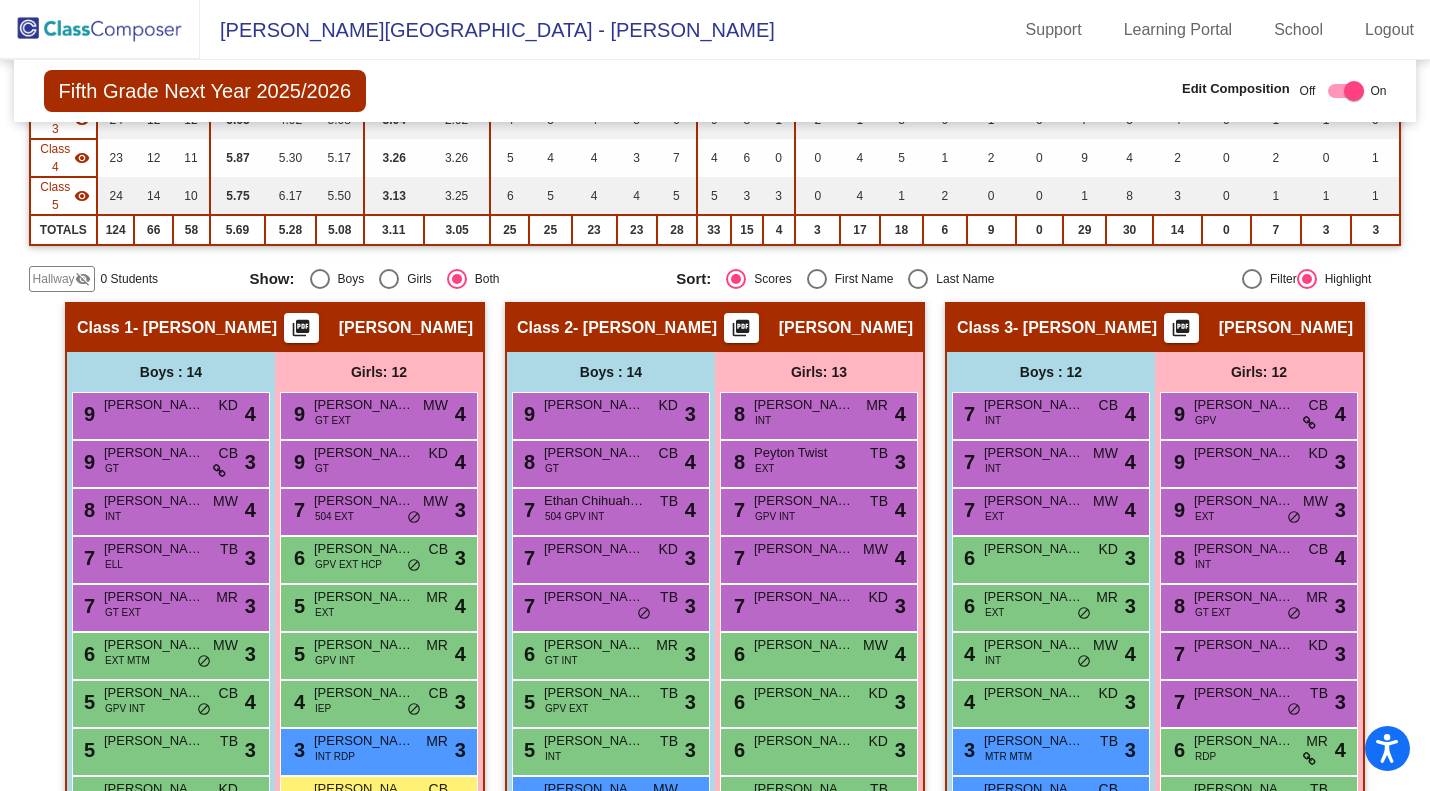 scroll, scrollTop: 270, scrollLeft: 0, axis: vertical 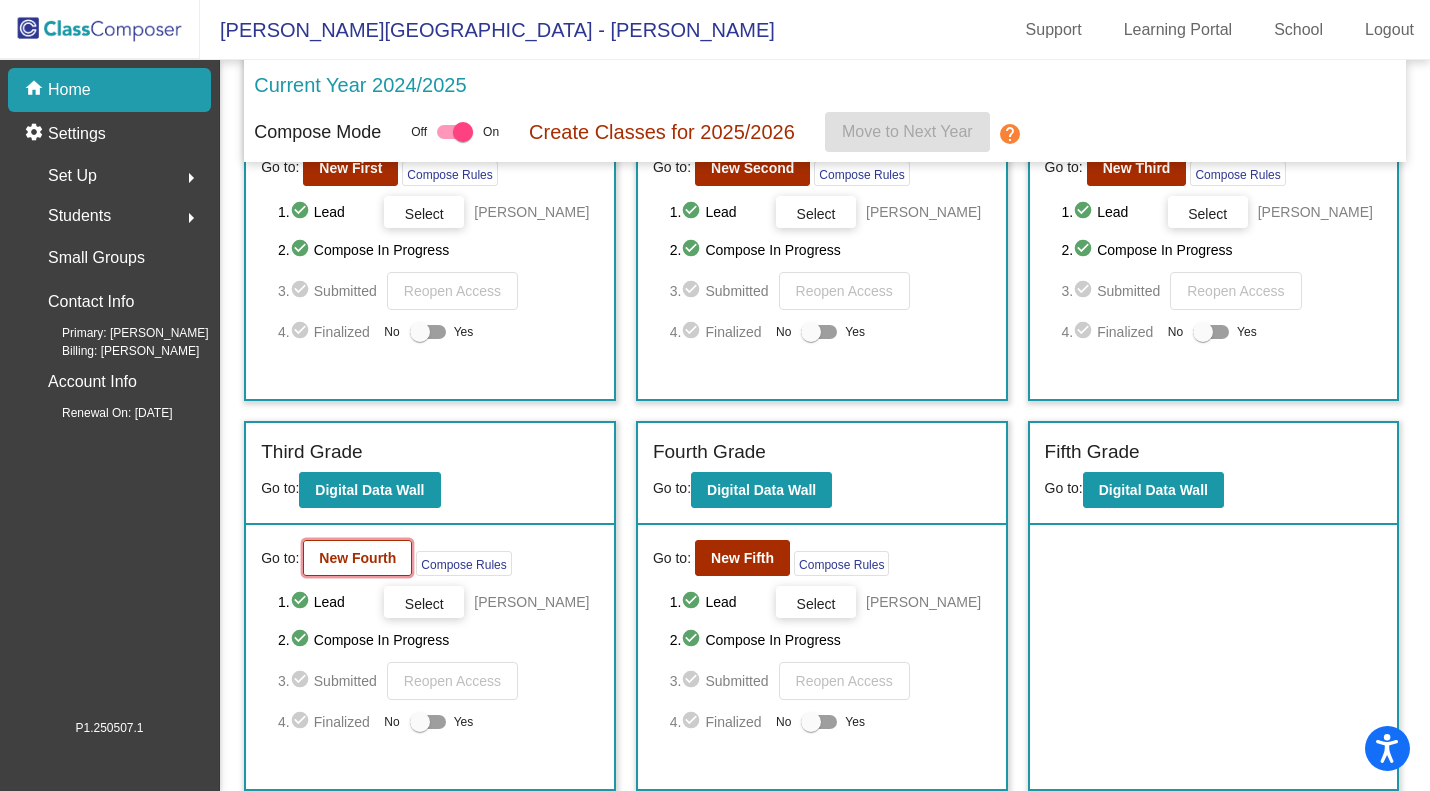 click on "New Fourth" 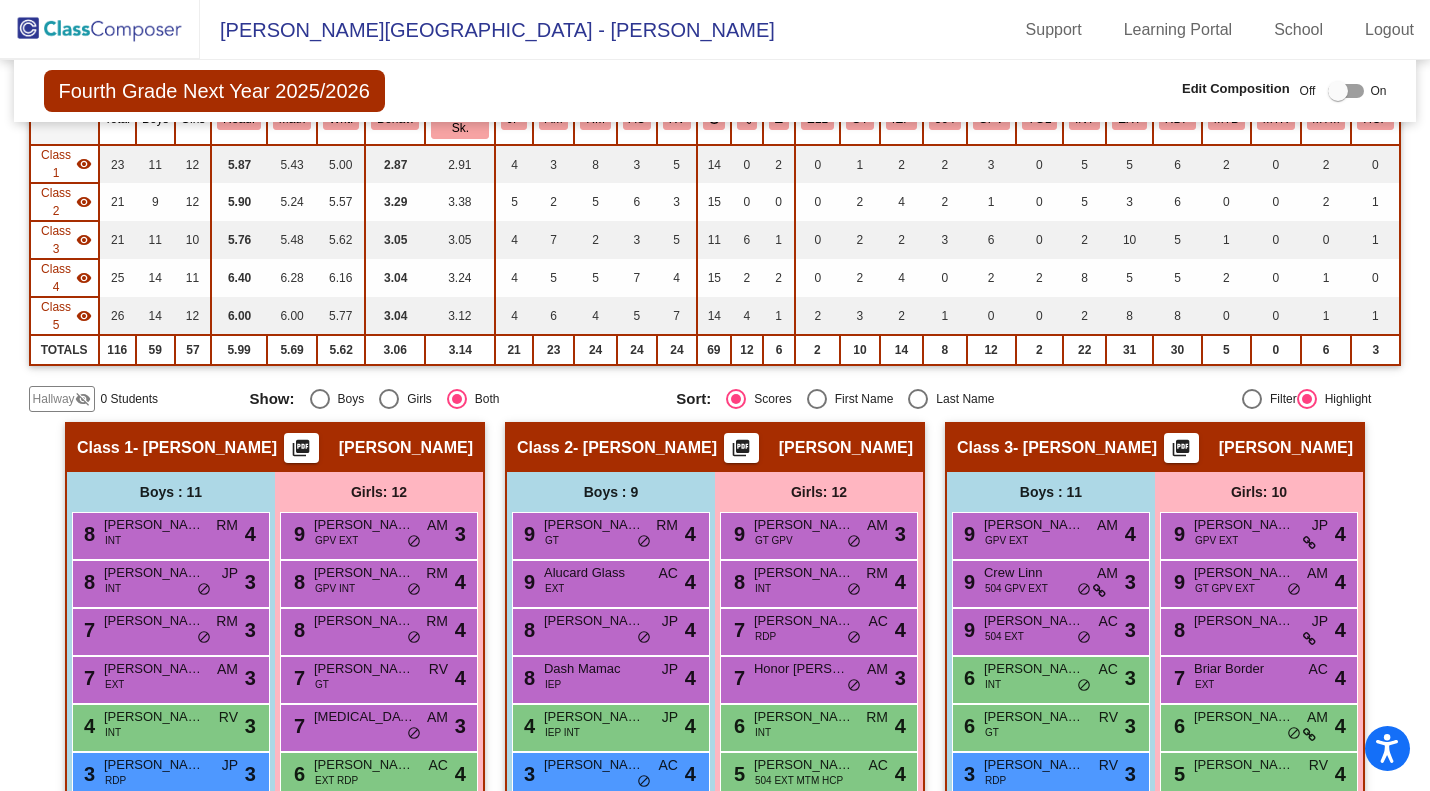 scroll, scrollTop: 0, scrollLeft: 0, axis: both 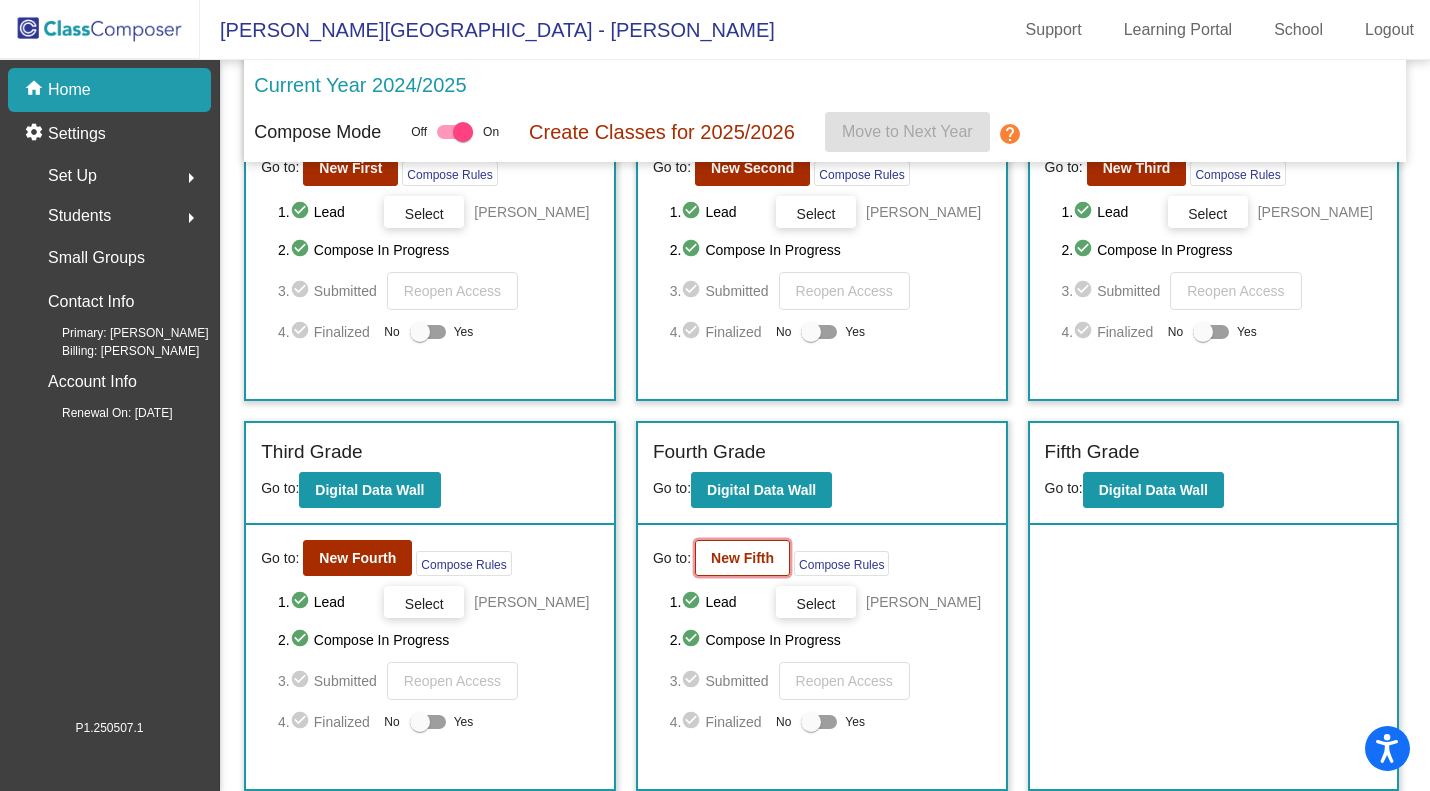 click on "New Fifth" 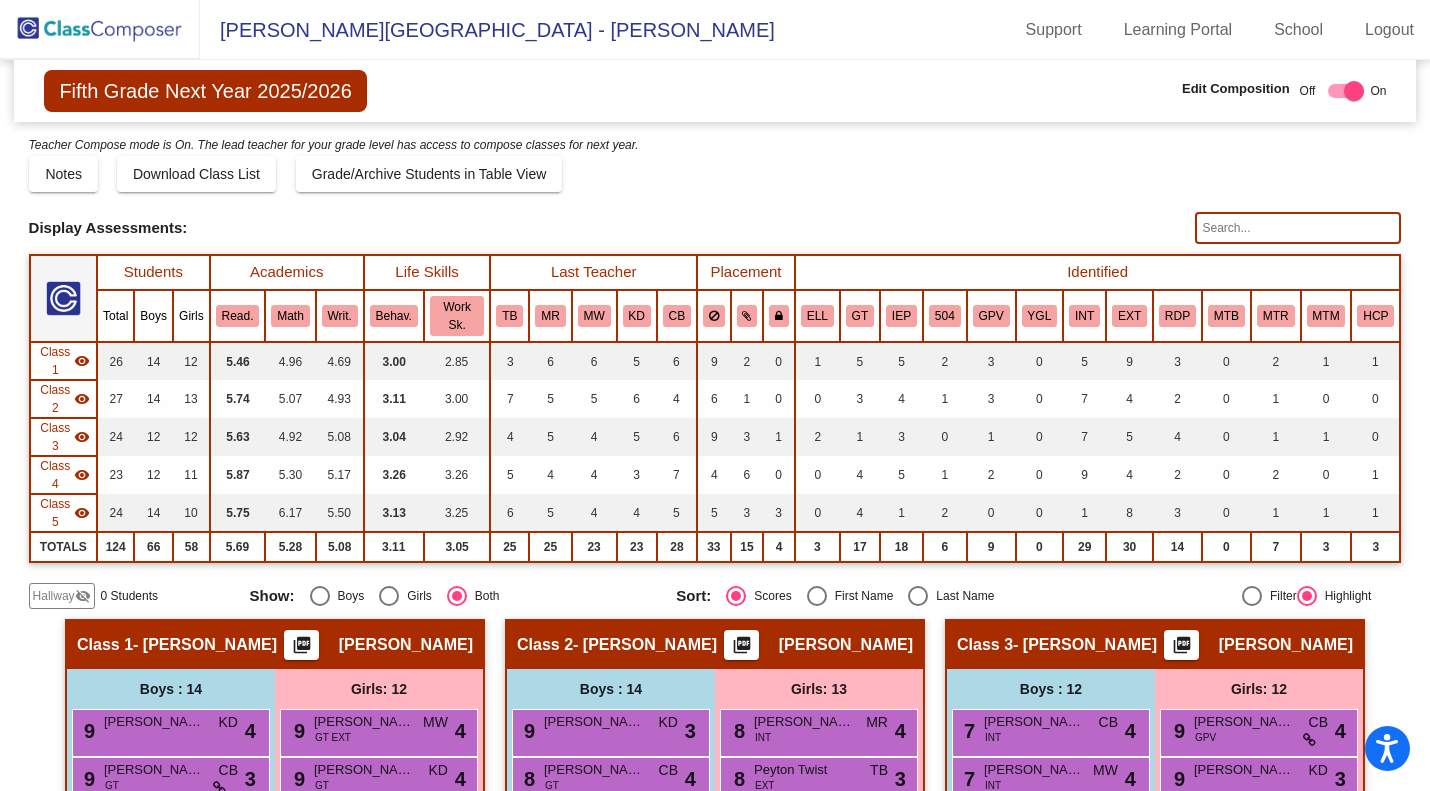 scroll, scrollTop: 632, scrollLeft: 0, axis: vertical 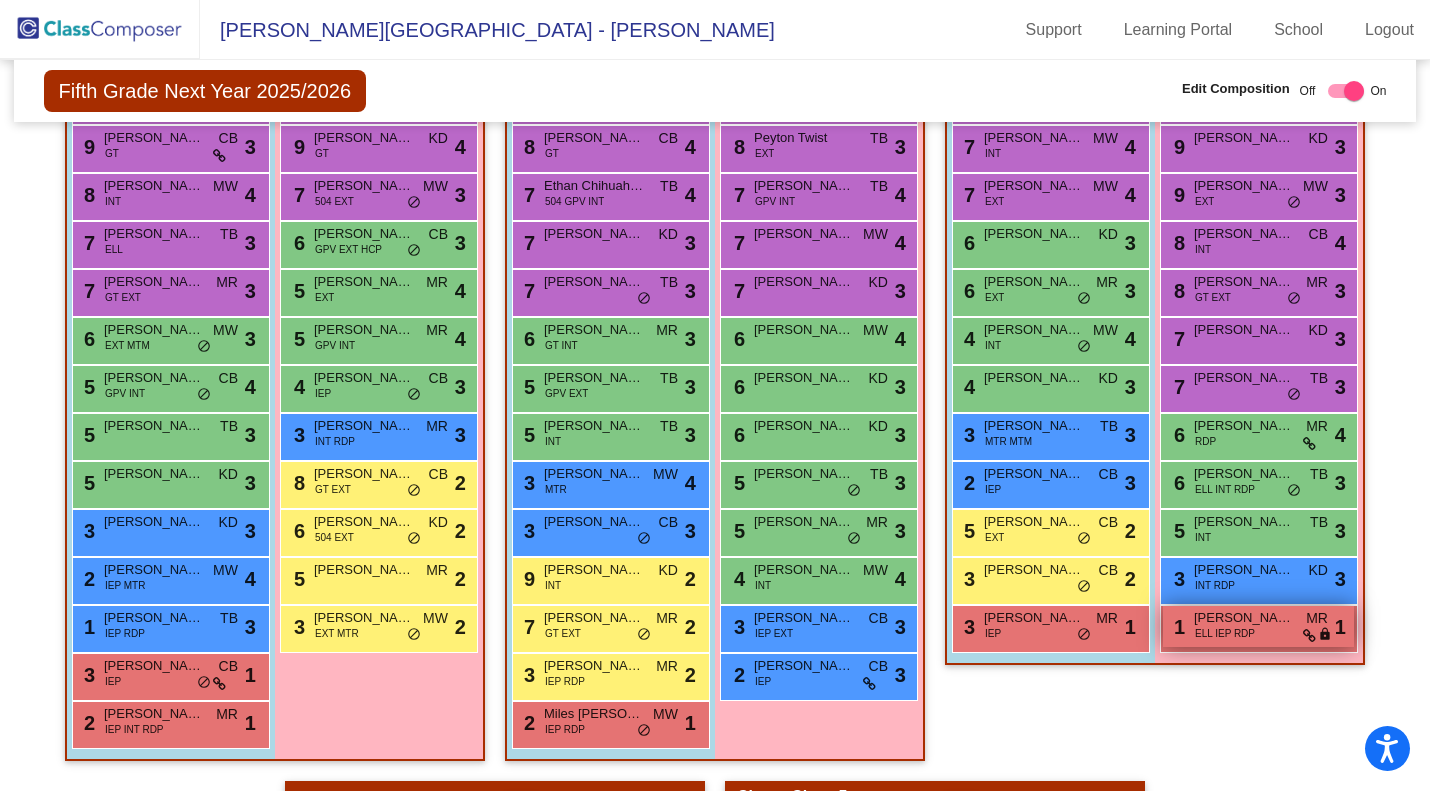 click on "ELL IEP RDP" at bounding box center [1225, 633] 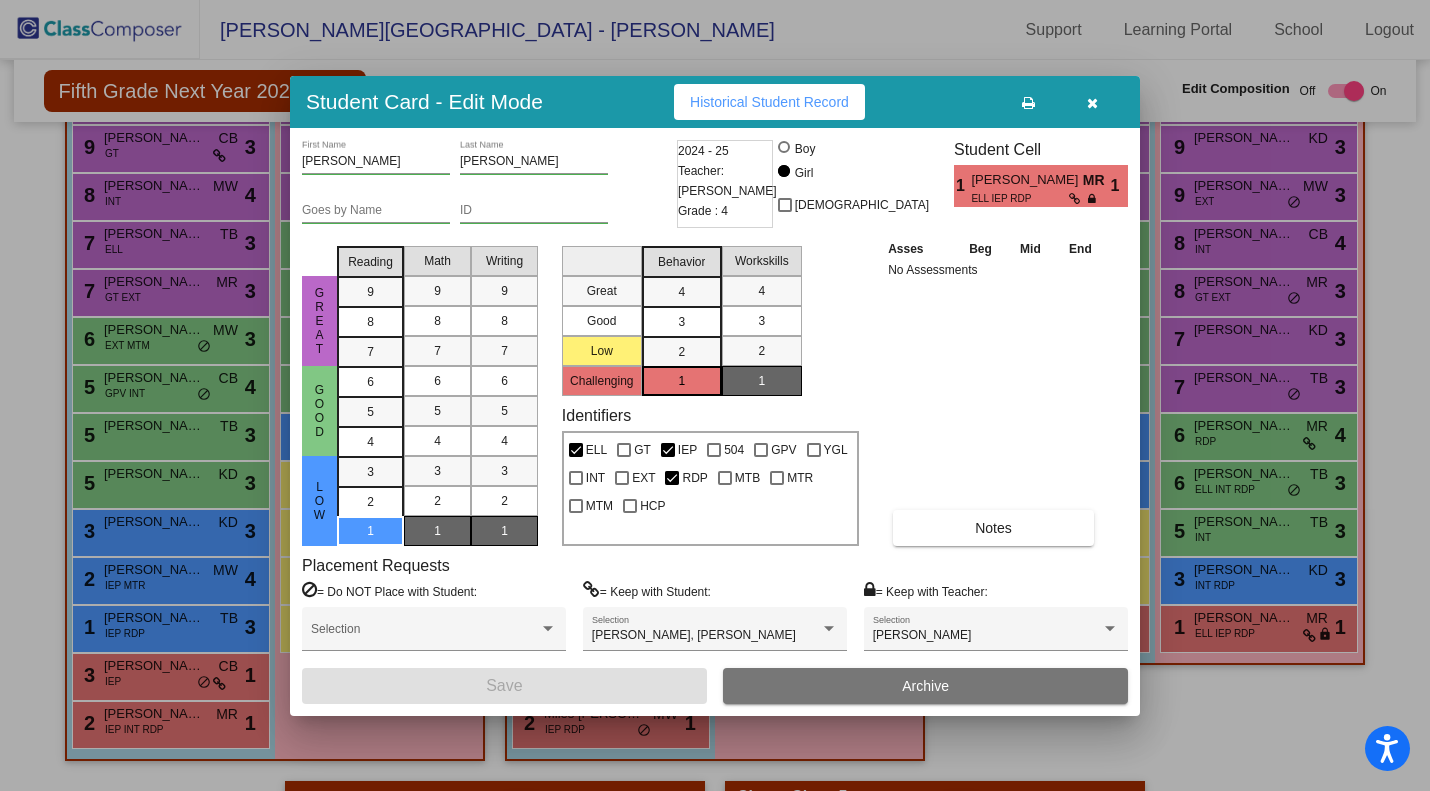 click at bounding box center [1092, 103] 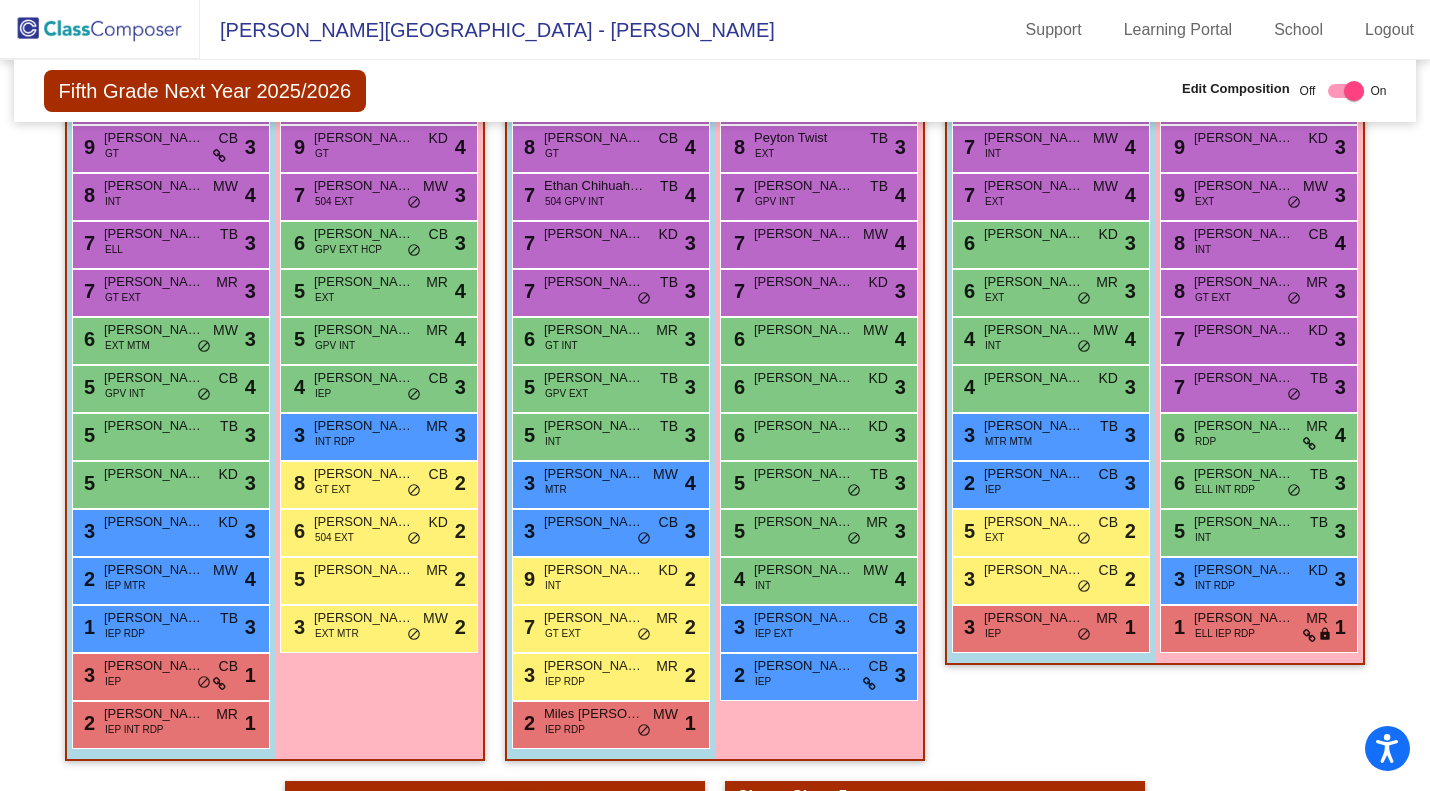 click on "Class 3   - Maria Baldwin  picture_as_pdf Maria Baldwin  Add Student  First Name Last Name Student Id  (Recommended)   Boy   Girl   Non Binary Add Close  Boys : 12  7 Tony Hoang INT CB lock do_not_disturb_alt 4 7 David Branan INT MW lock do_not_disturb_alt 4 7 Jahki Winchester EXT MW lock do_not_disturb_alt 4 6 Paxton Quintana KD lock do_not_disturb_alt 3 6 Parker Dress EXT MR lock do_not_disturb_alt 3 4 Tristan Montoya INT MW lock do_not_disturb_alt 4 4 Damien Goral KD lock do_not_disturb_alt 3 3 Levi Cossairt MTR MTM TB lock do_not_disturb_alt 3 2 Paxton Curtner IEP CB lock do_not_disturb_alt 3 5 Leland Aruta EXT CB lock do_not_disturb_alt 2 3 Kian Theodoran CB lock do_not_disturb_alt 2 3 Aiden Schell IEP MR lock do_not_disturb_alt 1 Girls: 12 9 karis platz GPV CB lock do_not_disturb_alt 4 9 Emsley Wilkins KD lock do_not_disturb_alt 3 9 Adalise Callander EXT MW lock do_not_disturb_alt 3 8 mila tengco INT CB lock do_not_disturb_alt 4 8 Aspen Burnett GT EXT MR lock do_not_disturb_alt 3 7 Evelyn DeLand KD 3" 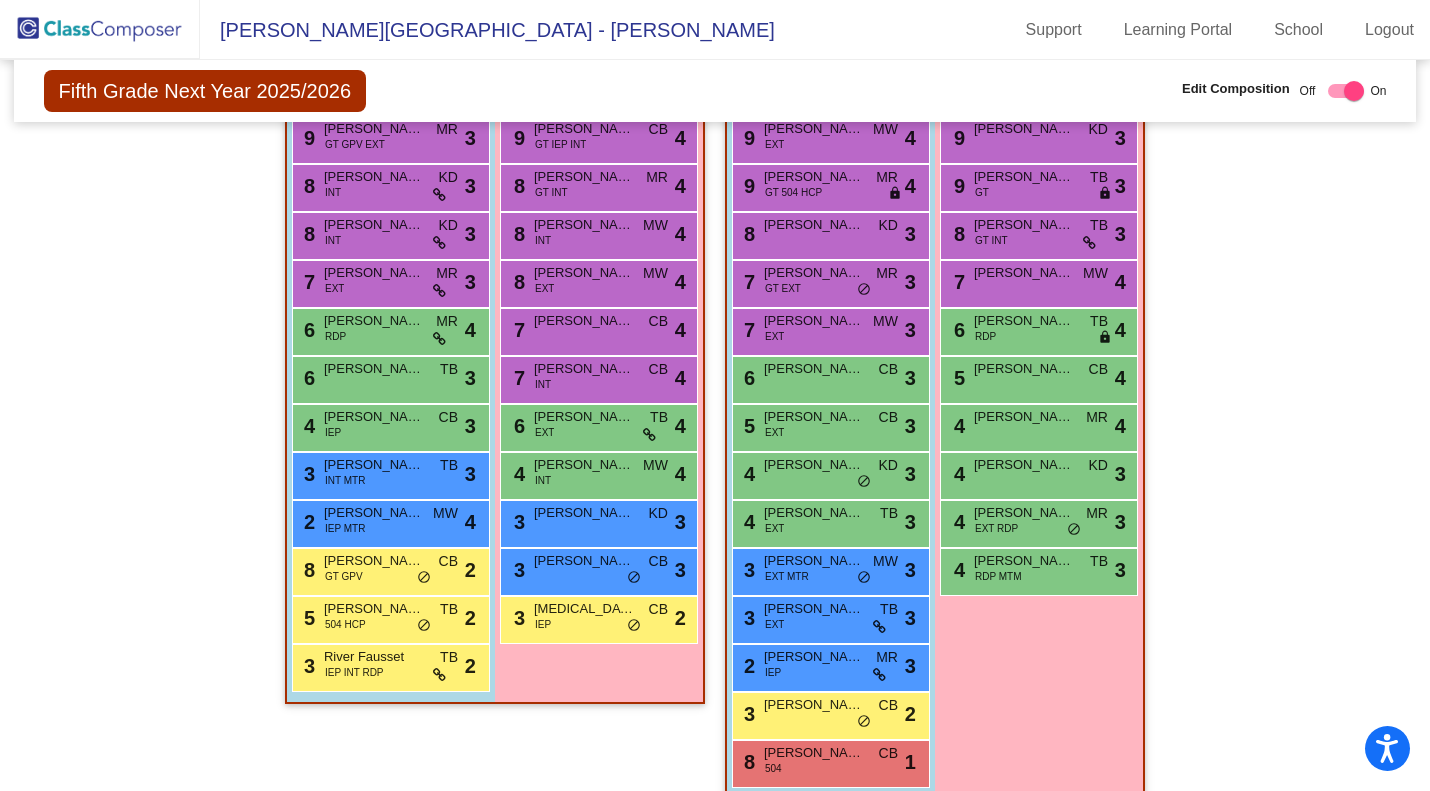 scroll, scrollTop: 1360, scrollLeft: 0, axis: vertical 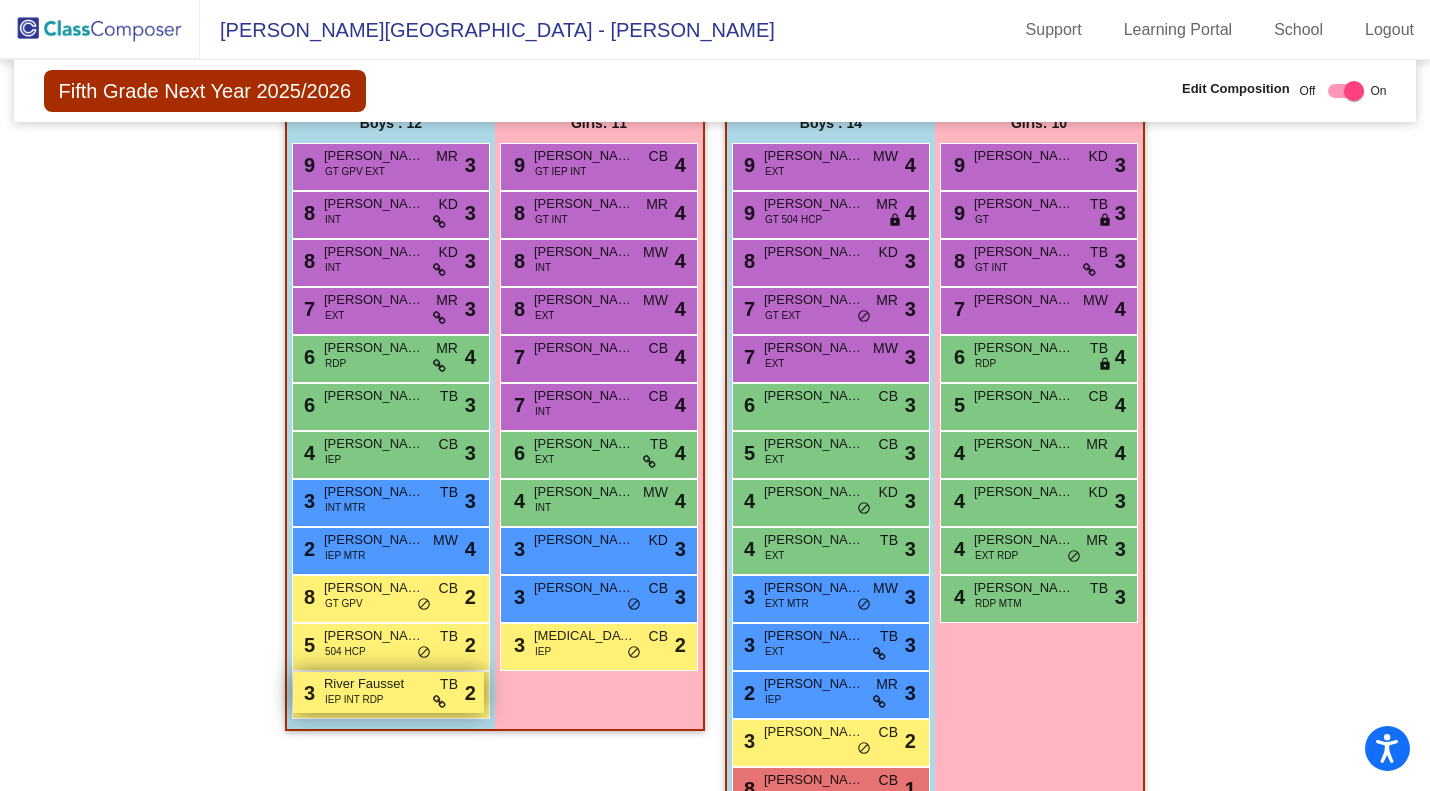 click on "IEP INT RDP" at bounding box center [354, 699] 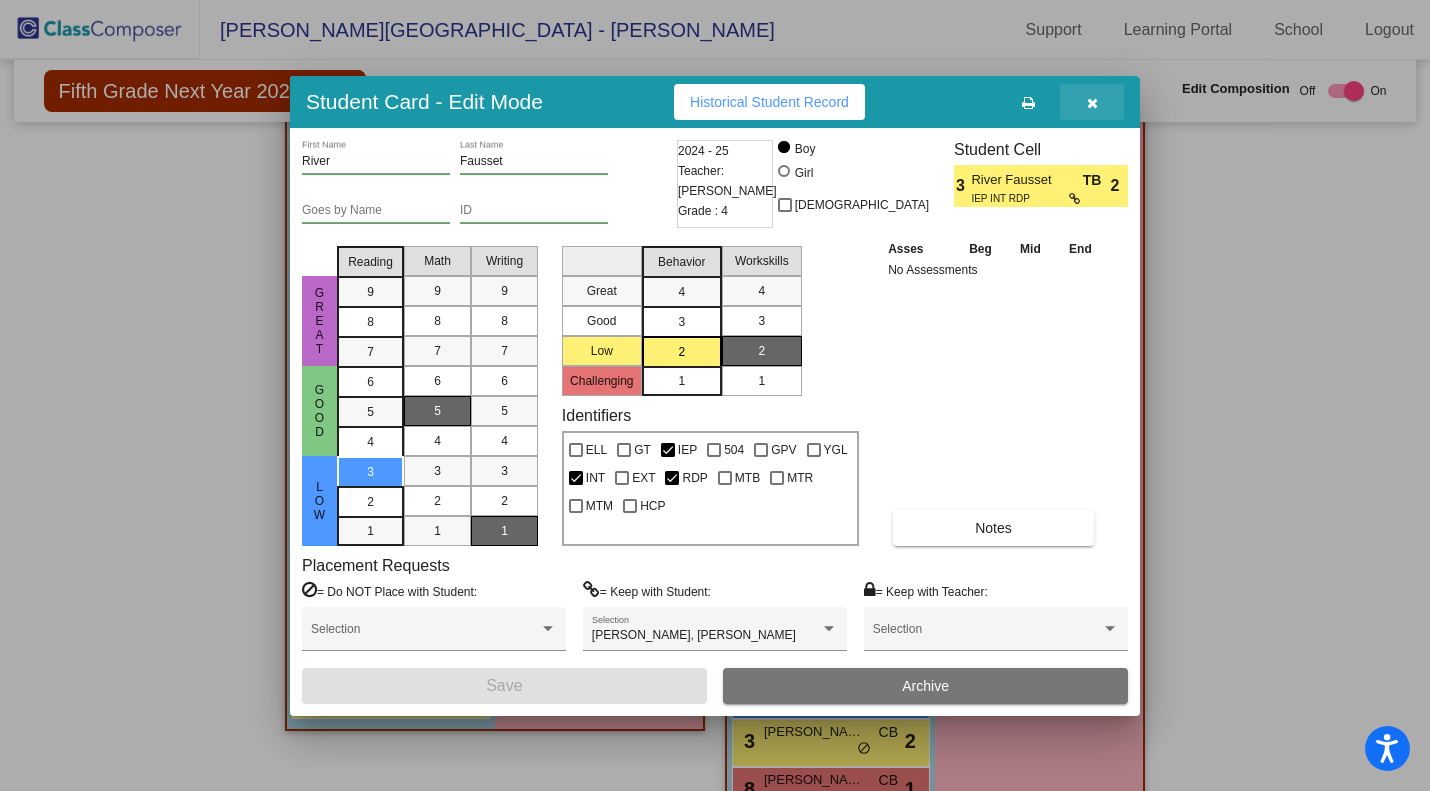 click at bounding box center (1092, 102) 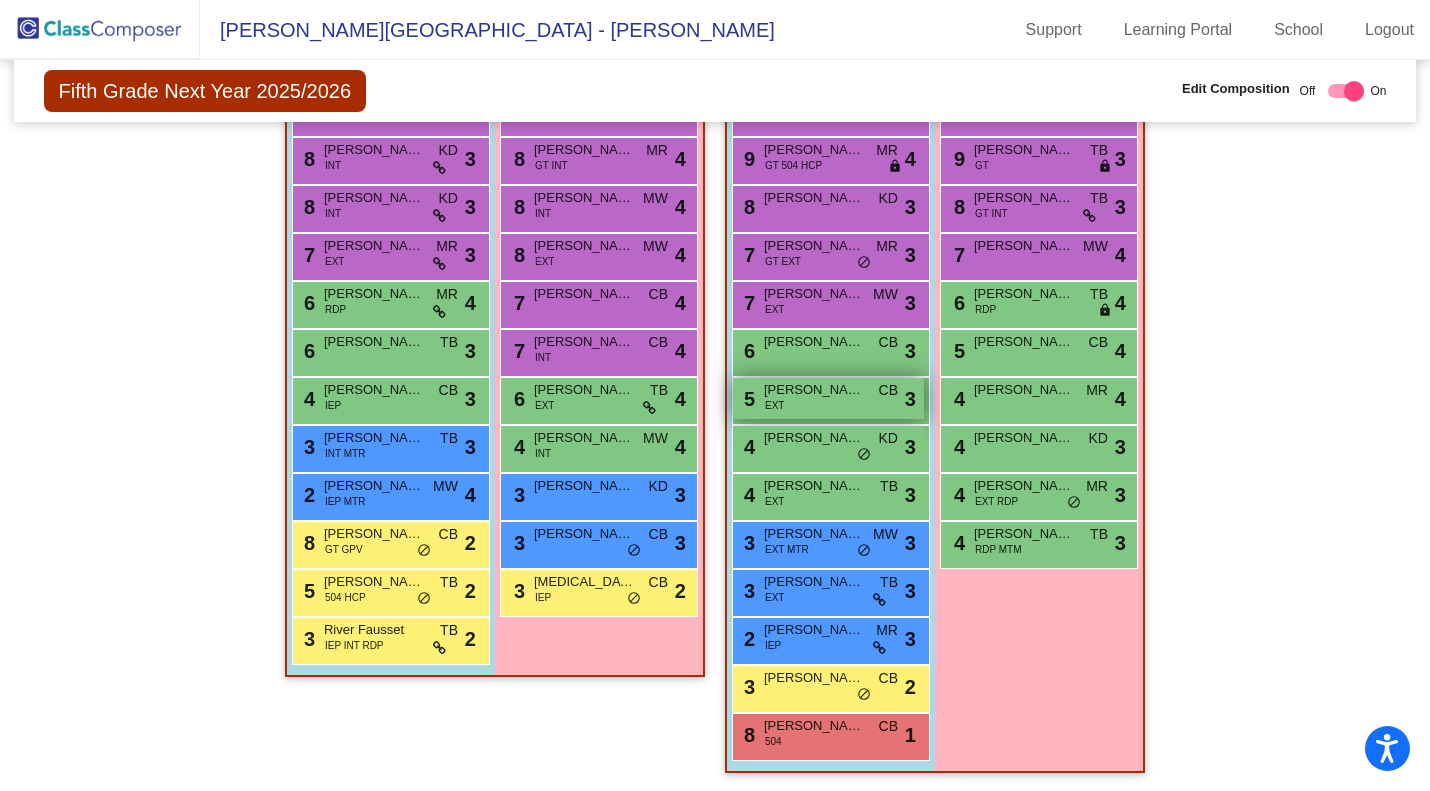 scroll, scrollTop: 1415, scrollLeft: 0, axis: vertical 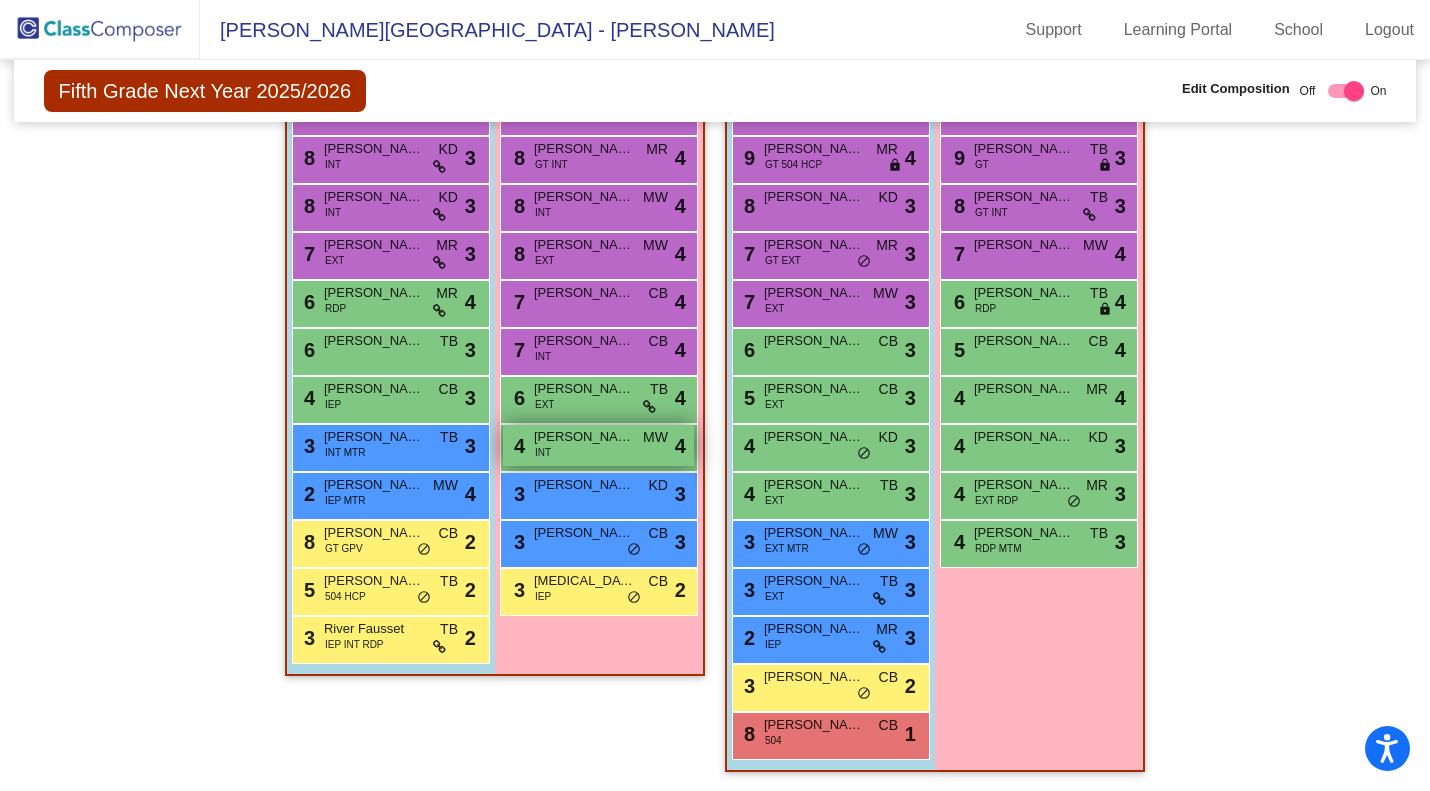 click on "4 Vivian Kirkwood INT MW lock do_not_disturb_alt 4" at bounding box center [598, 445] 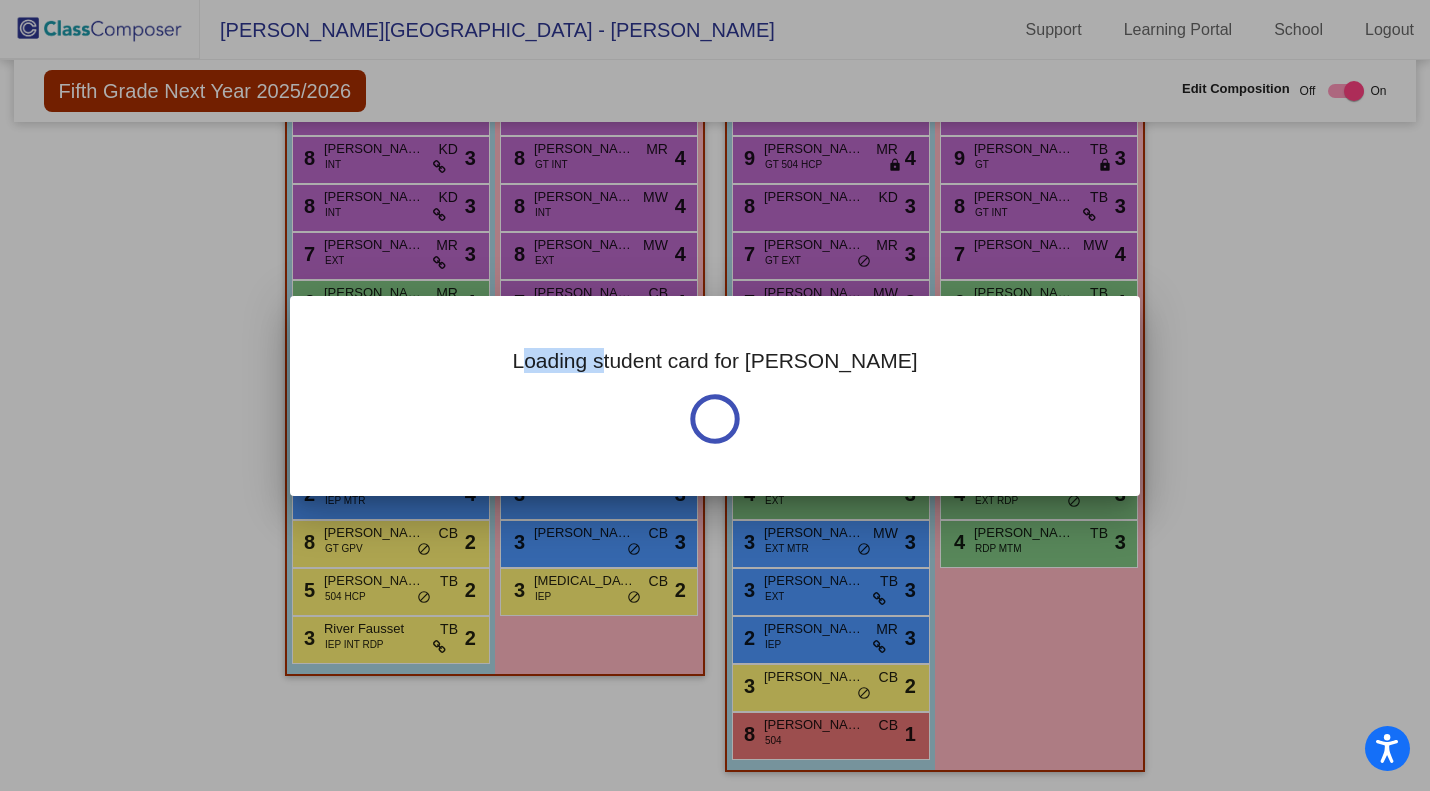 click on "Loading student card for Vivian" at bounding box center (715, 396) 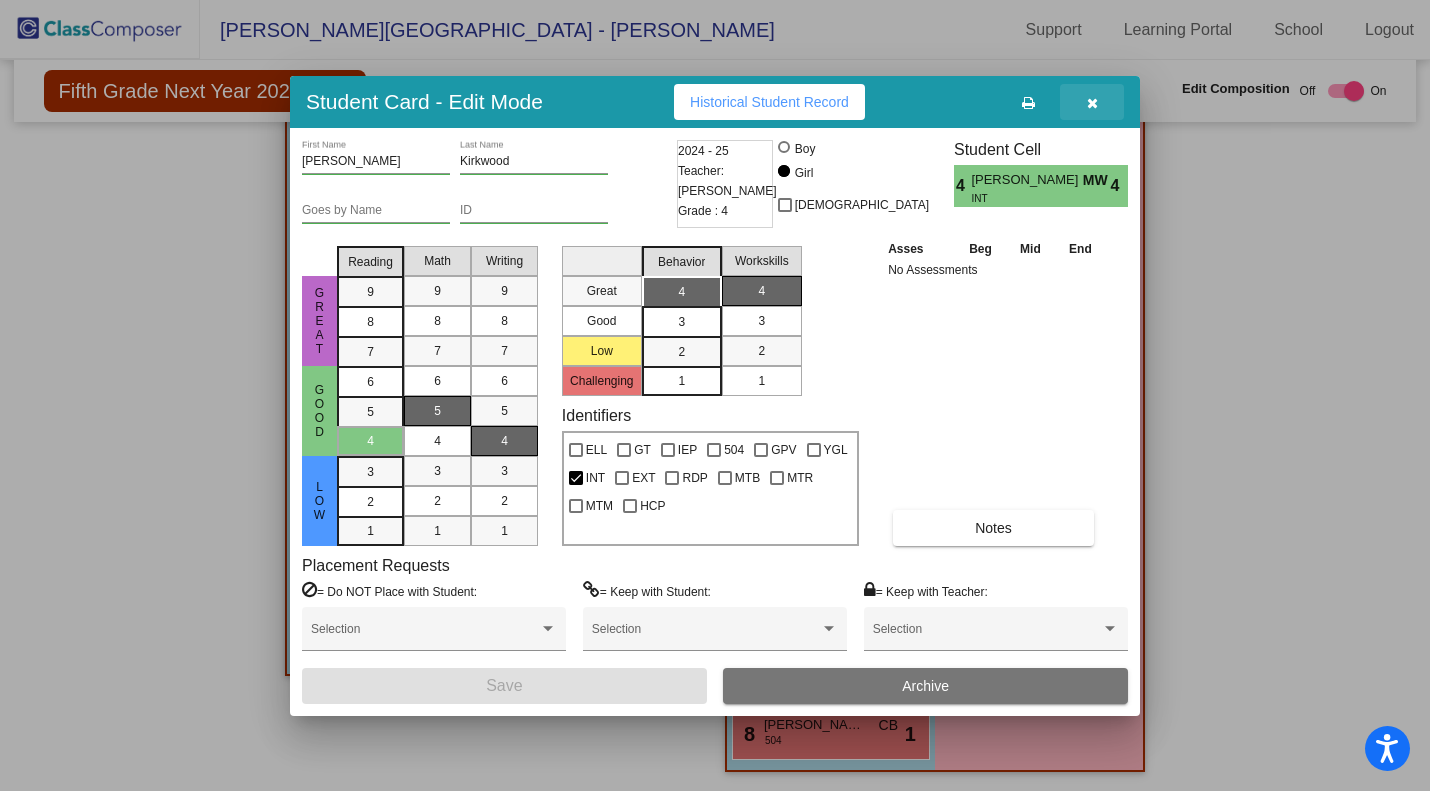 click at bounding box center [1092, 103] 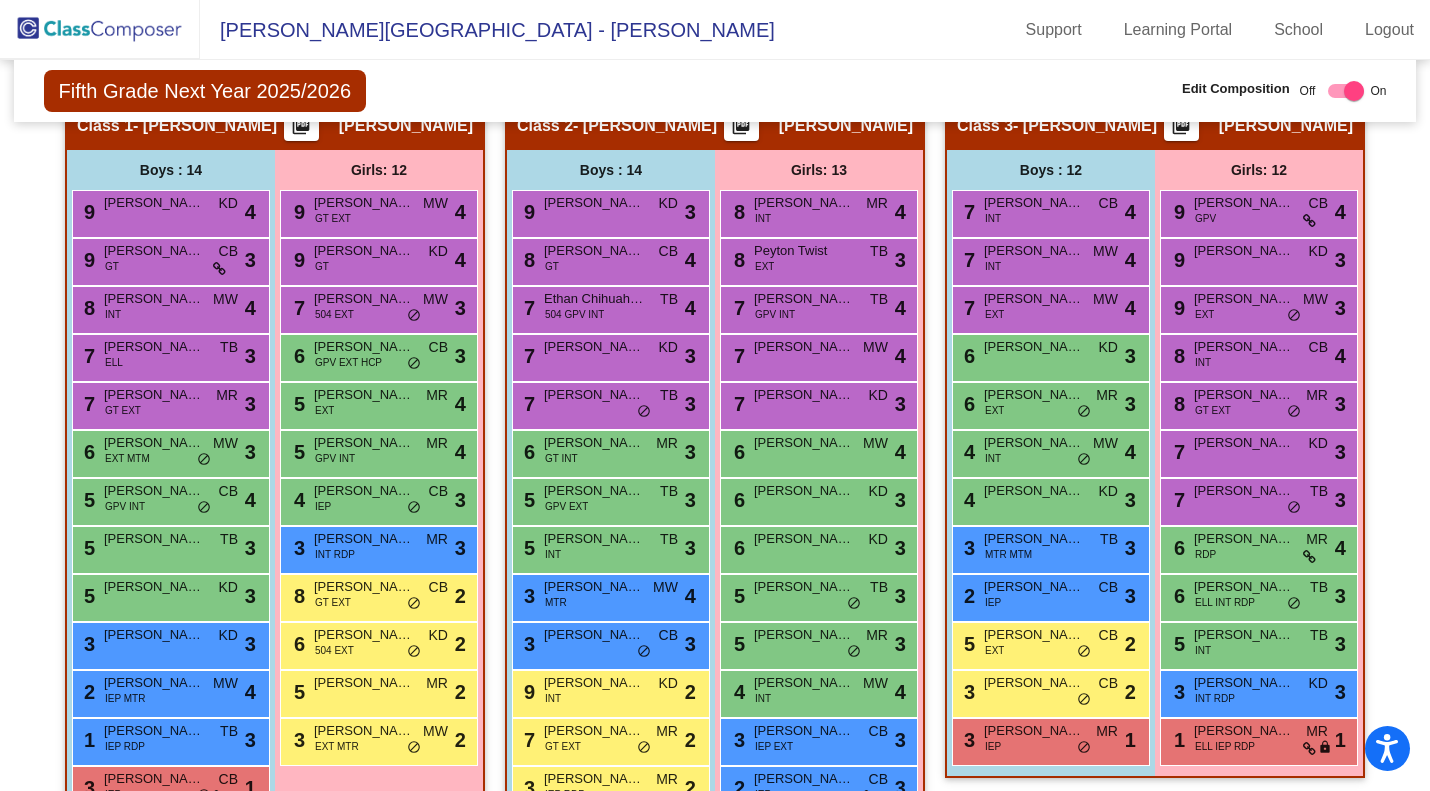 scroll, scrollTop: 497, scrollLeft: 0, axis: vertical 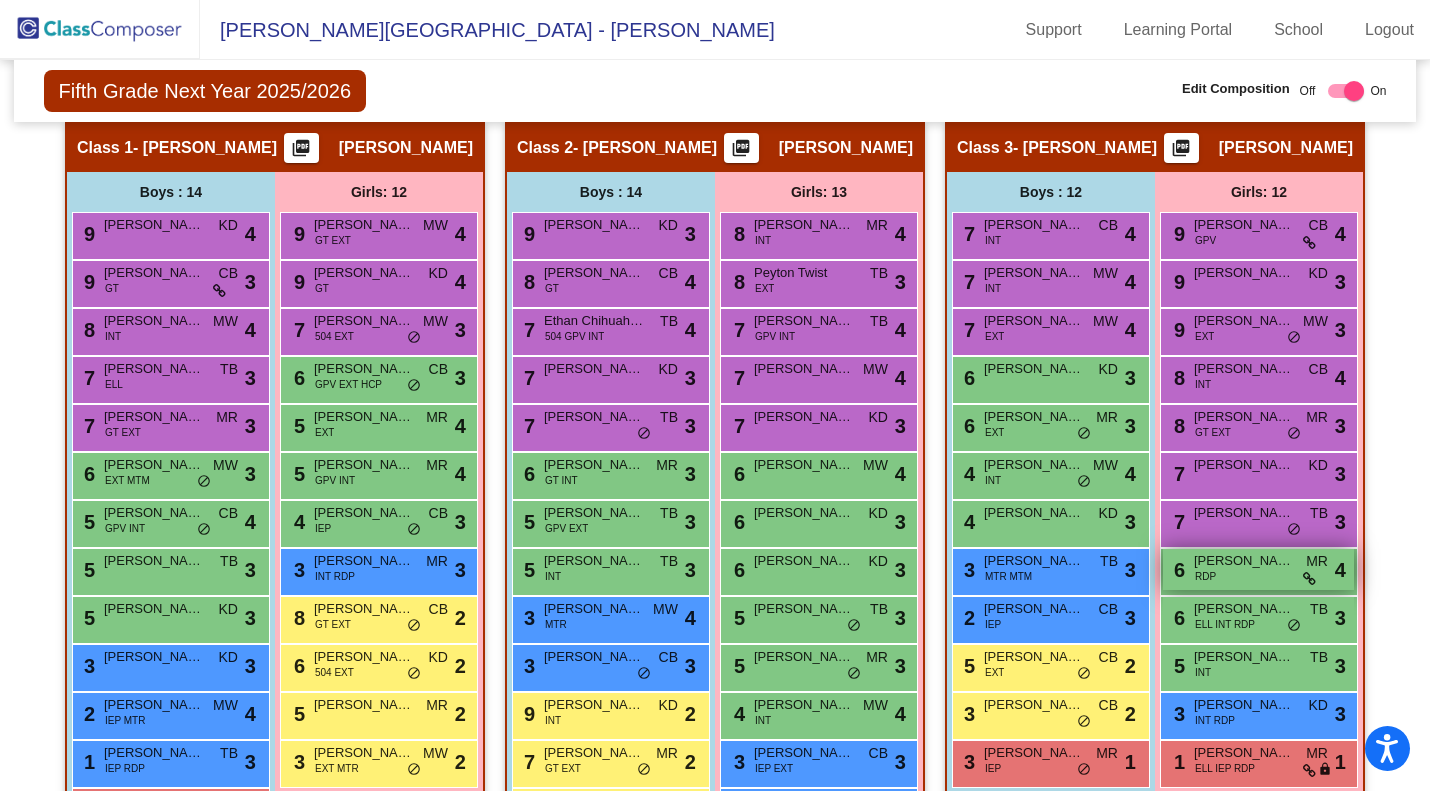 click on "6 Alex Kirkwood RDP MR lock do_not_disturb_alt 4" at bounding box center [1258, 569] 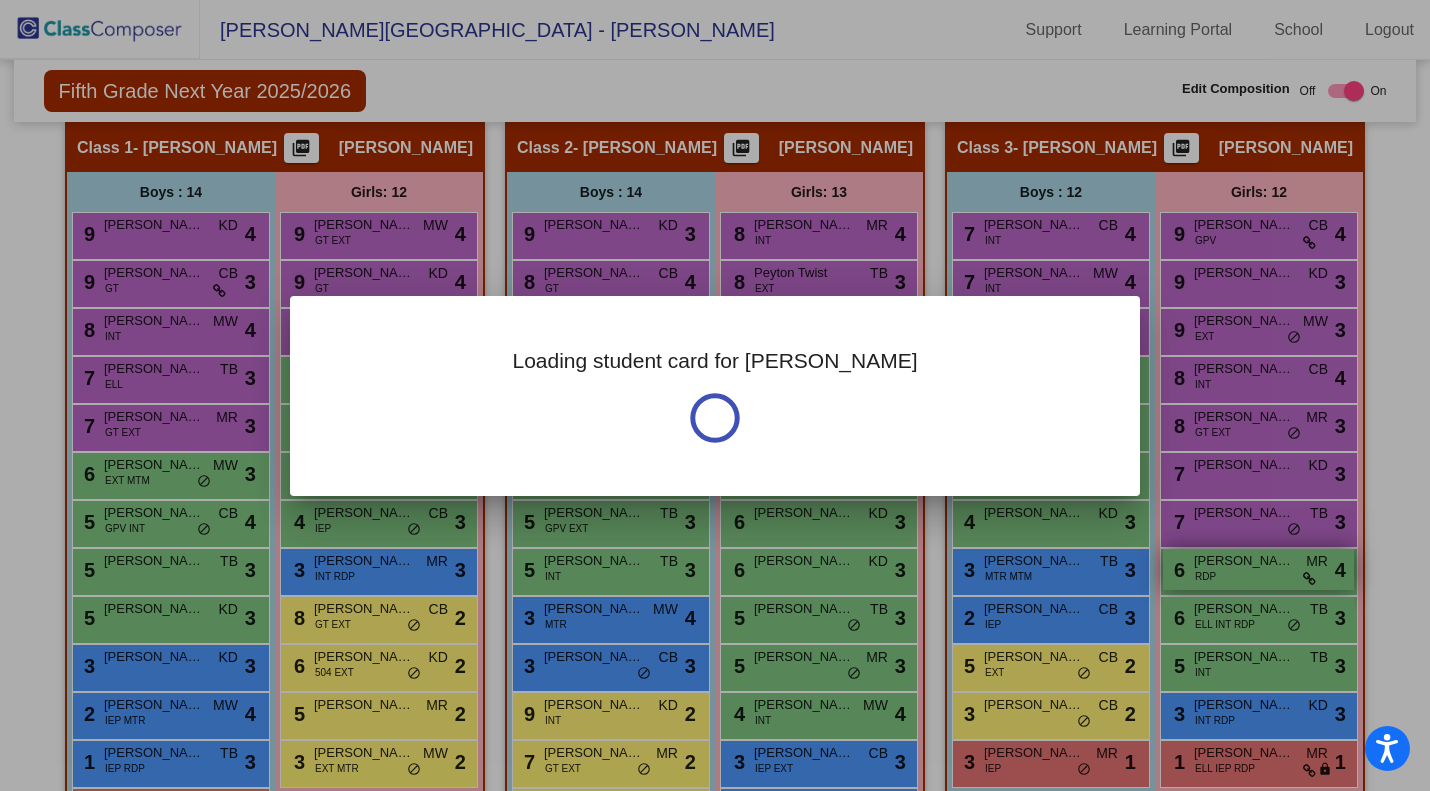 click at bounding box center (715, 395) 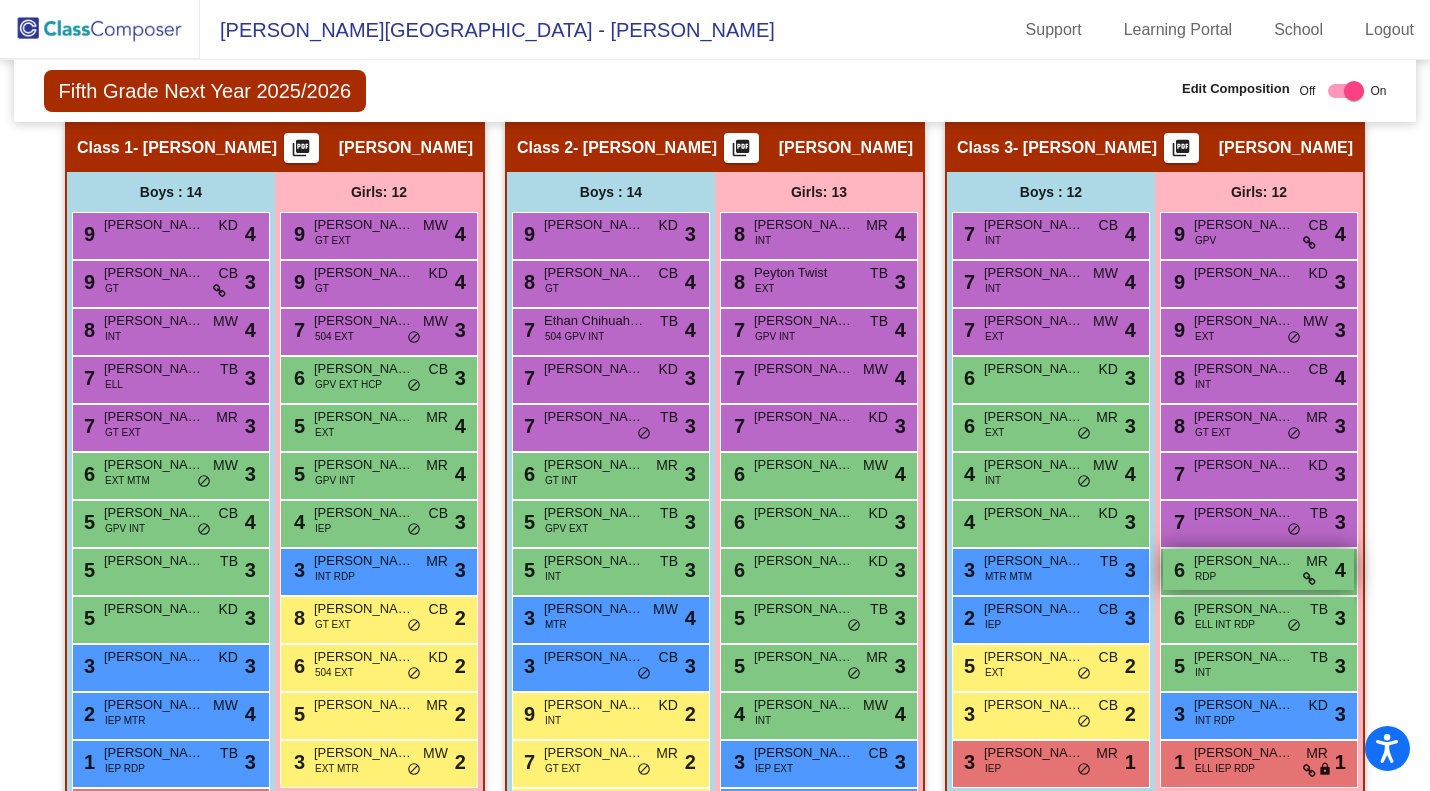 click on "6 Alex Kirkwood RDP MR lock do_not_disturb_alt 4" at bounding box center [1258, 569] 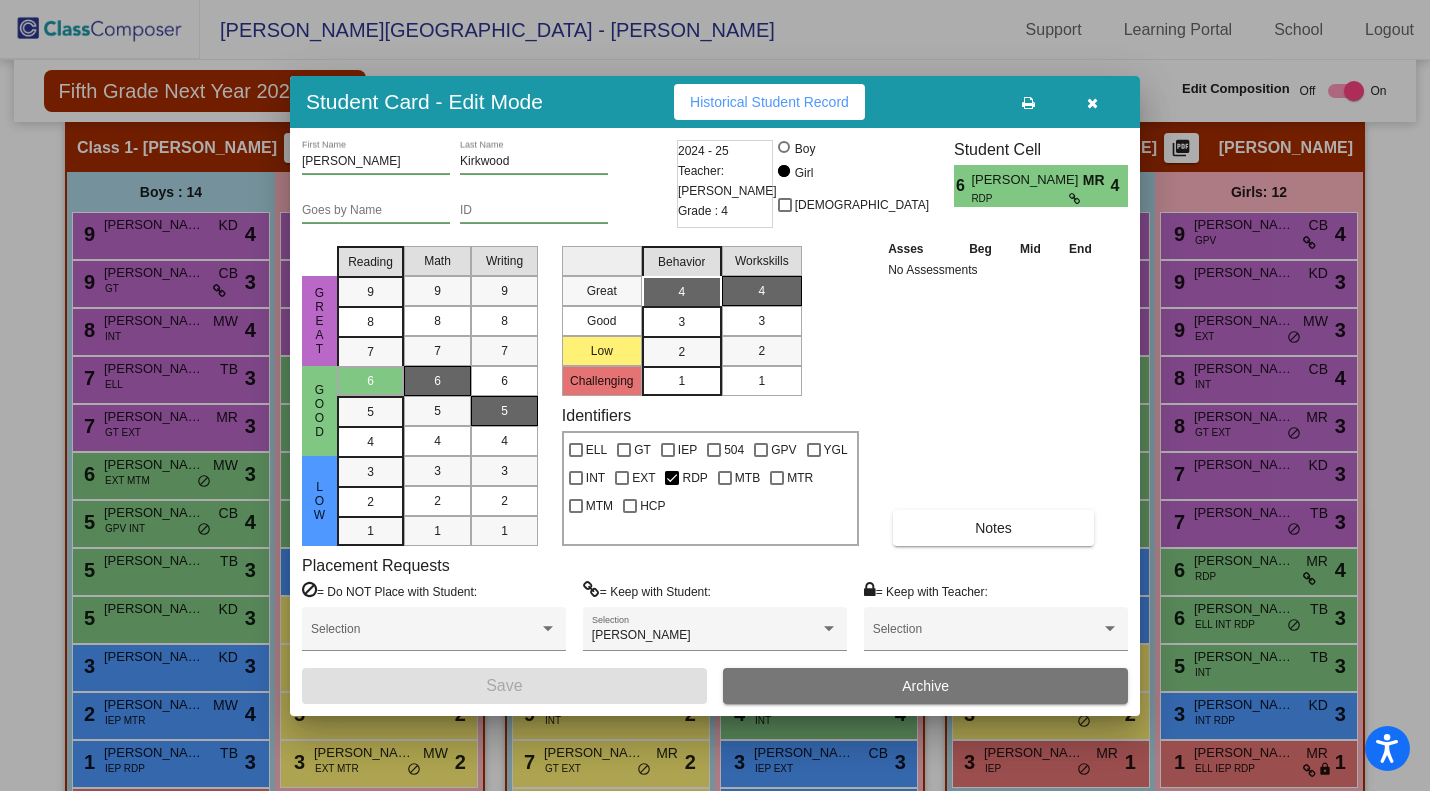 click at bounding box center (1092, 103) 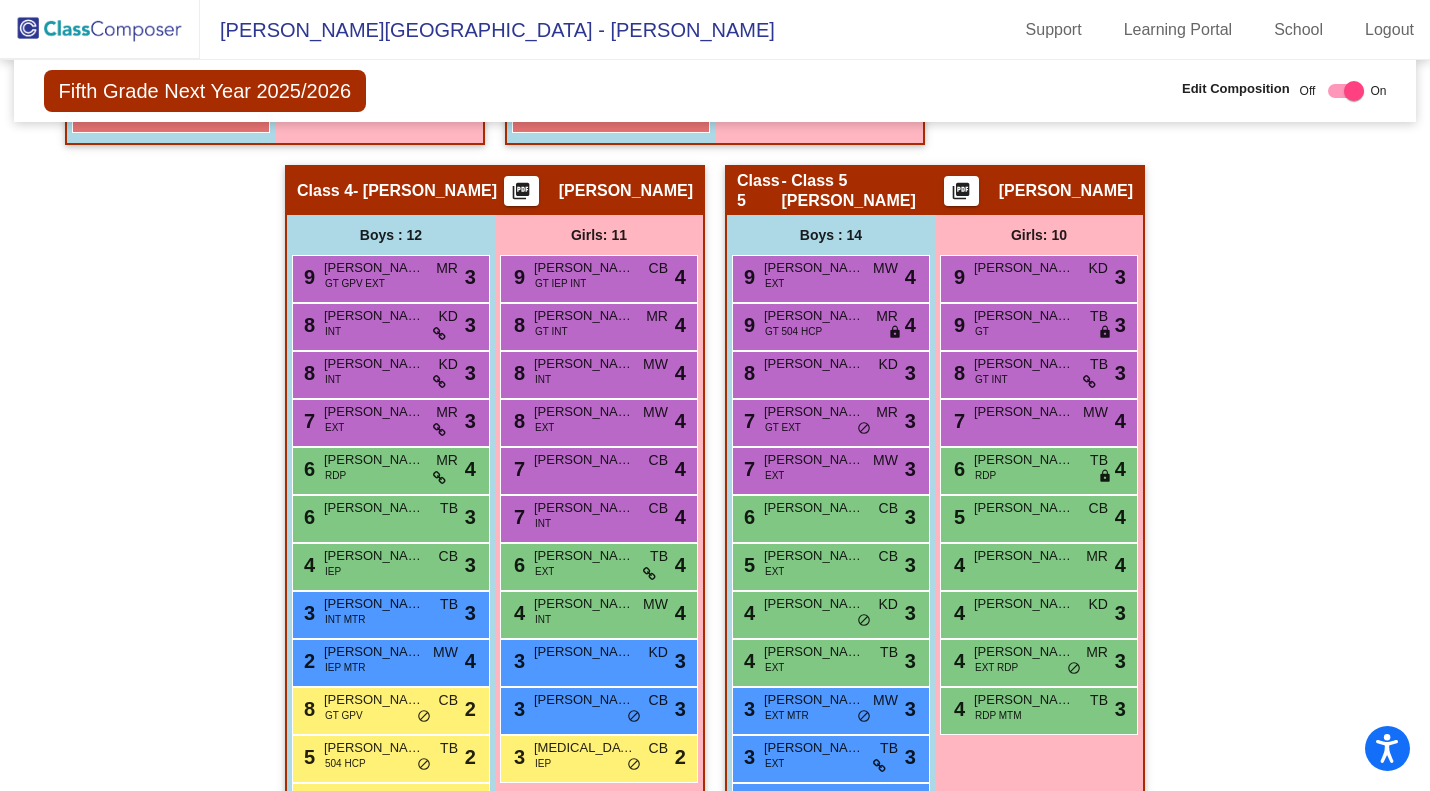 scroll, scrollTop: 1415, scrollLeft: 0, axis: vertical 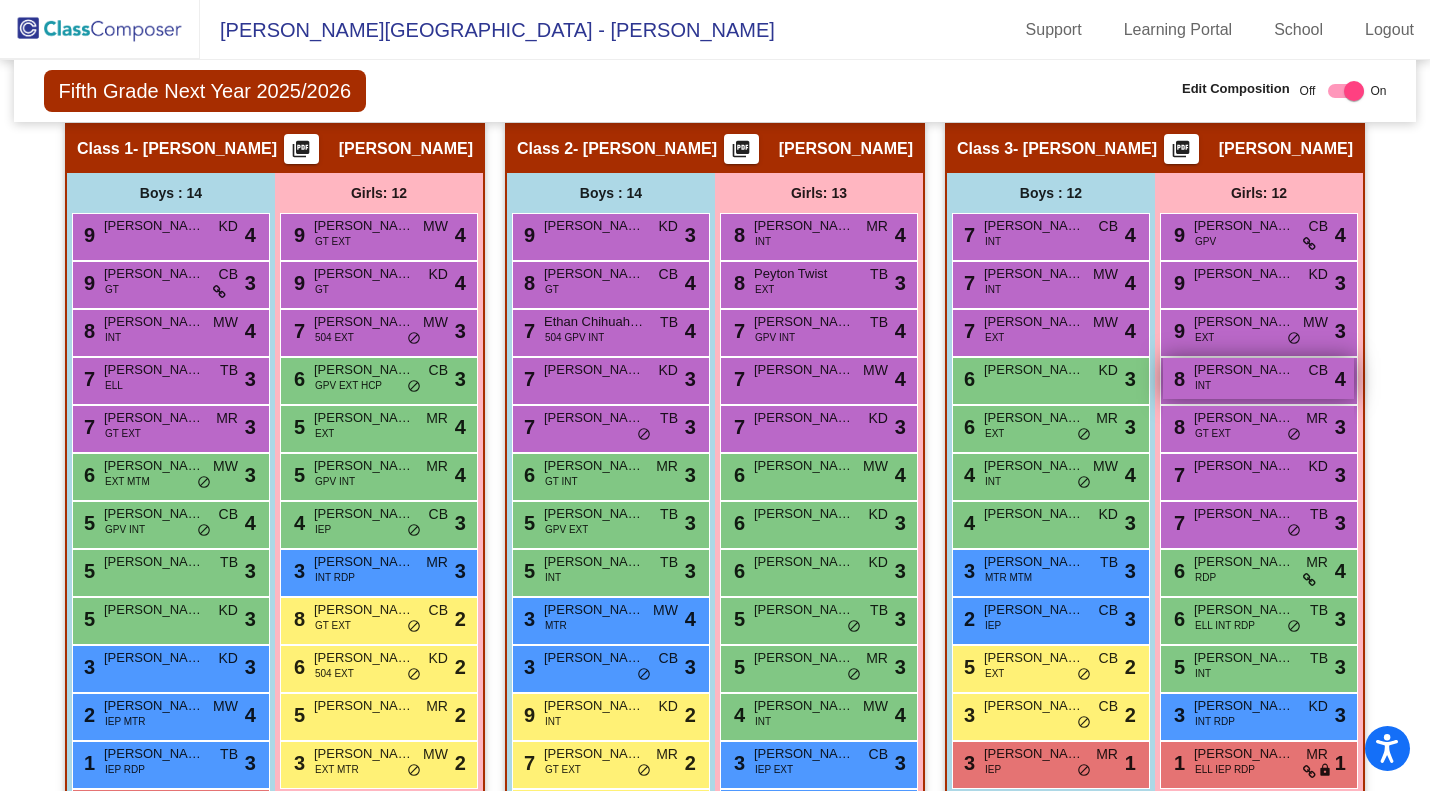 click on "8 mila tengco INT CB lock do_not_disturb_alt 4" at bounding box center (1258, 378) 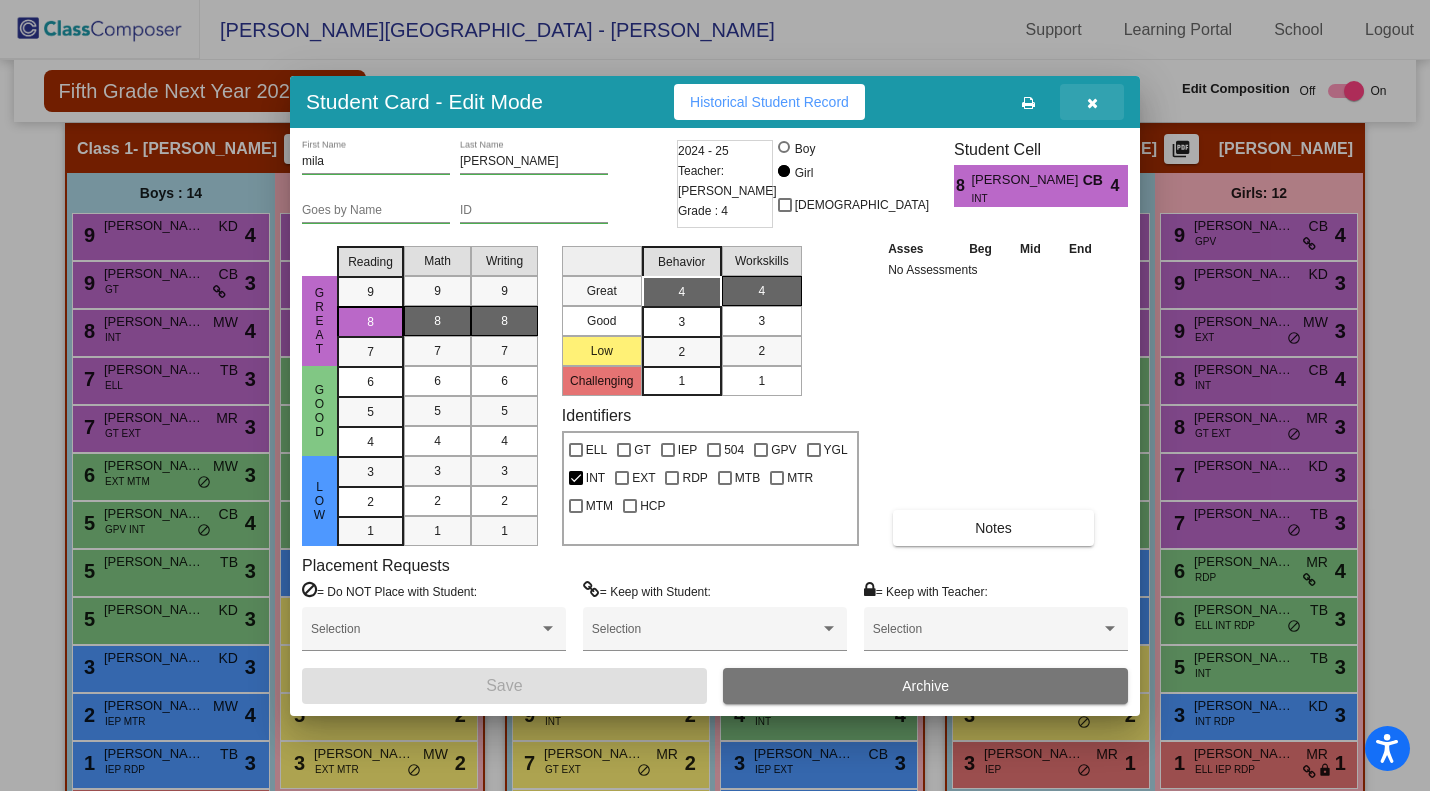 click at bounding box center [1092, 103] 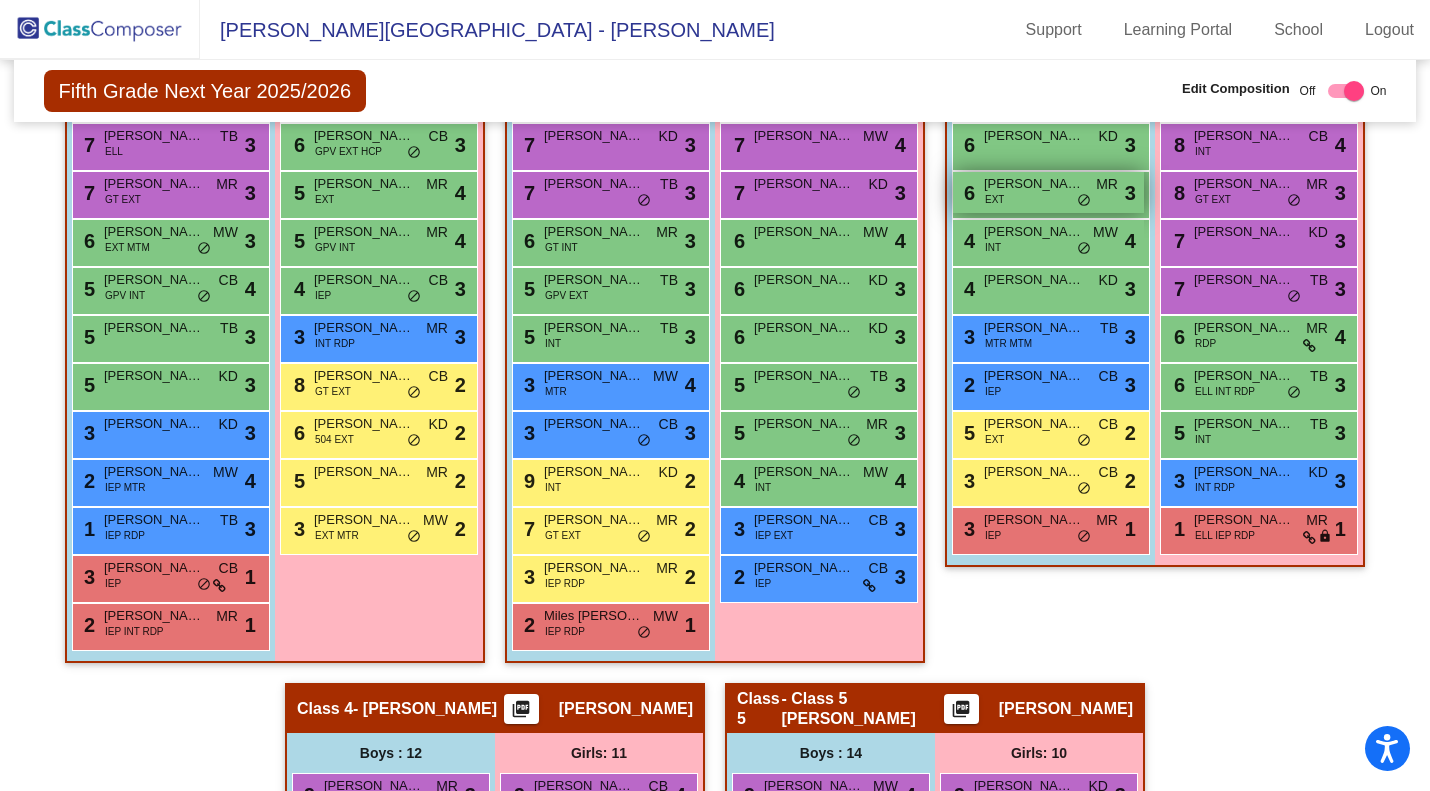 scroll, scrollTop: 731, scrollLeft: 0, axis: vertical 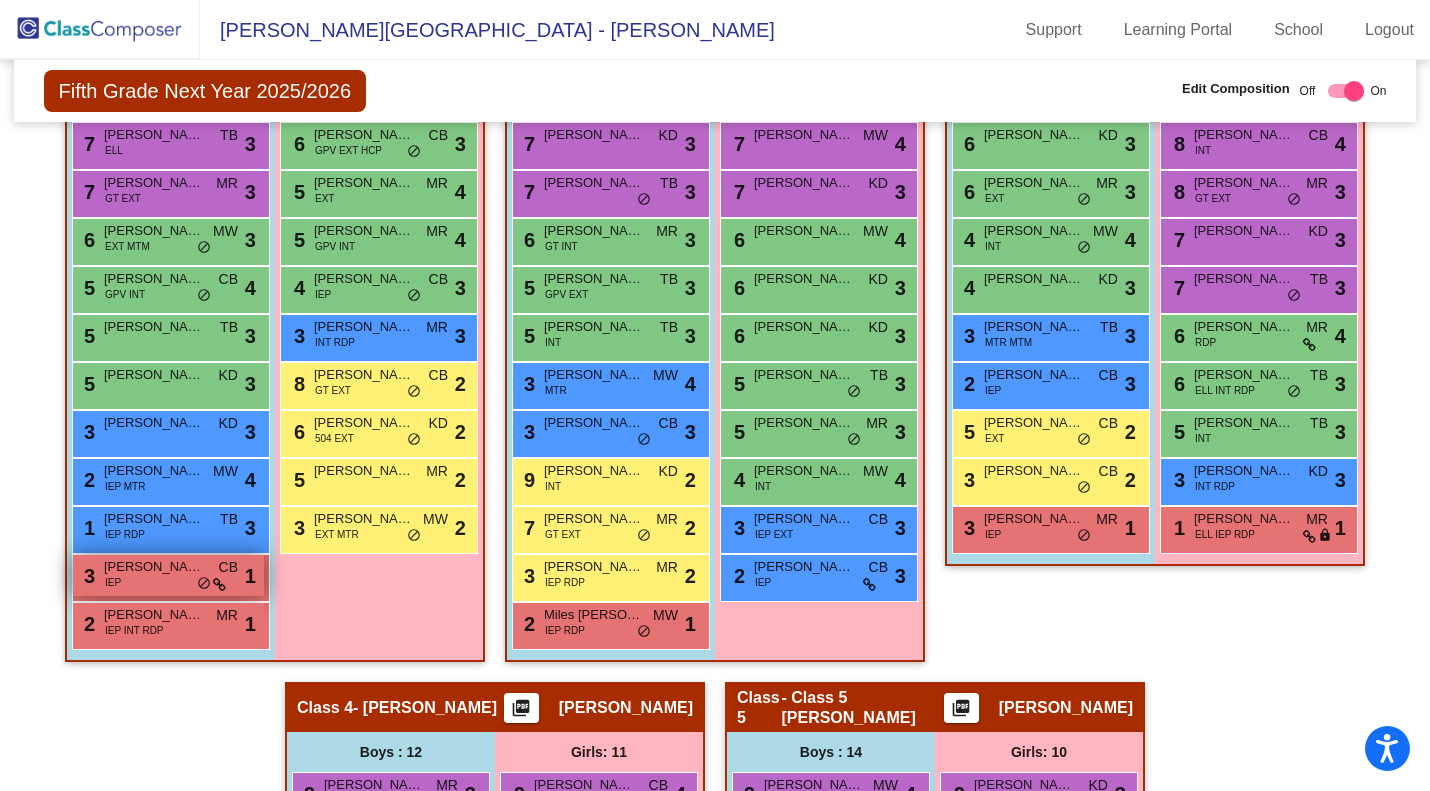 click on "do_not_disturb_alt" at bounding box center (204, 584) 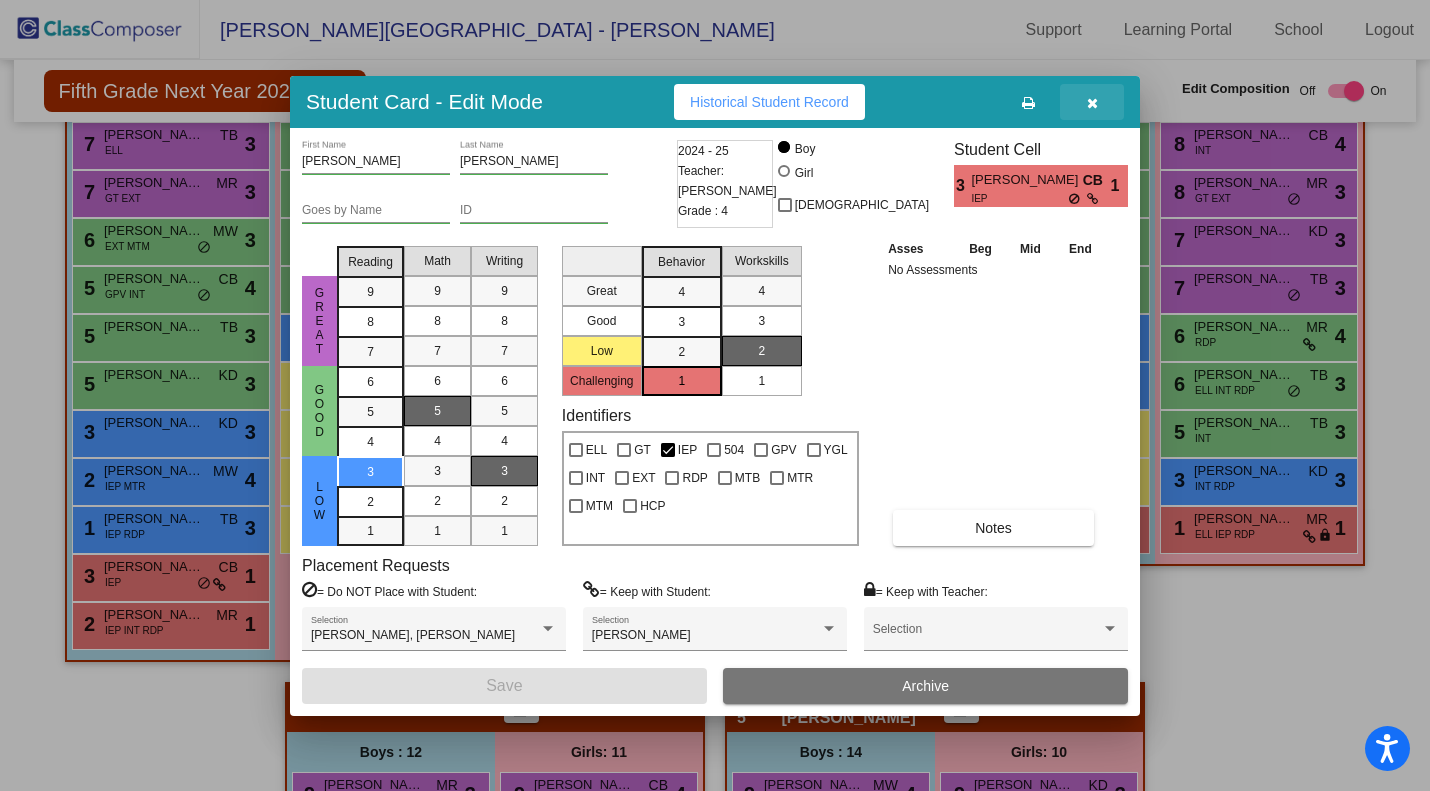 click at bounding box center (1092, 103) 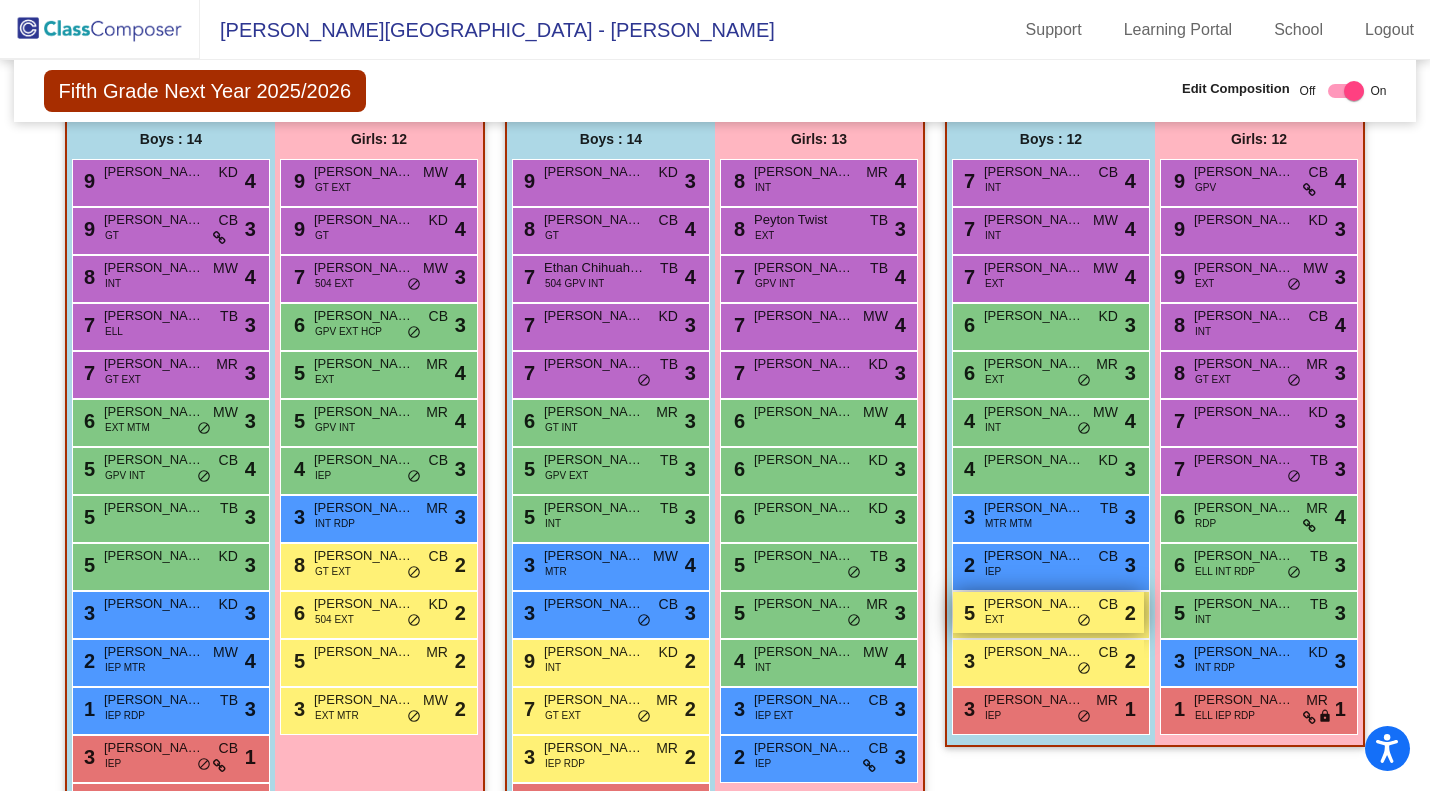scroll, scrollTop: 1416, scrollLeft: 0, axis: vertical 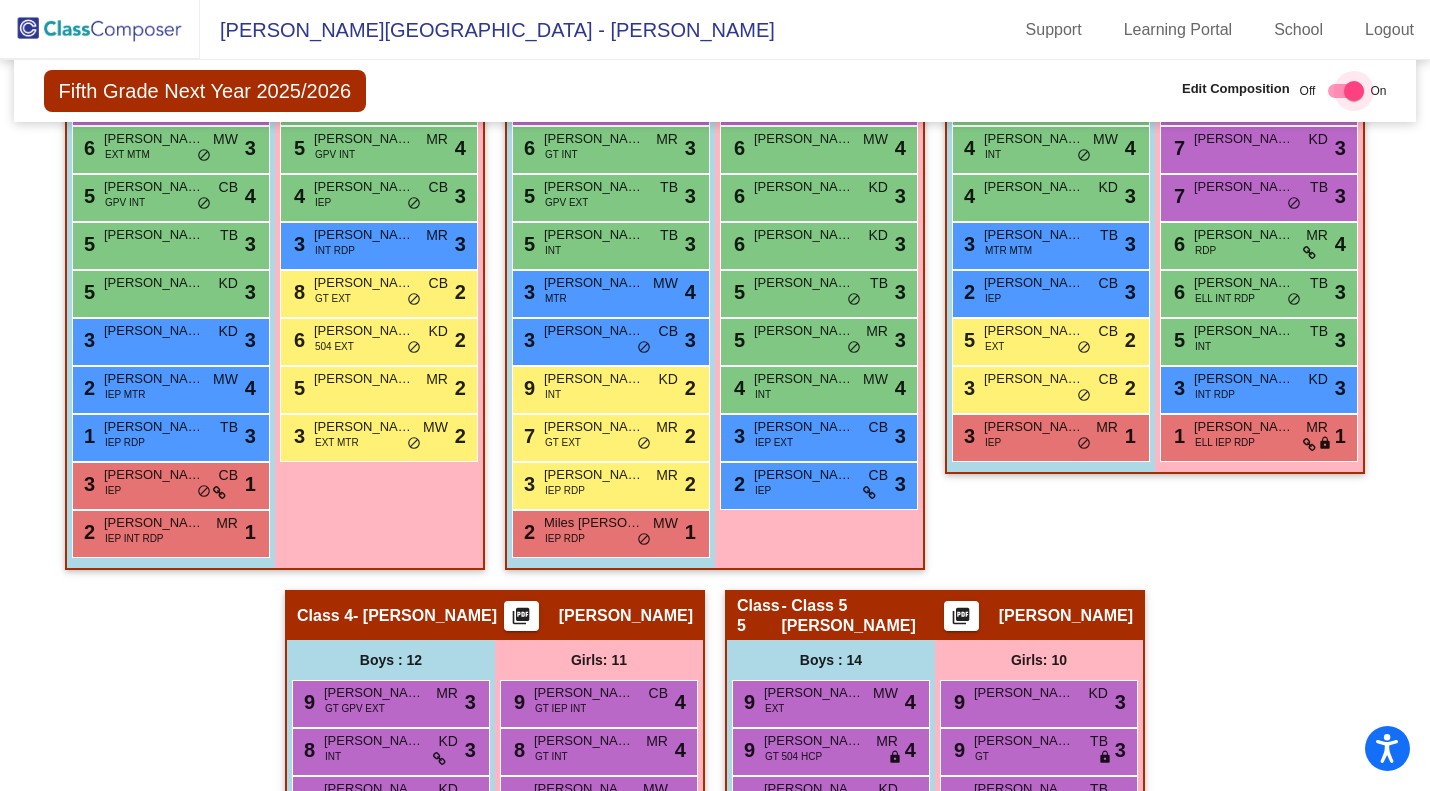 click at bounding box center (1346, 91) 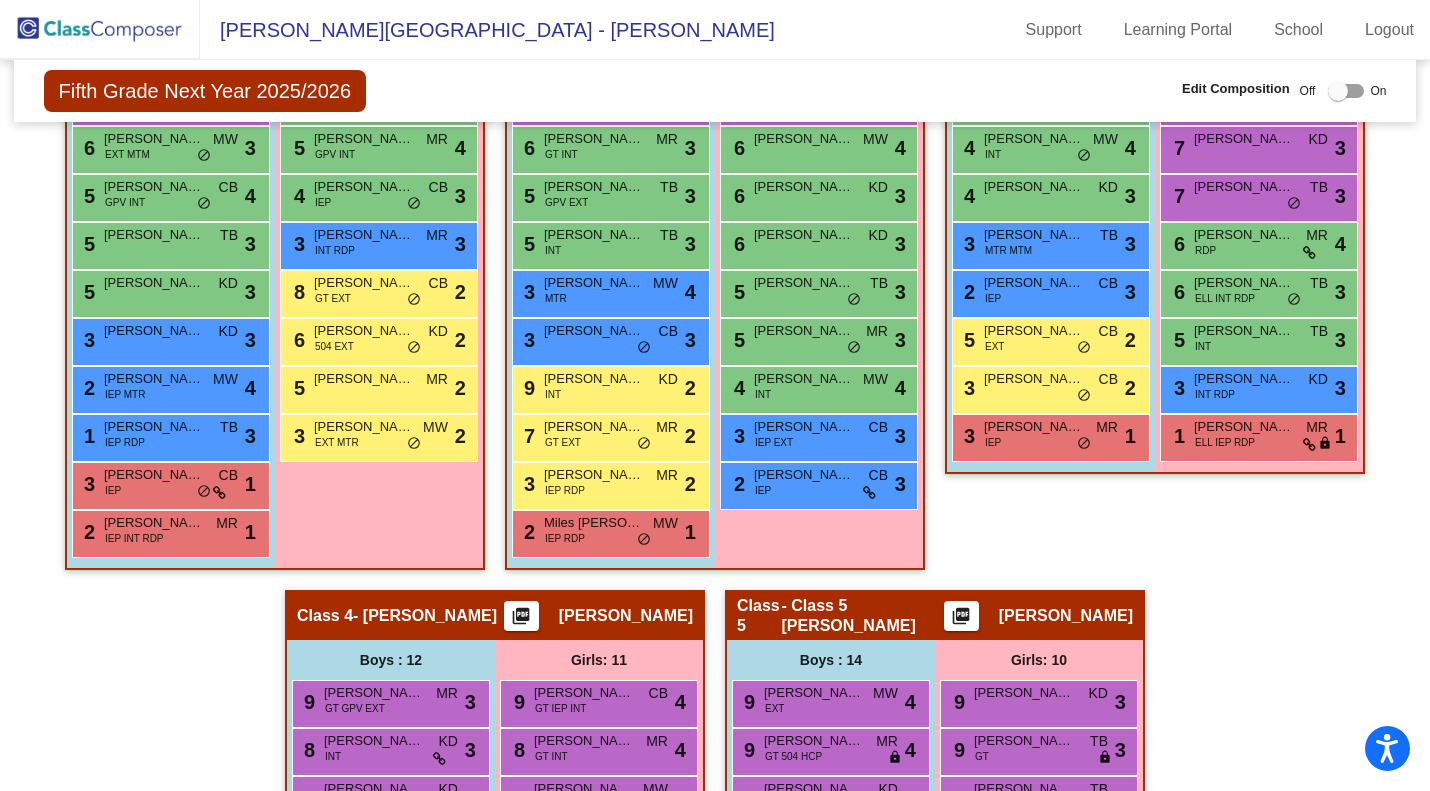 scroll, scrollTop: 0, scrollLeft: 0, axis: both 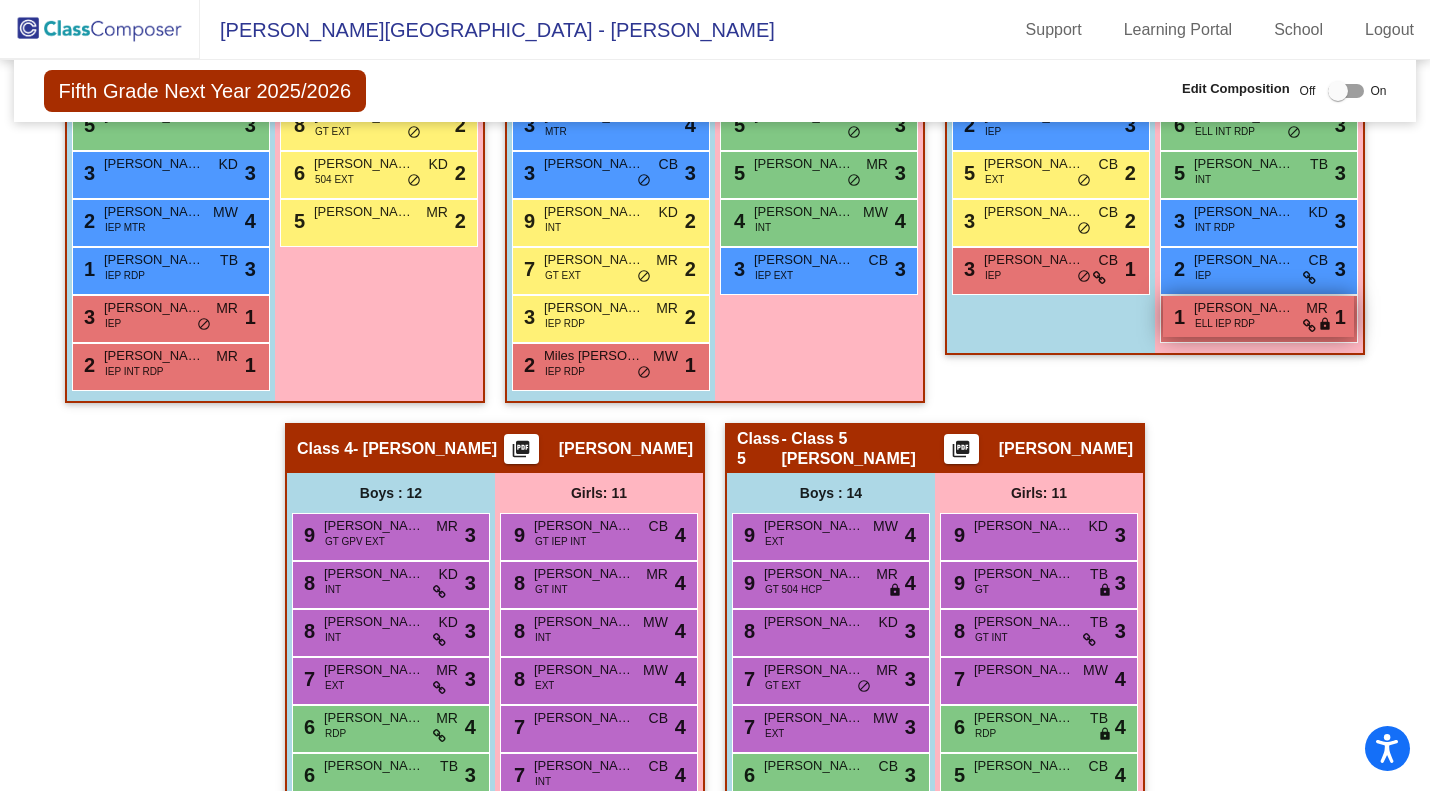 click on "ELL IEP RDP" at bounding box center (1225, 323) 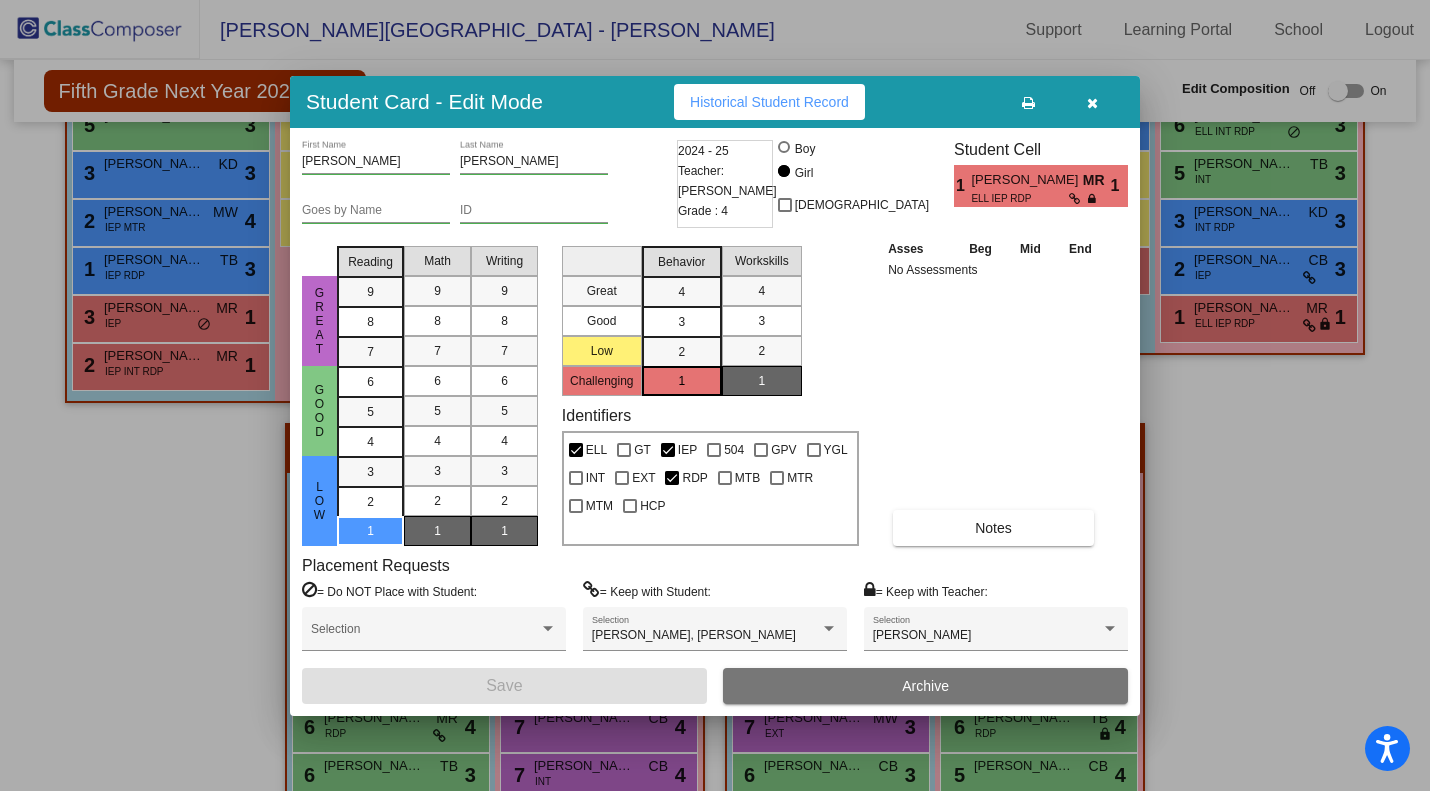 click at bounding box center (1092, 102) 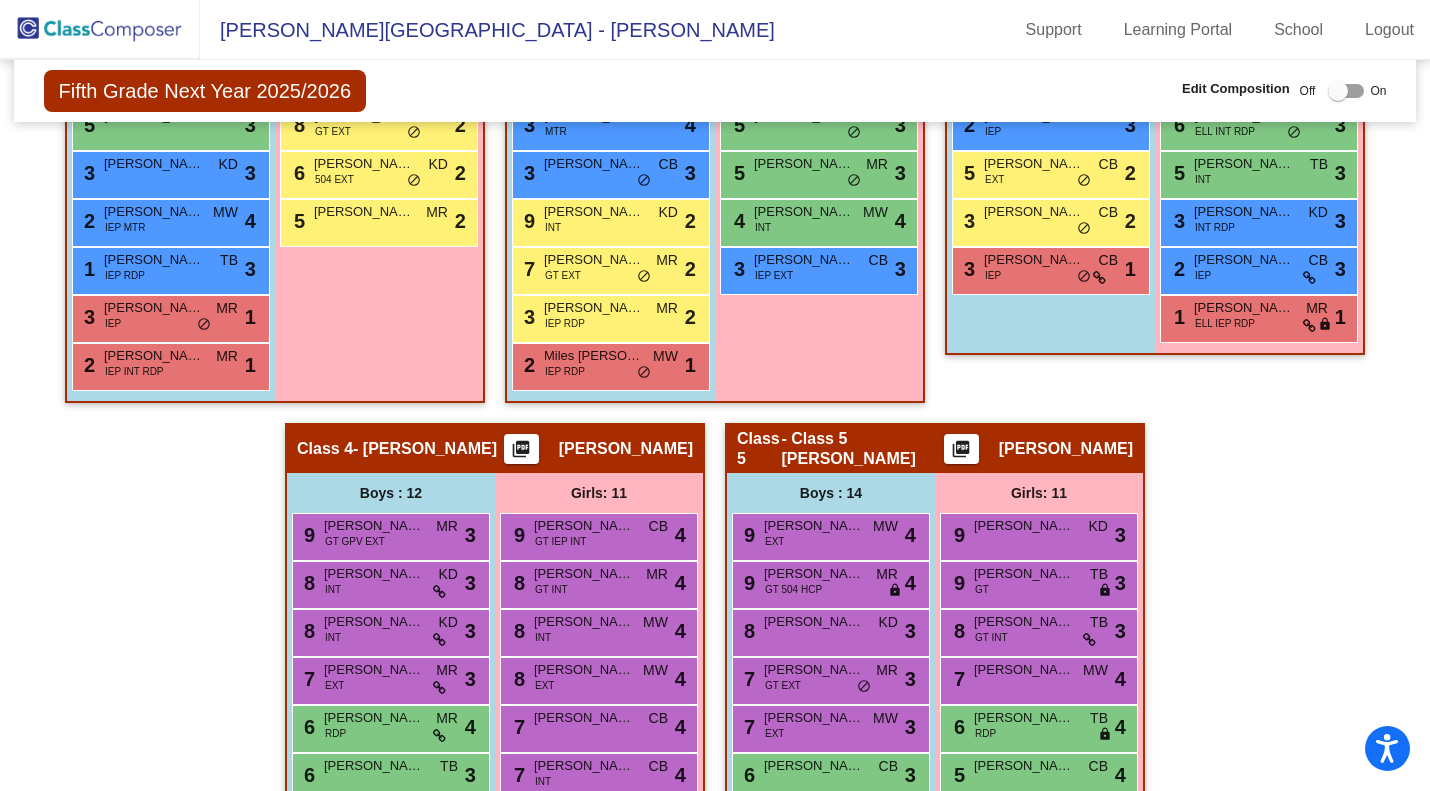 drag, startPoint x: 394, startPoint y: 421, endPoint x: 374, endPoint y: 441, distance: 28.284271 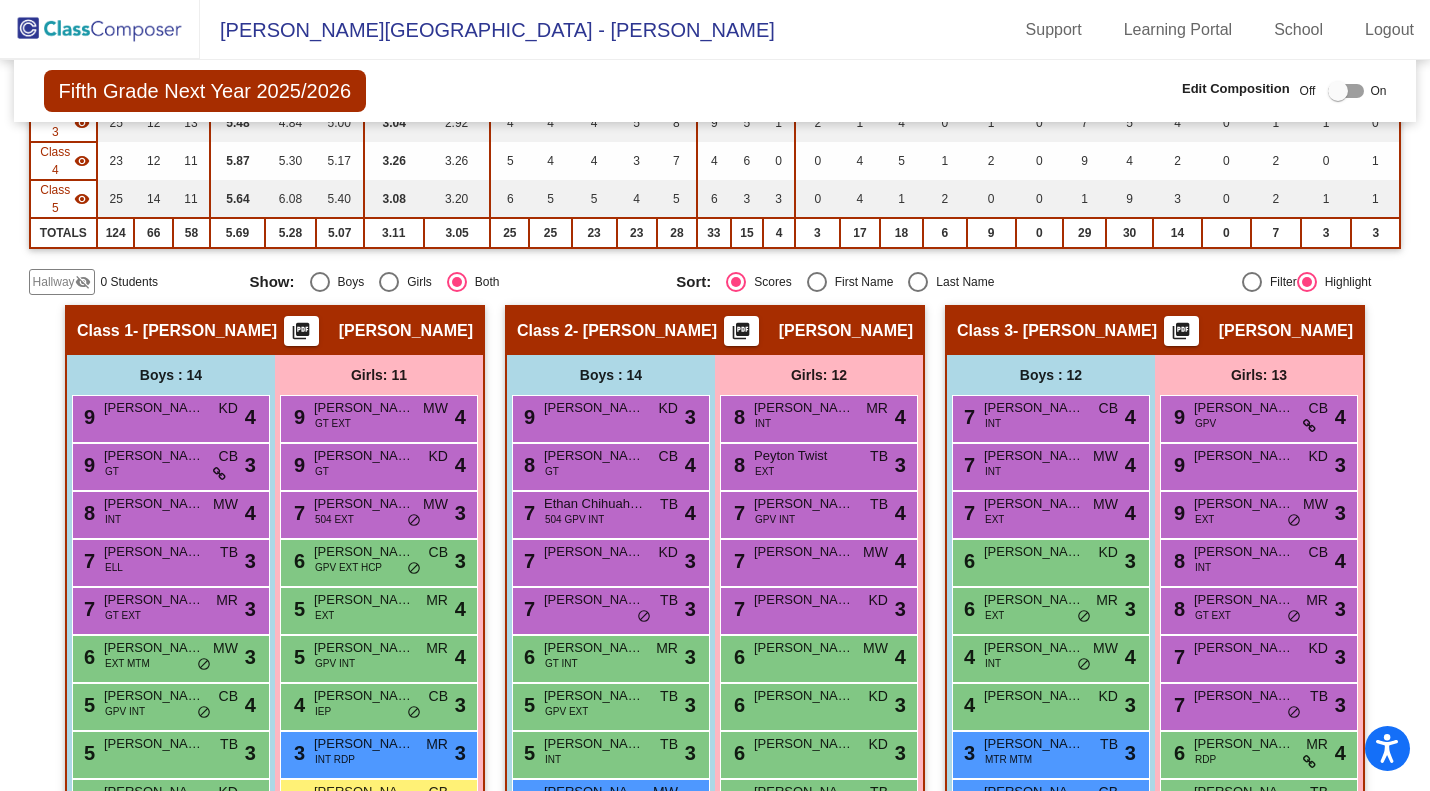 scroll, scrollTop: 313, scrollLeft: 0, axis: vertical 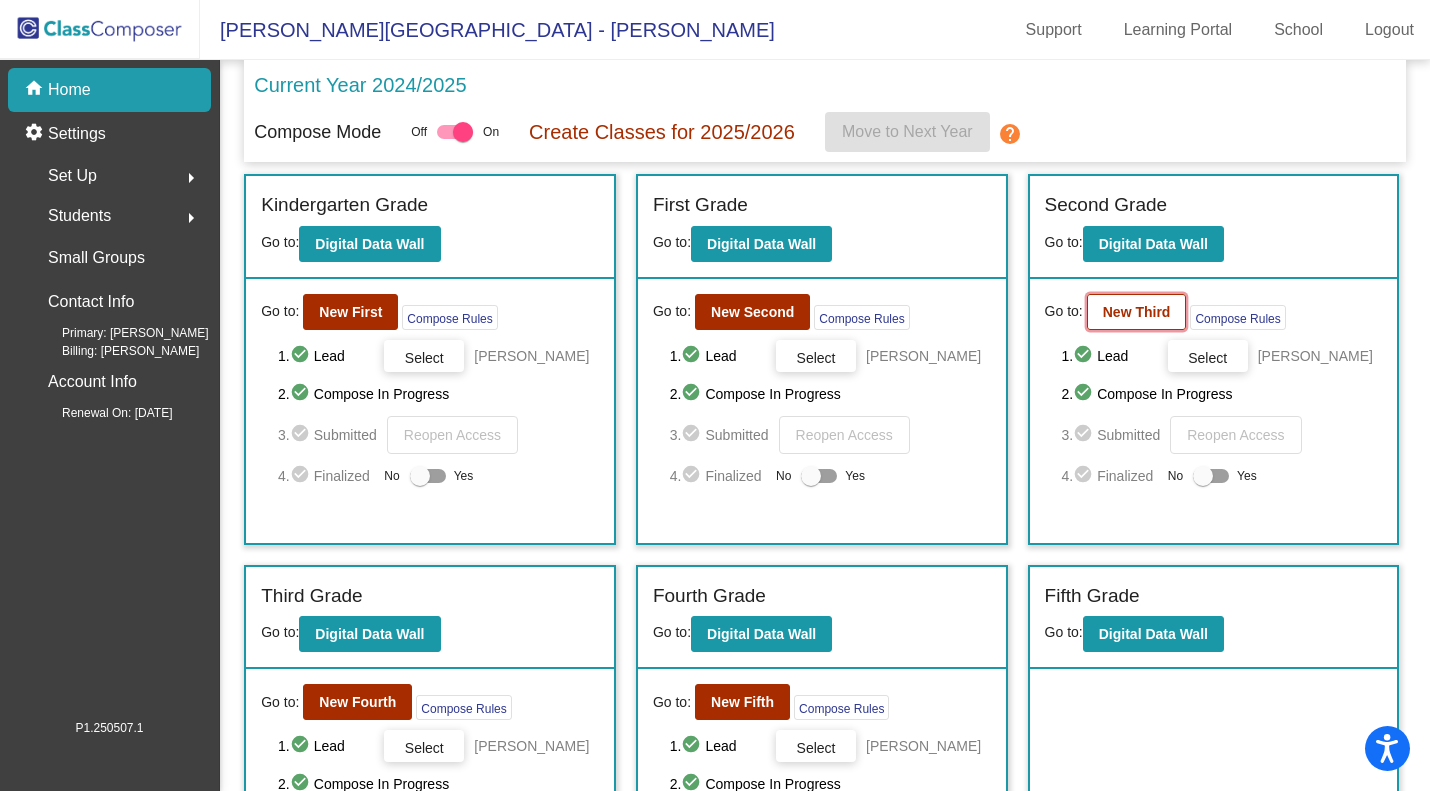 click on "New Third" 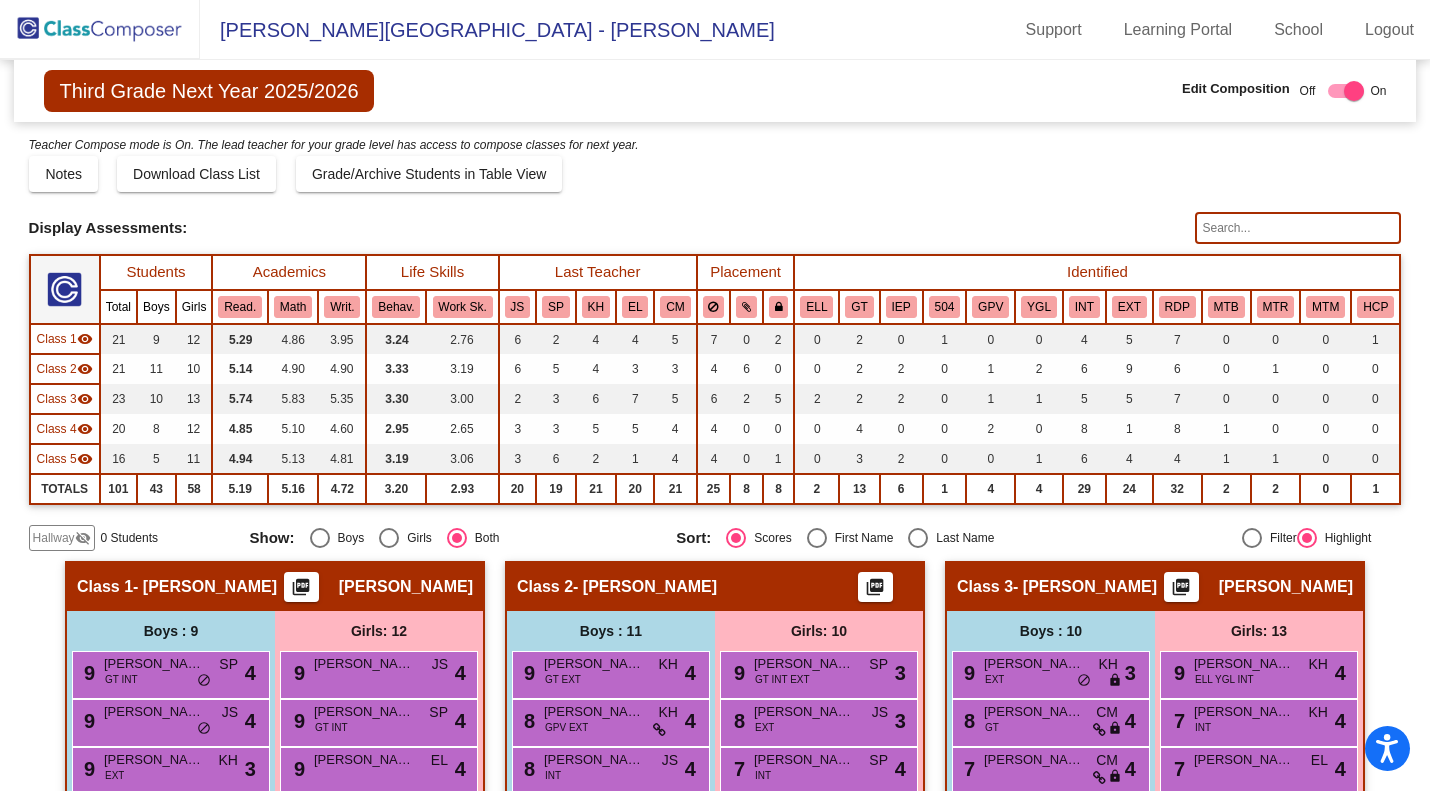 click at bounding box center [1346, 91] 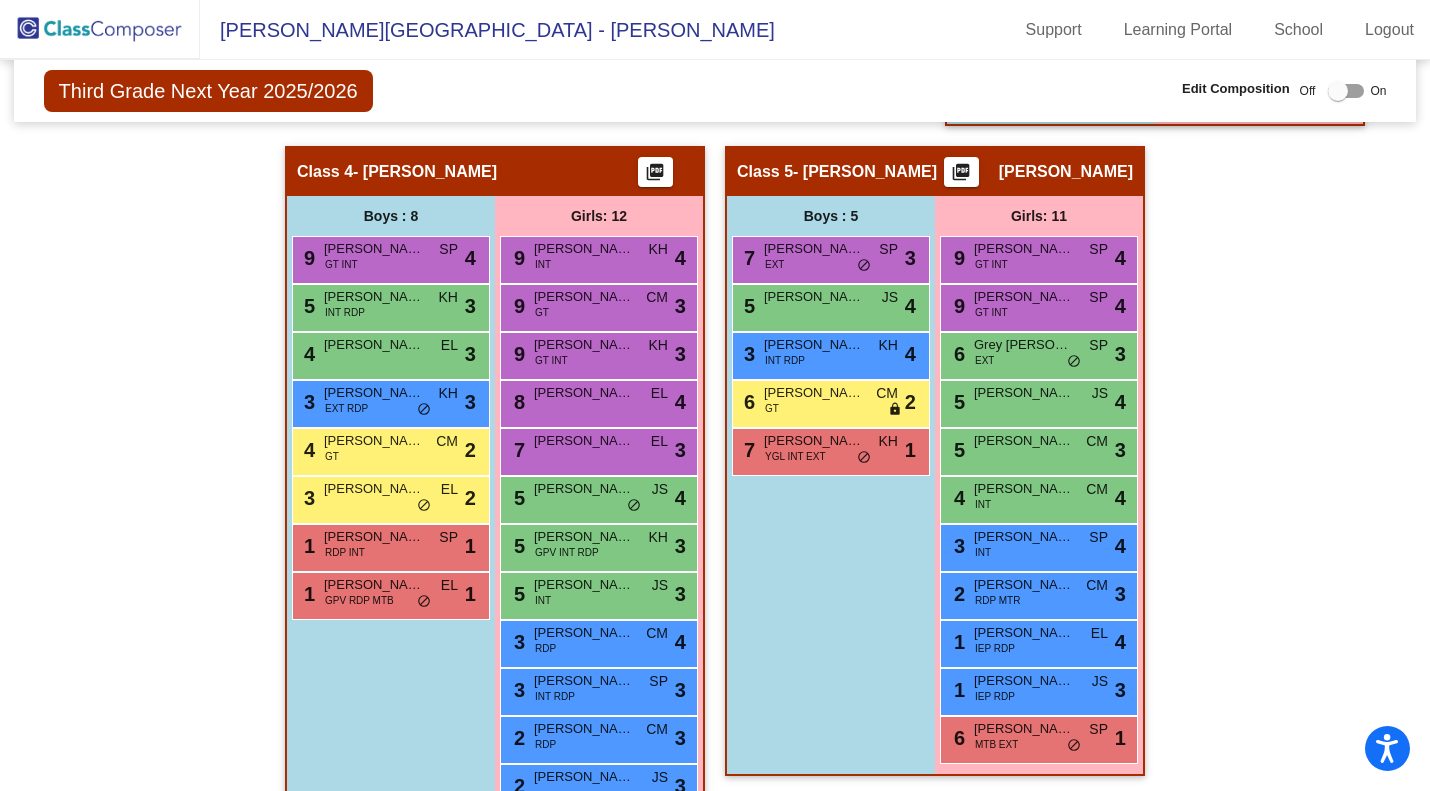 scroll, scrollTop: 1271, scrollLeft: 0, axis: vertical 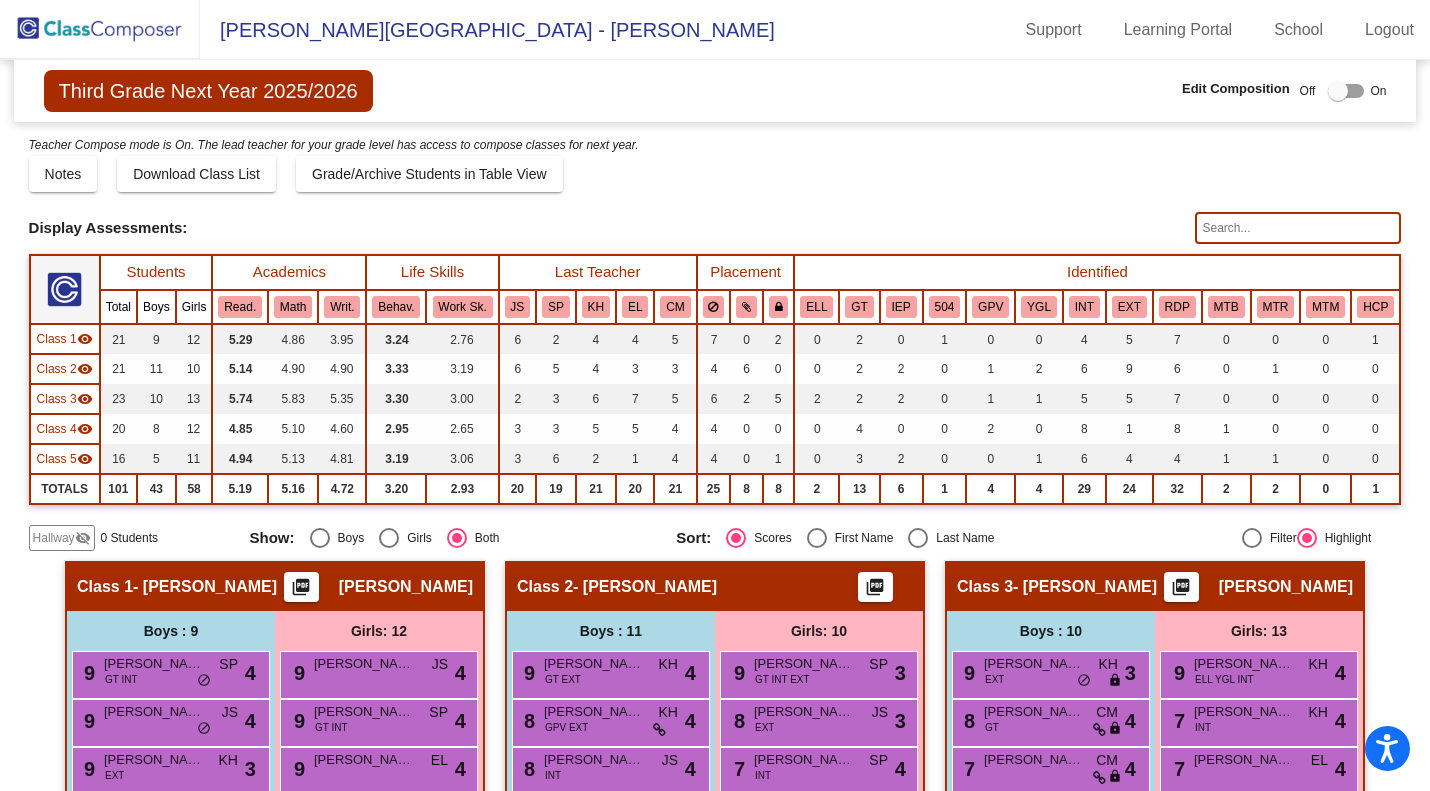 click 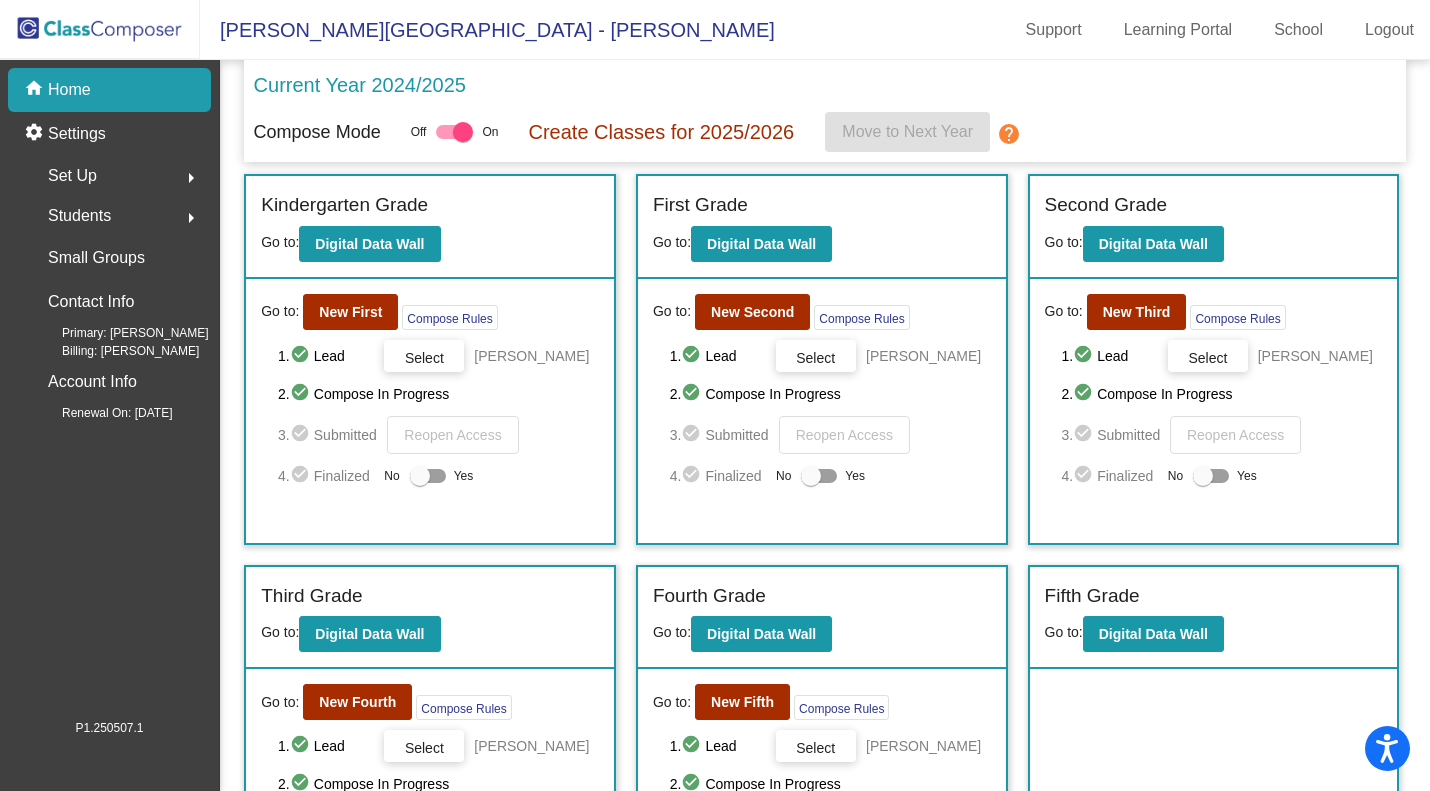 scroll, scrollTop: 145, scrollLeft: 0, axis: vertical 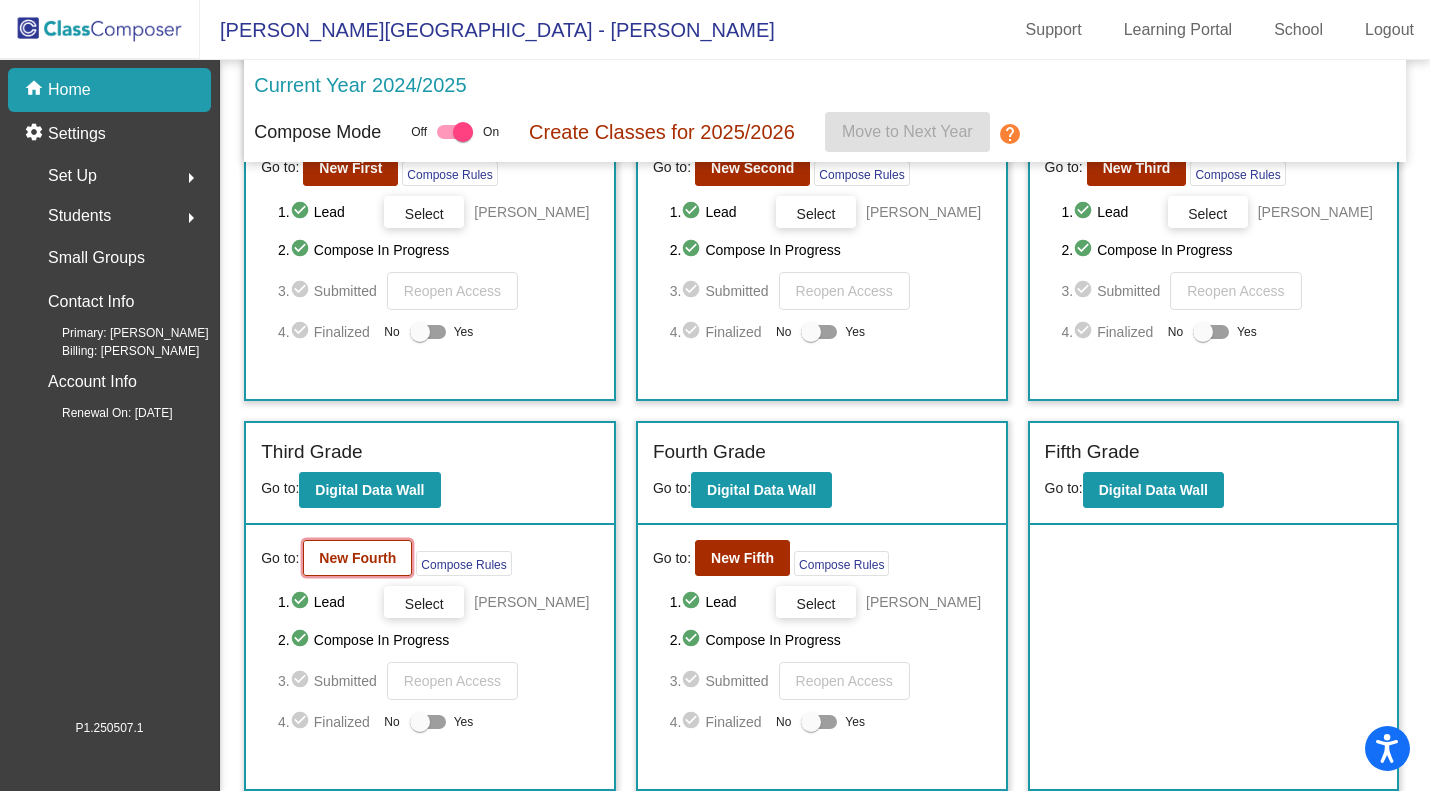 click on "New Fourth" 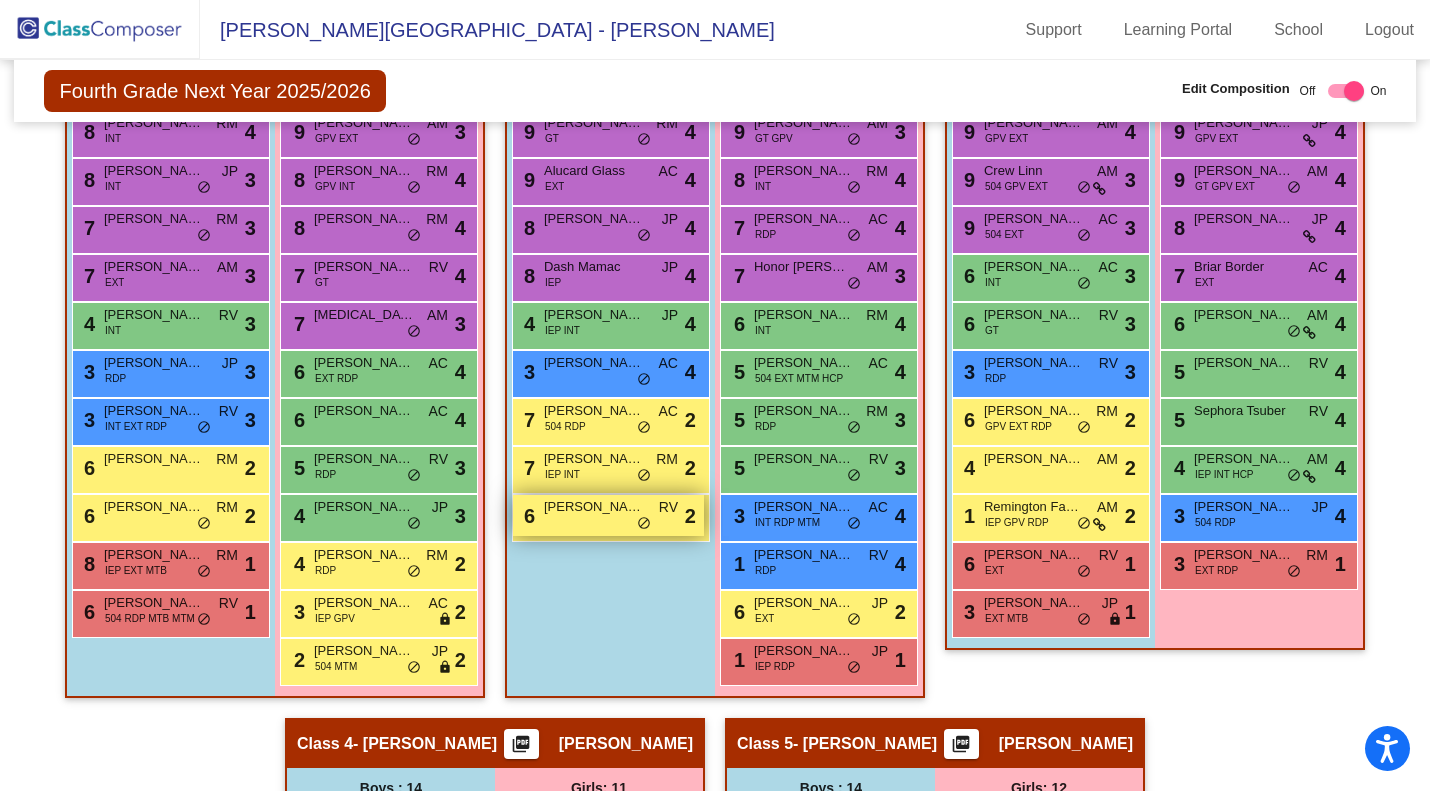 scroll, scrollTop: 600, scrollLeft: 0, axis: vertical 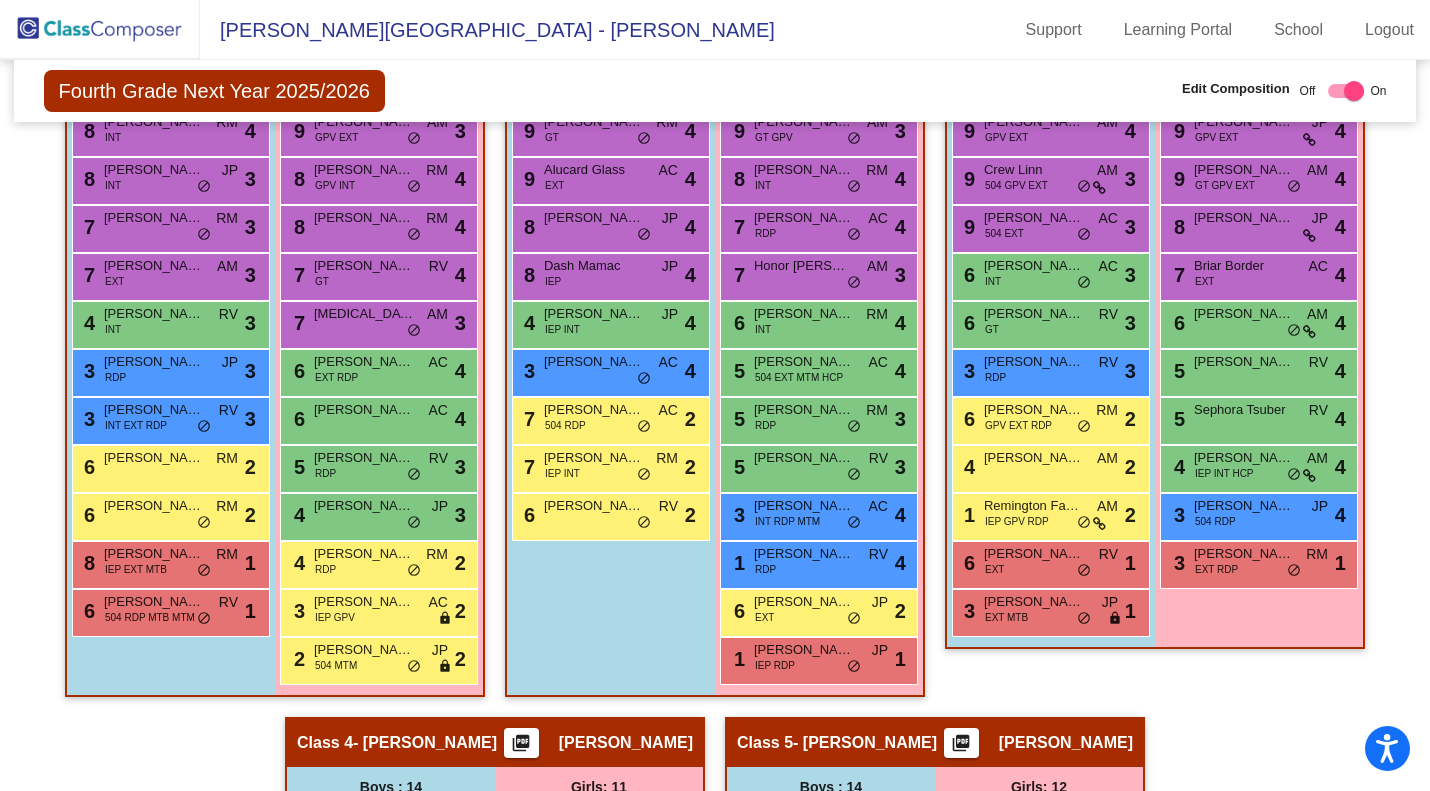 click at bounding box center [1354, 91] 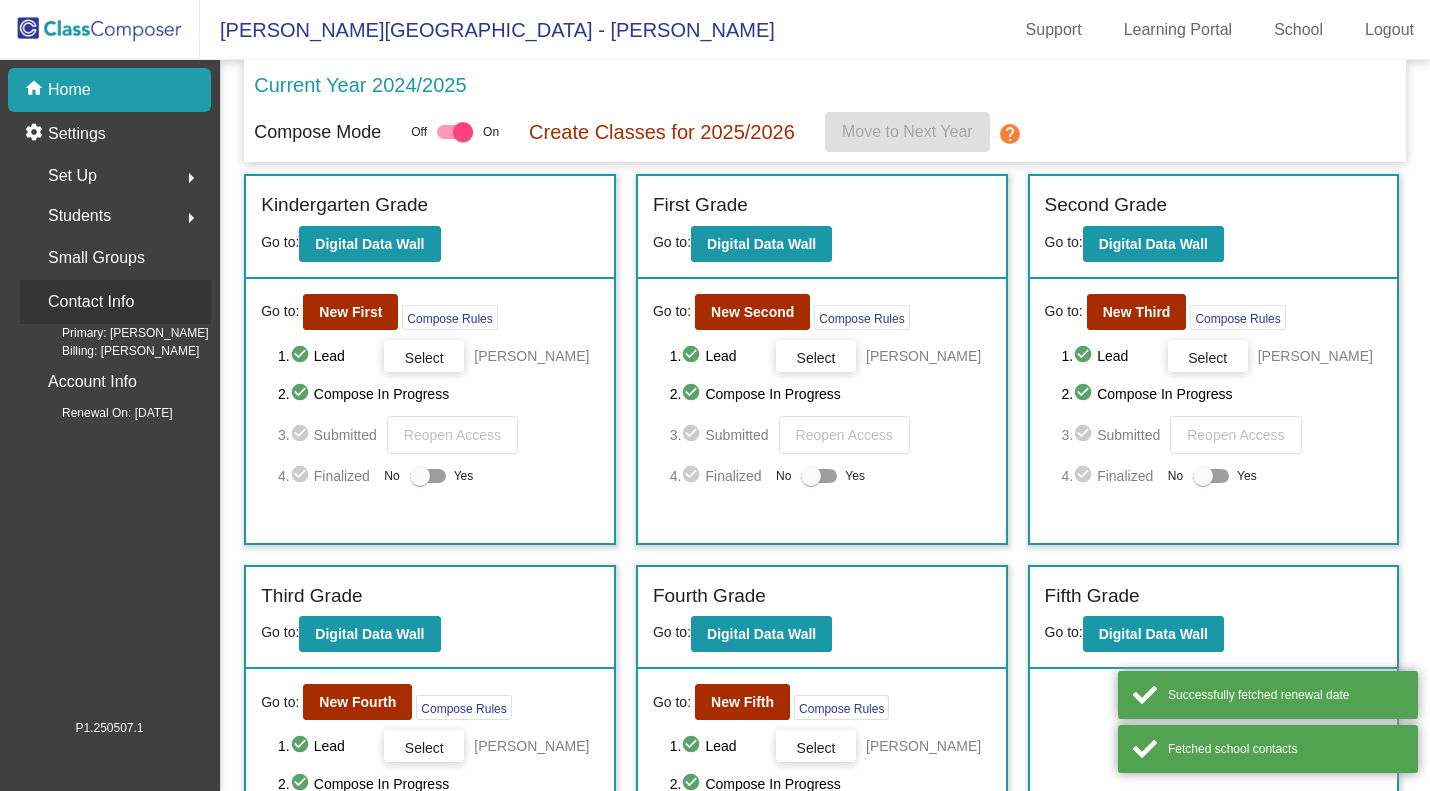 scroll, scrollTop: 0, scrollLeft: 0, axis: both 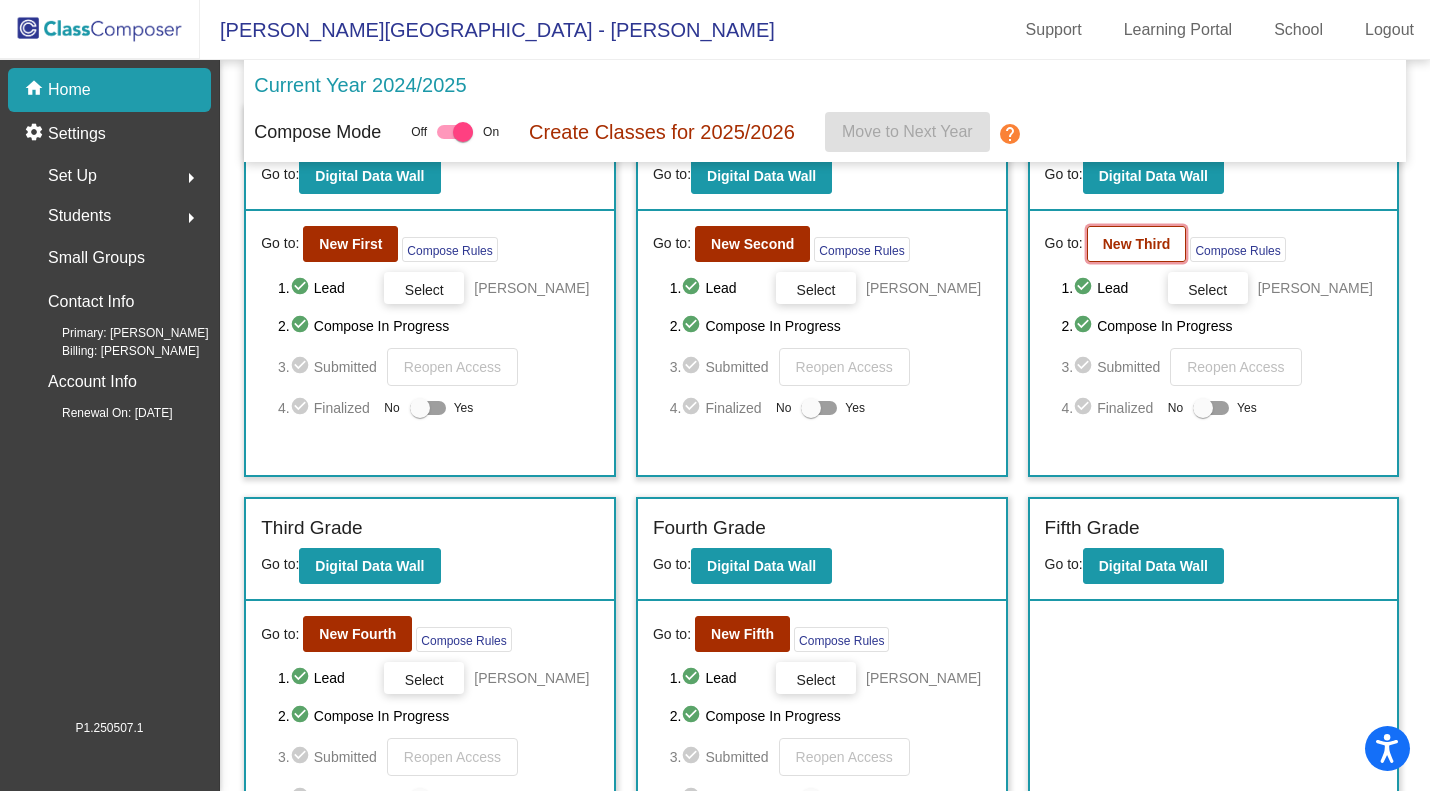 click on "New Third" 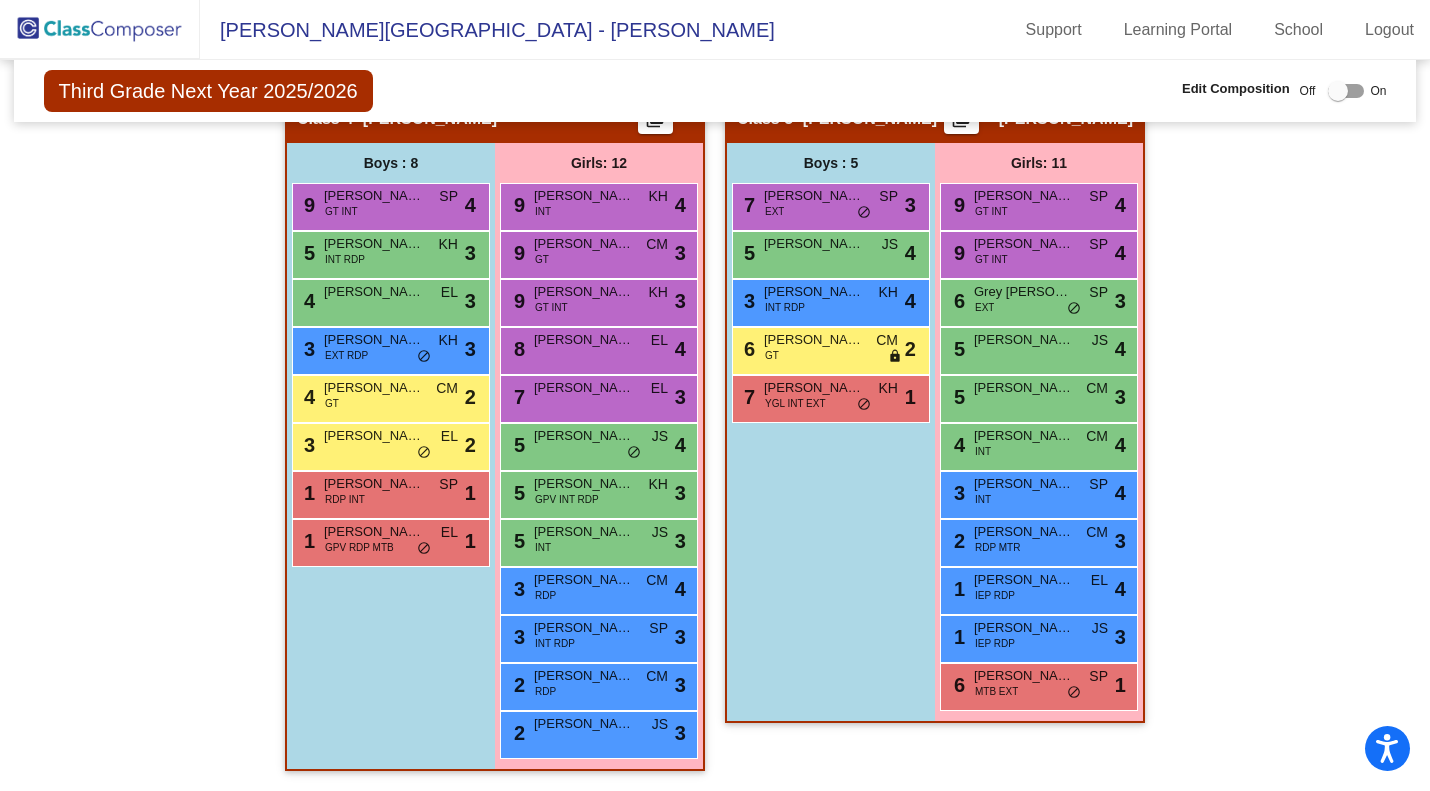 scroll, scrollTop: 1271, scrollLeft: 0, axis: vertical 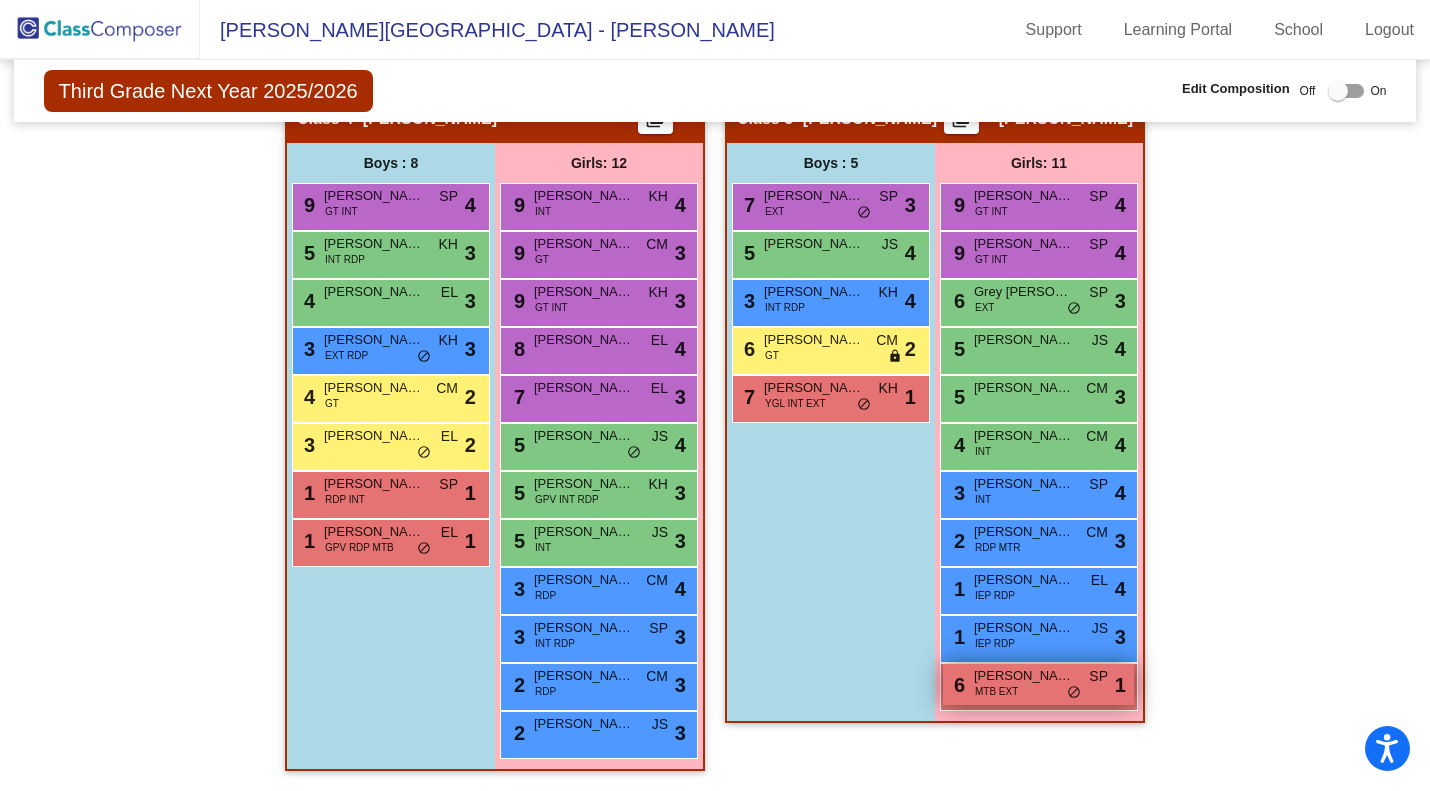 click on "6 [PERSON_NAME] MTB EXT SP lock do_not_disturb_alt 1" at bounding box center [1038, 684] 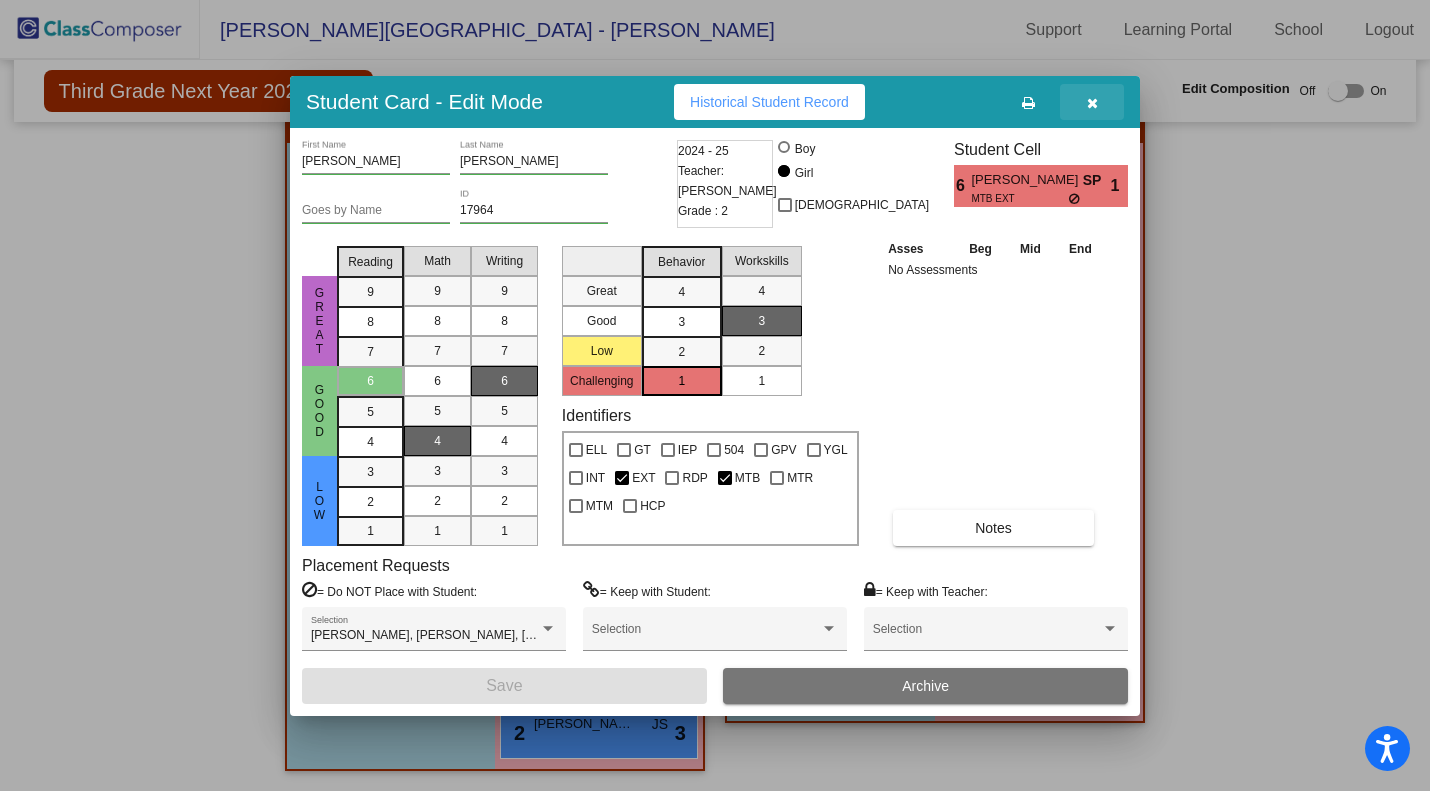 click at bounding box center [1092, 103] 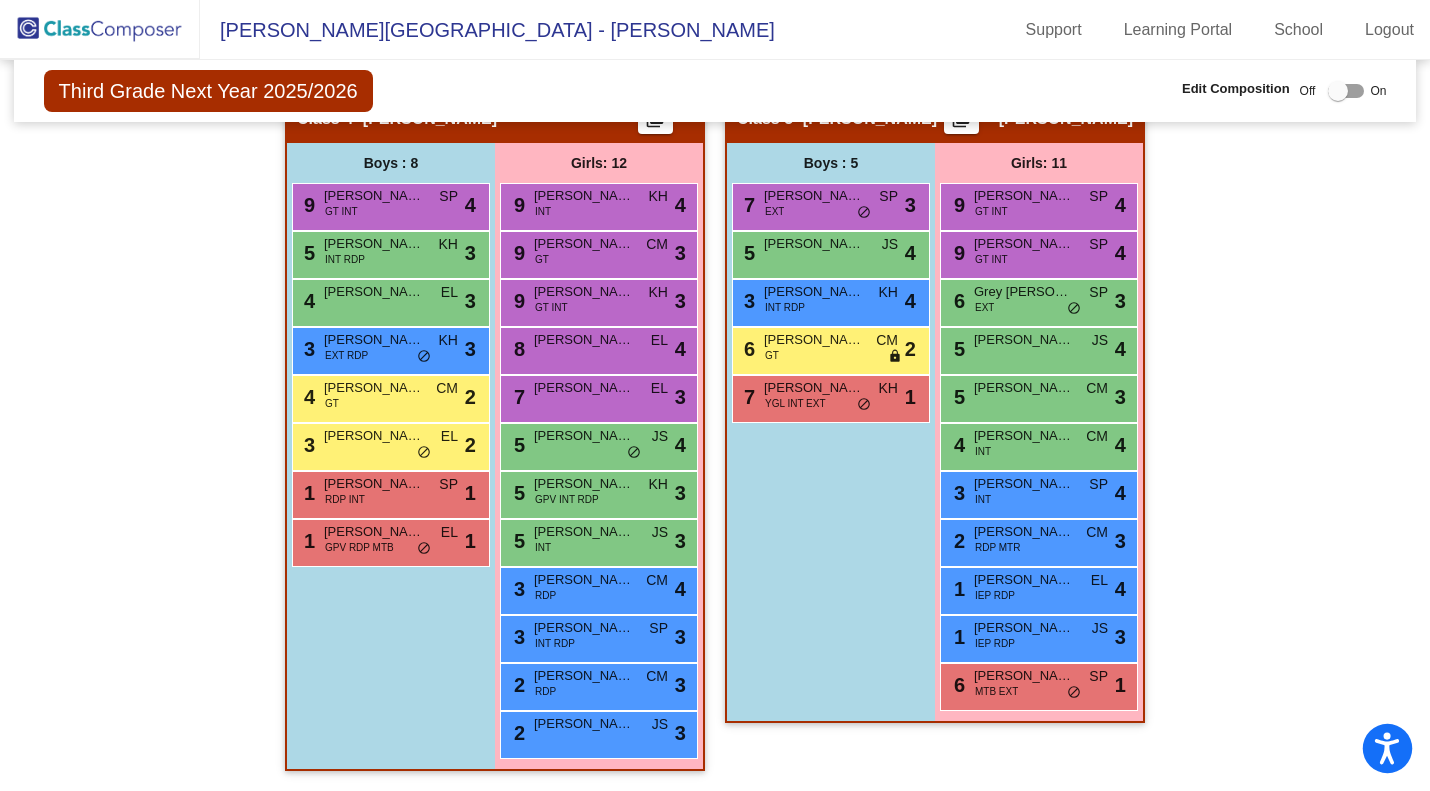 scroll, scrollTop: 0, scrollLeft: 0, axis: both 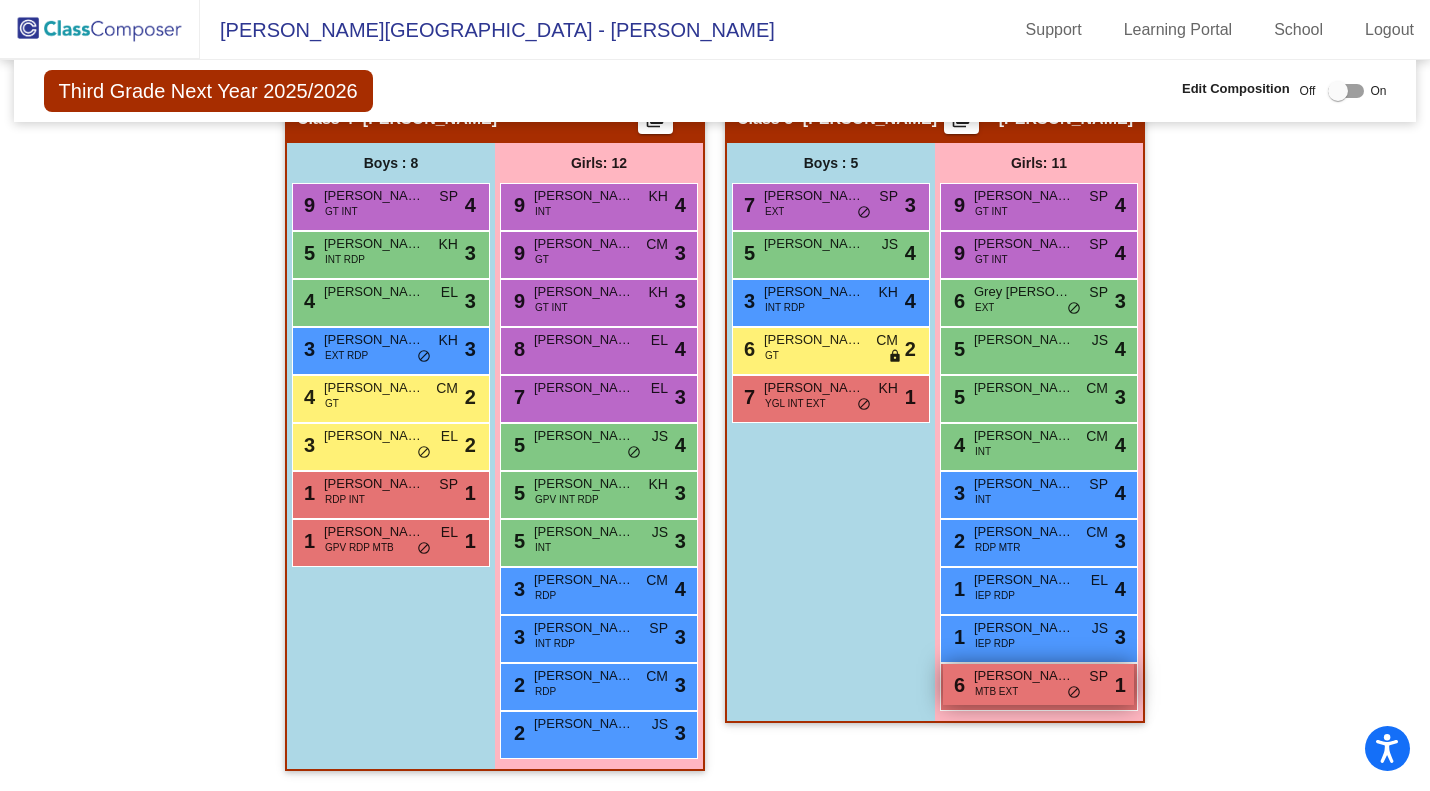 click on "6 [PERSON_NAME] MTB EXT SP lock do_not_disturb_alt 1" at bounding box center (1038, 684) 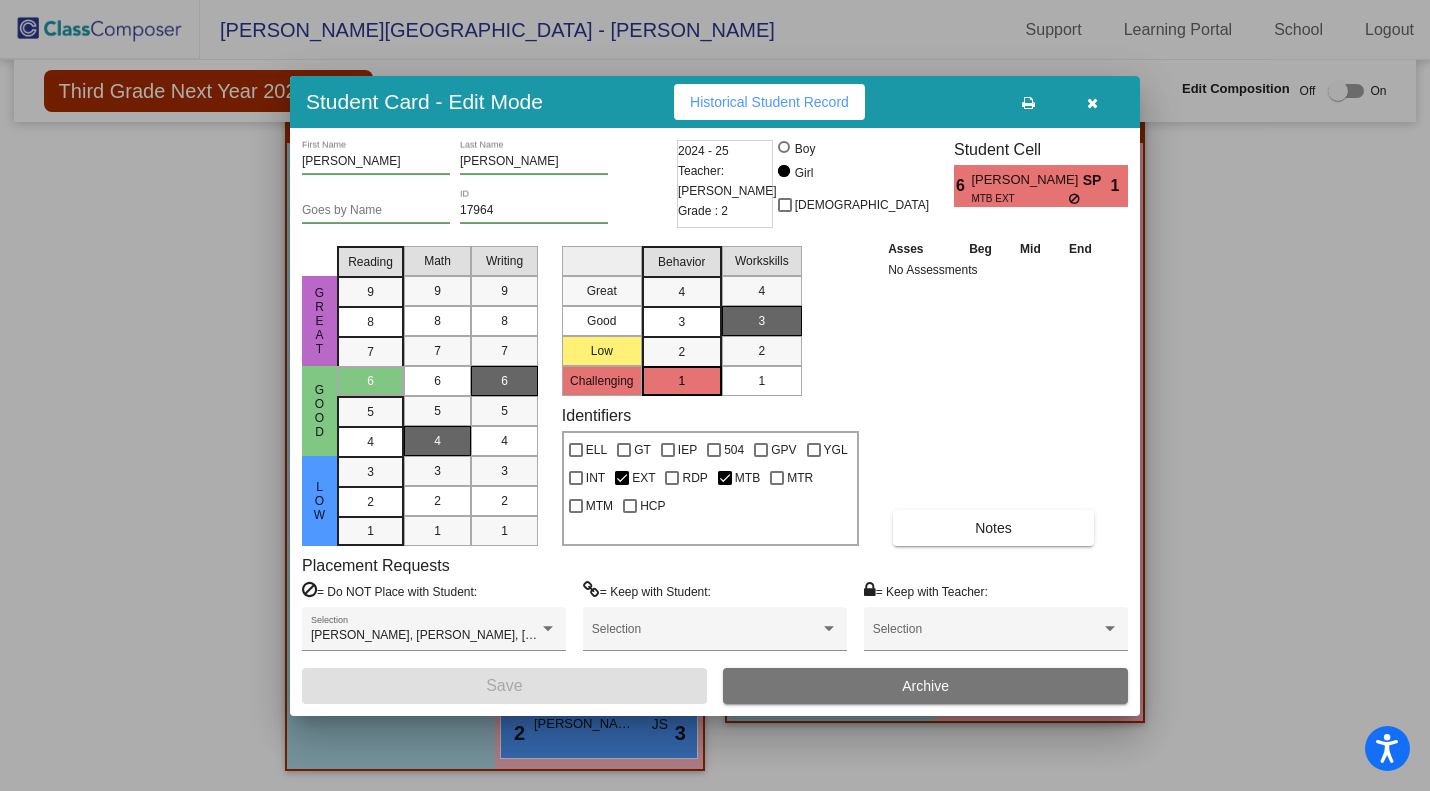 click at bounding box center [1092, 103] 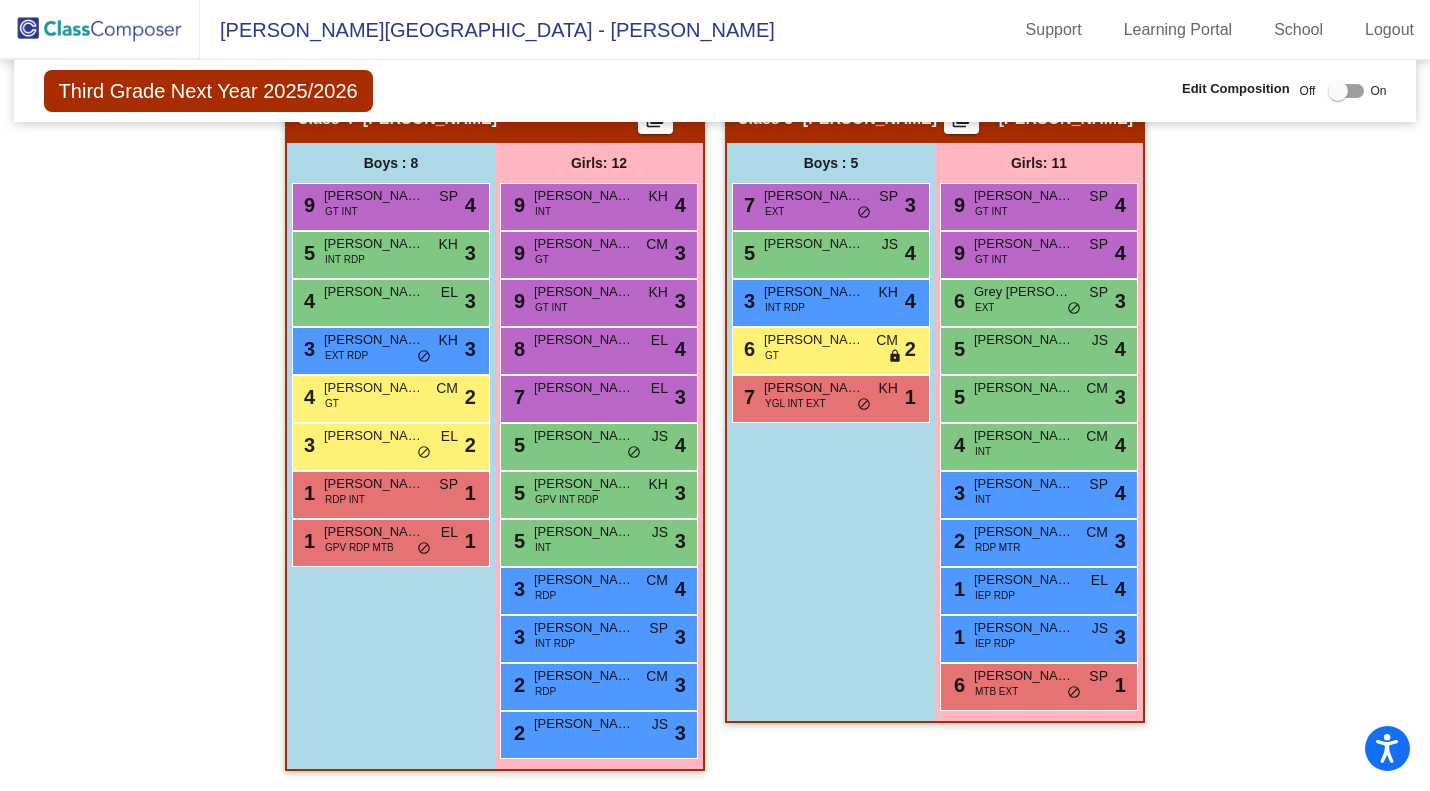 scroll, scrollTop: 1215, scrollLeft: 0, axis: vertical 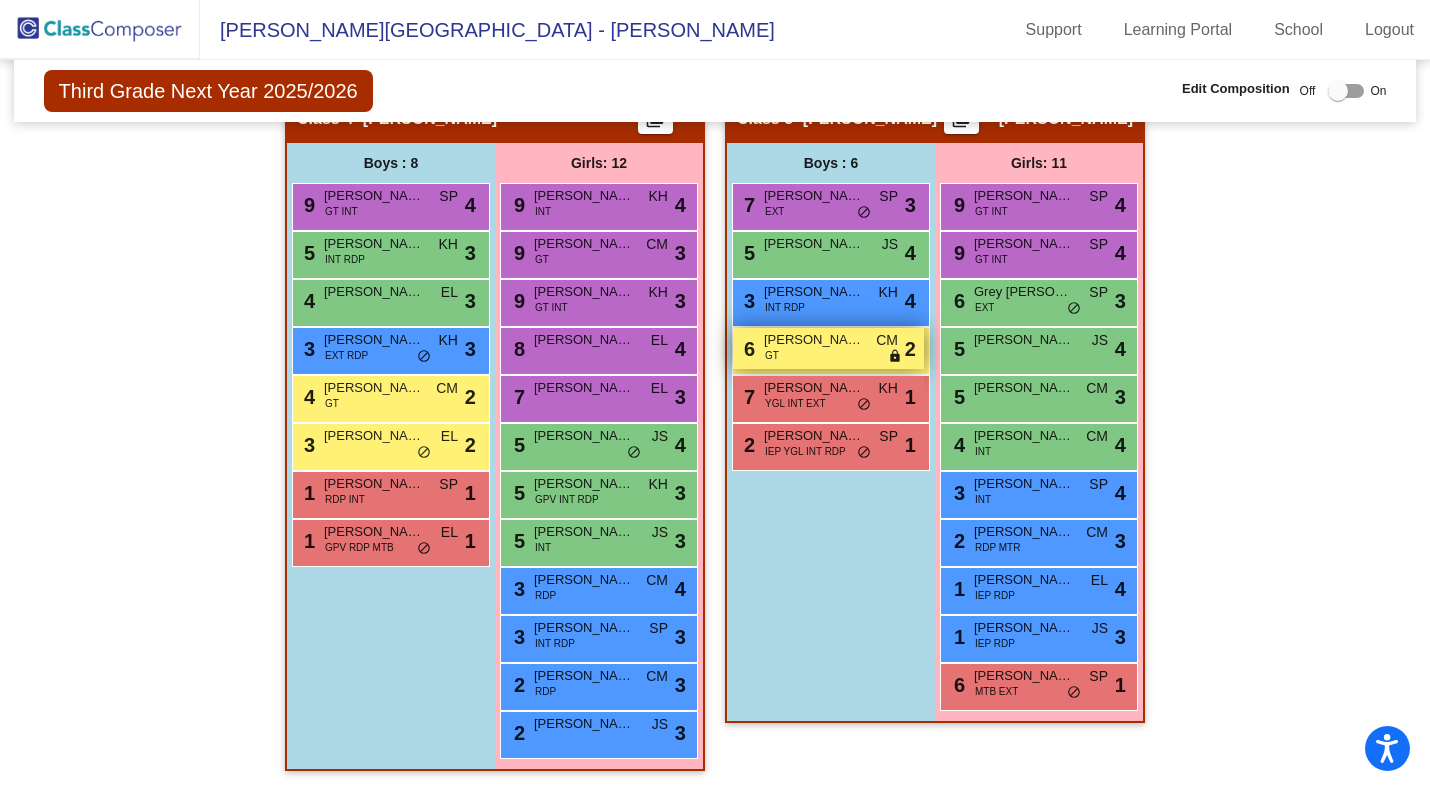 click on "[PERSON_NAME]" at bounding box center [814, 340] 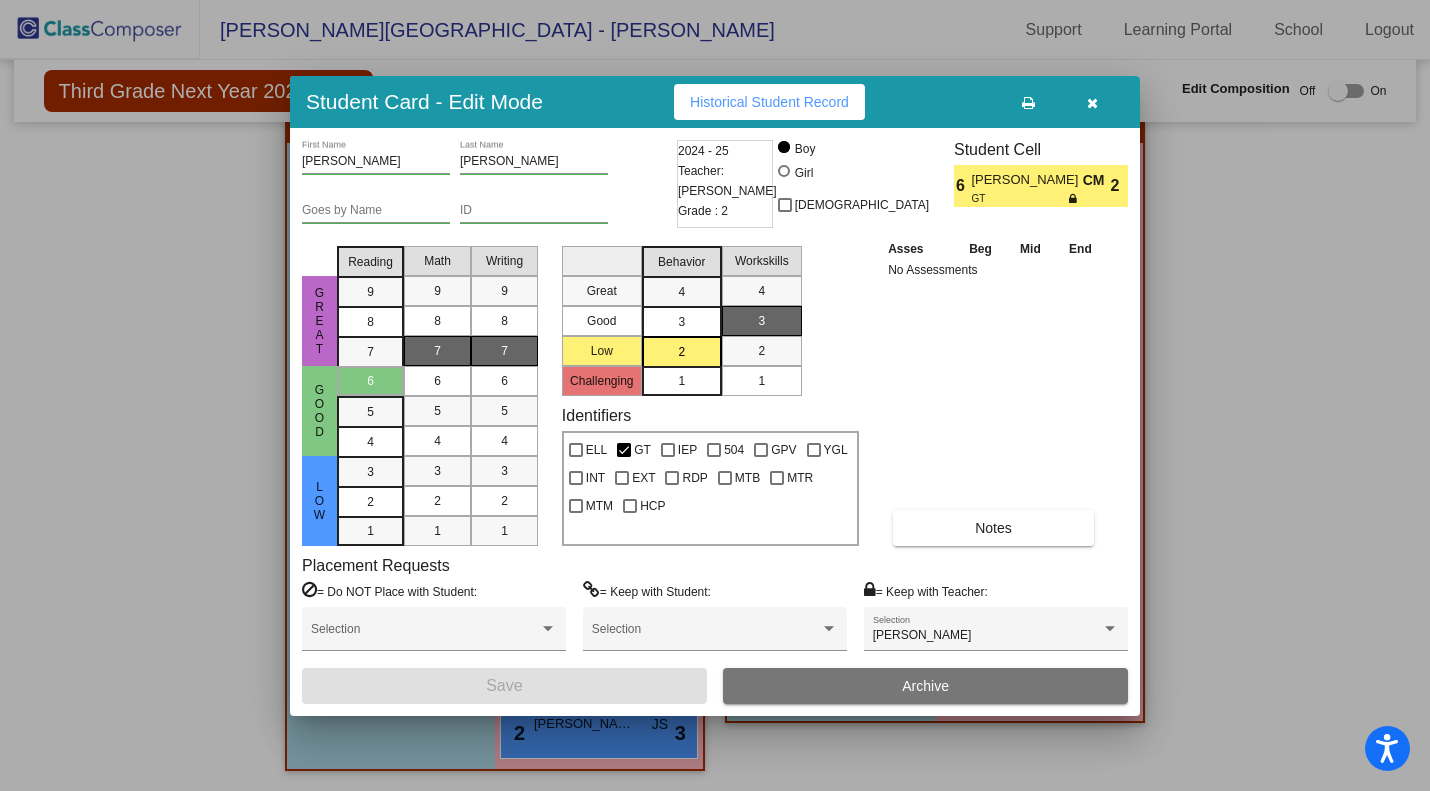 click at bounding box center [1092, 102] 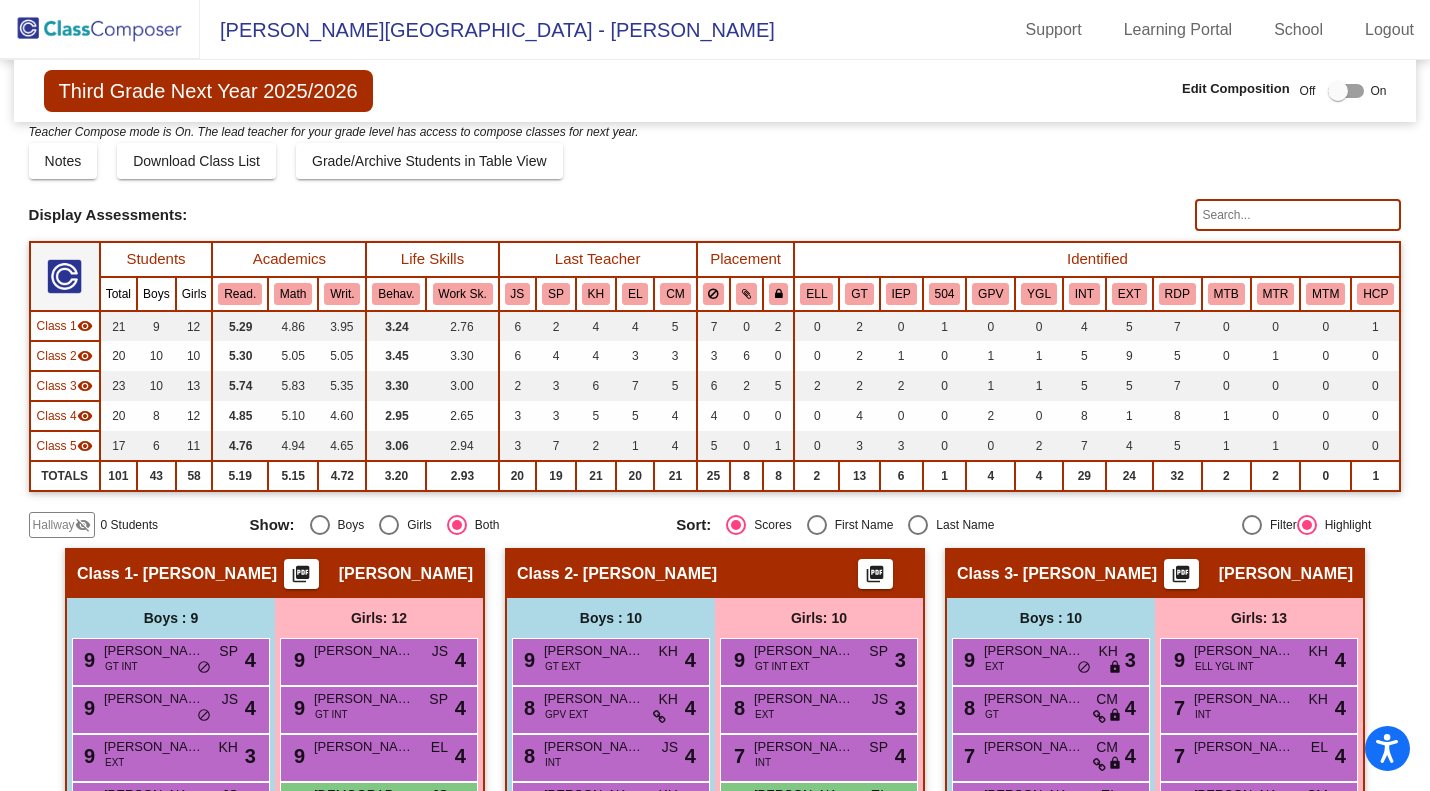 scroll, scrollTop: 12, scrollLeft: 0, axis: vertical 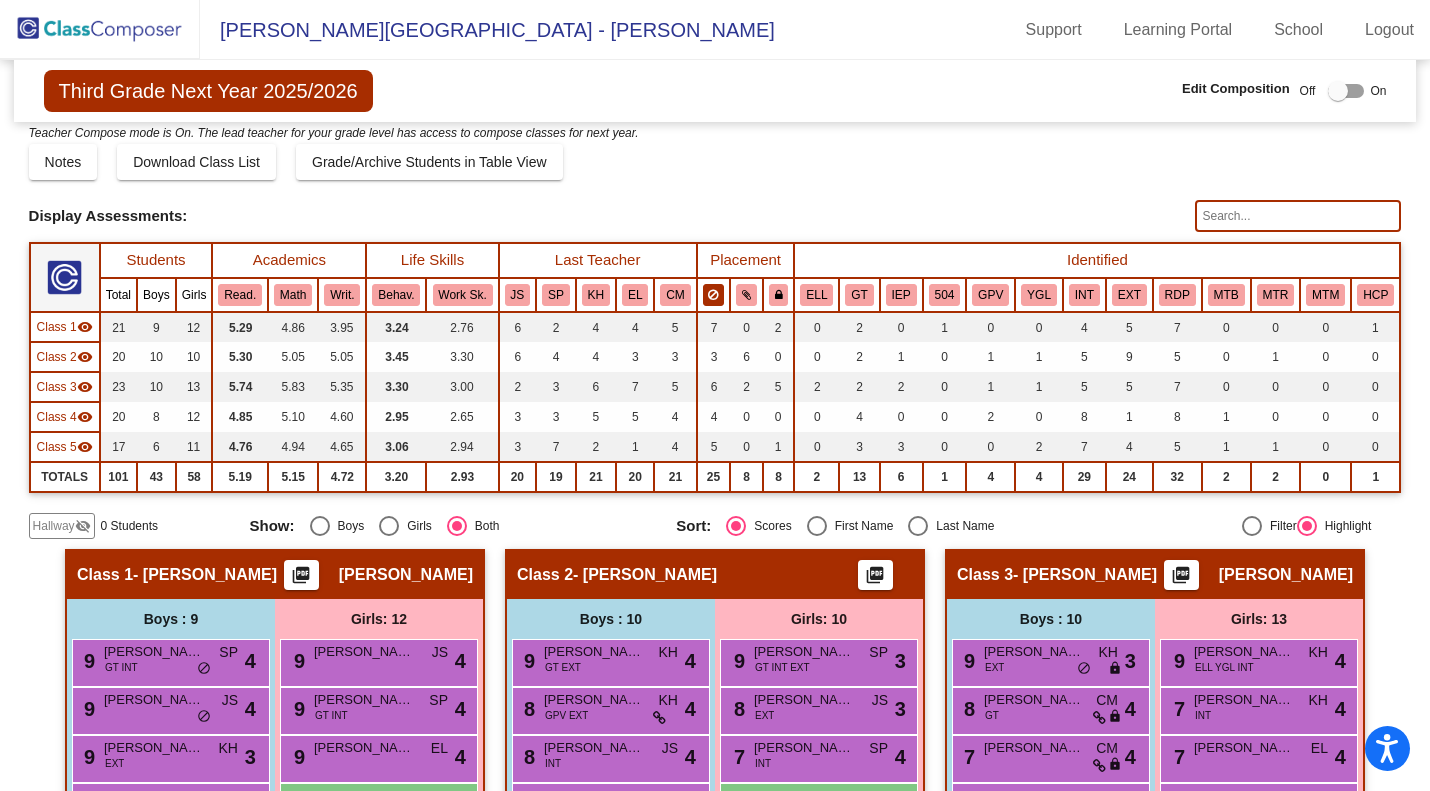 click 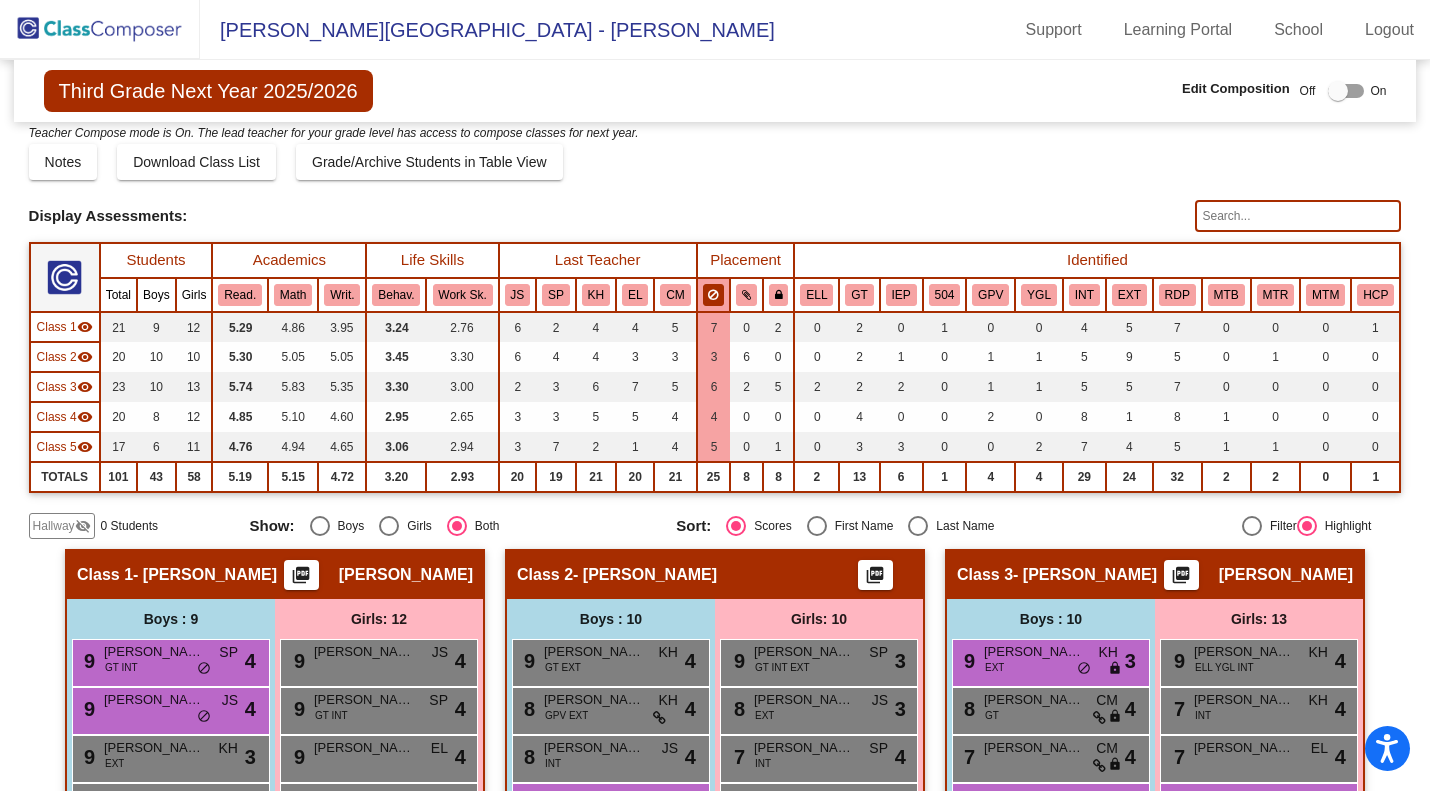 click 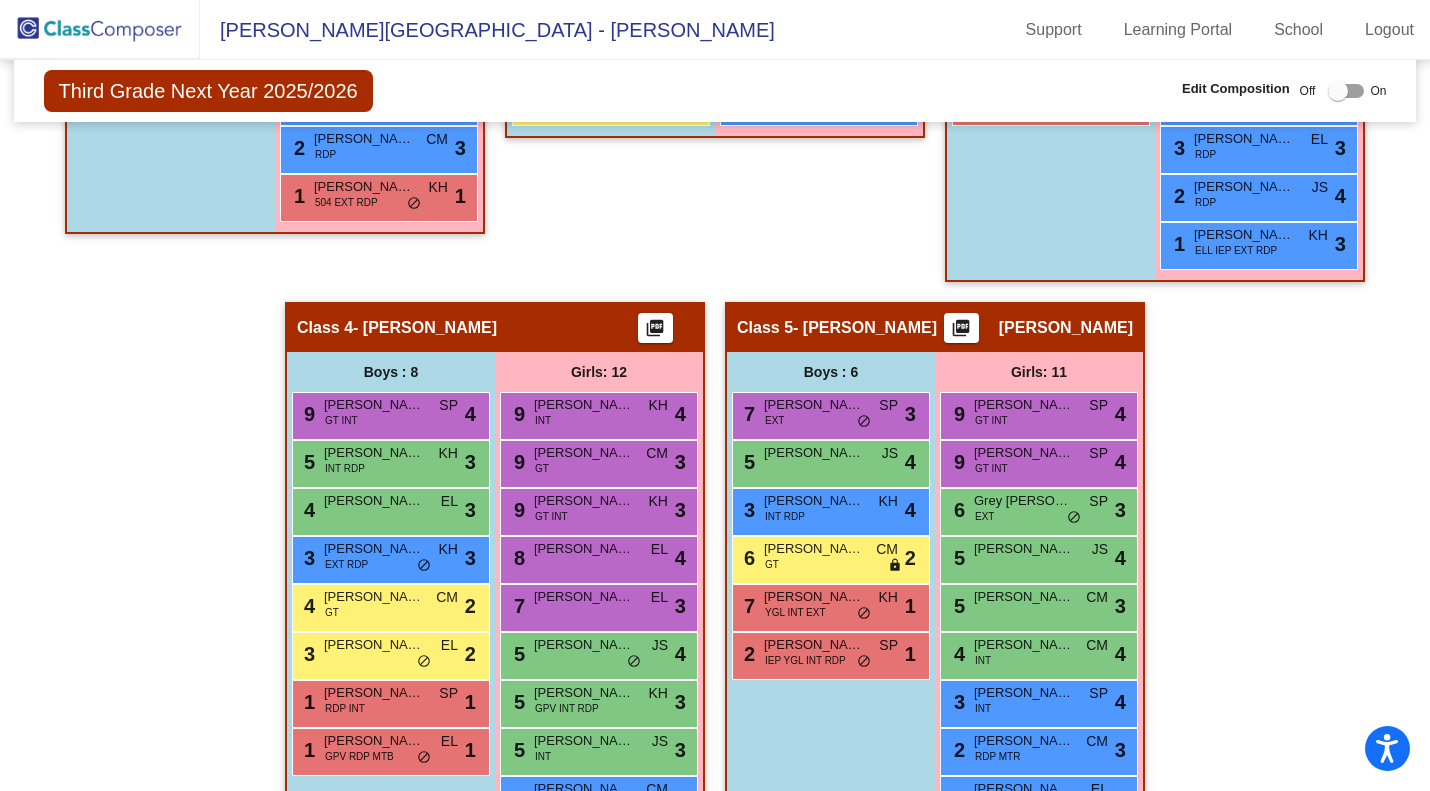 scroll, scrollTop: 1271, scrollLeft: 0, axis: vertical 